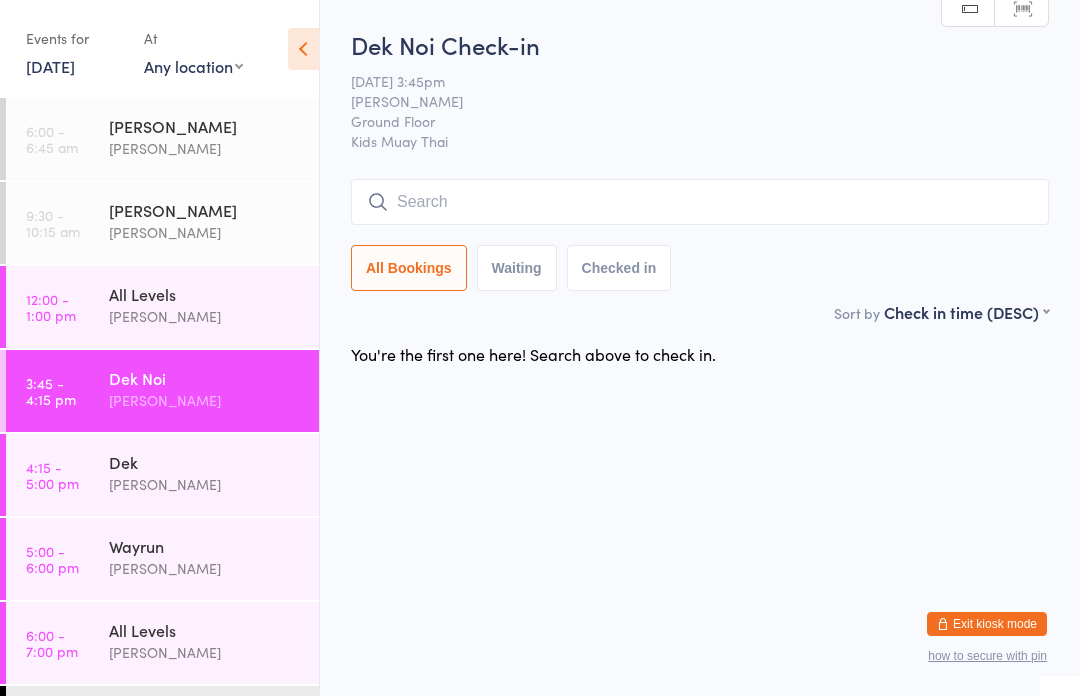 scroll, scrollTop: 112, scrollLeft: 0, axis: vertical 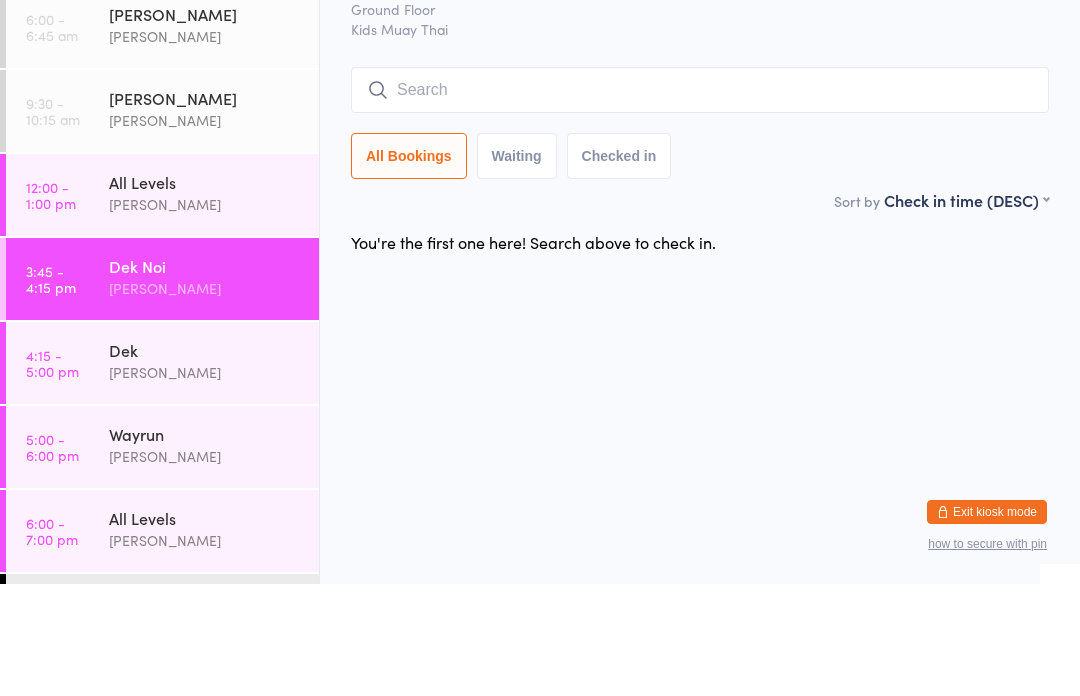 click on "First name (ASC) First name (DESC) Last name (ASC) Last name (DESC) Check in time (ASC) Check in time (DESC) Rank (ASC) Rank (DESC)" at bounding box center [966, 309] 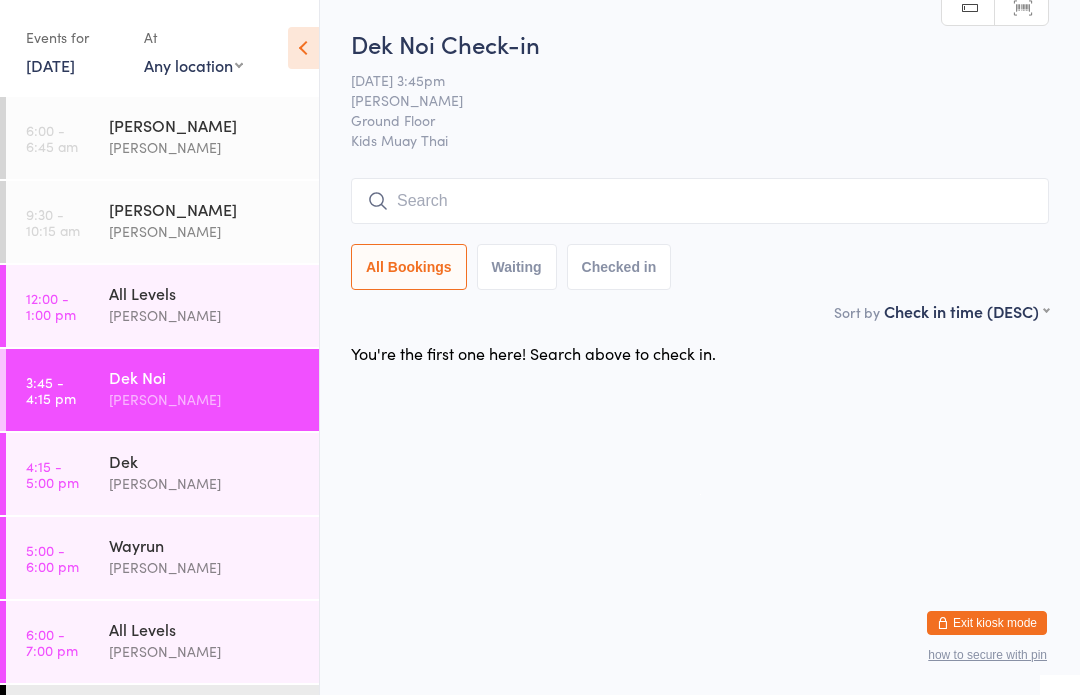 click on "You have now entered Kiosk Mode. Members will be able to check themselves in using the search field below. Click "Exit kiosk mode" below to exit Kiosk Mode at any time. Events for [DATE] [DATE]
[DATE]
Sun Mon Tue Wed Thu Fri Sat
27
29
30
01
02
03
04
05
28
06
07
08
09
10
11
12
29
13
14
15
16
17
18
19
30
20
21
22
23
24
25
26
31" at bounding box center [540, 348] 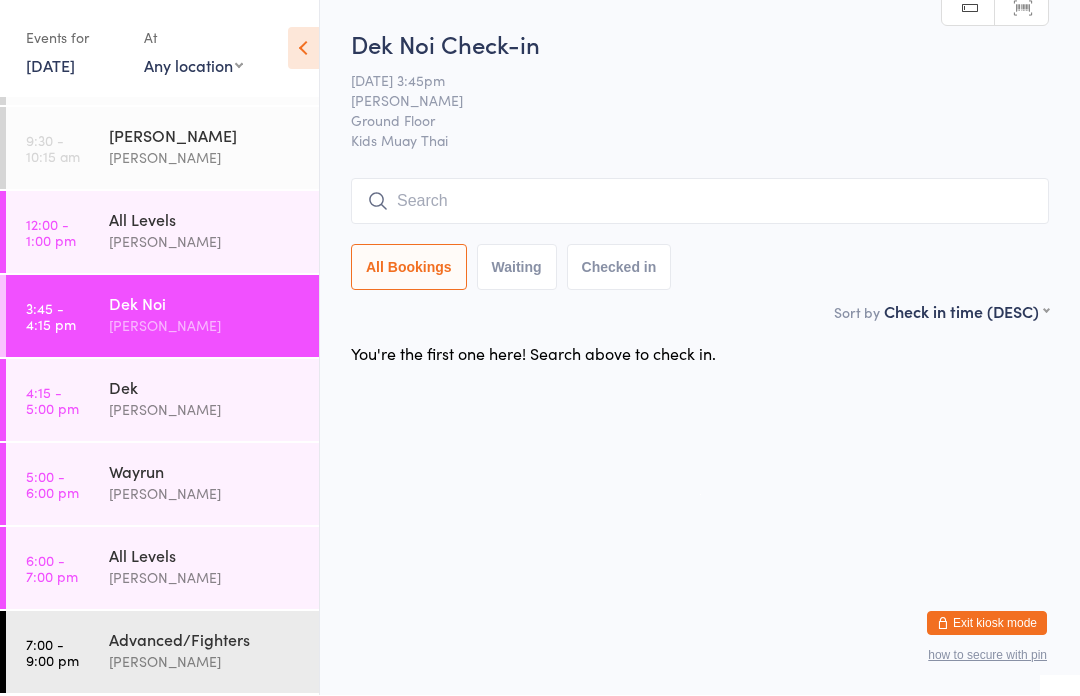 scroll, scrollTop: 74, scrollLeft: 0, axis: vertical 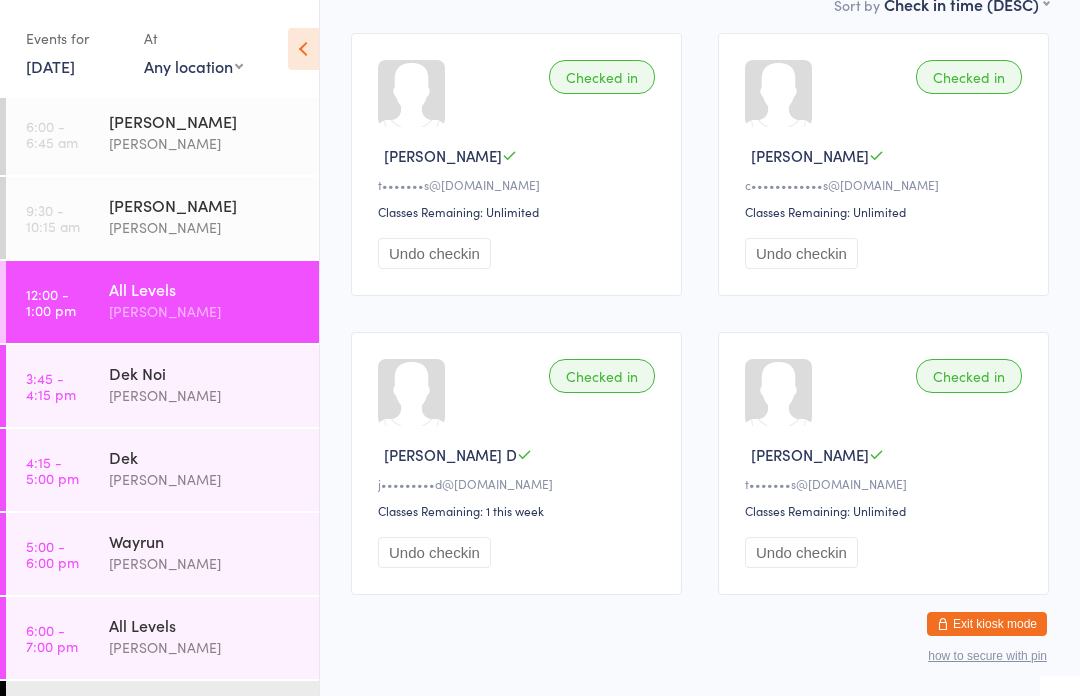 click on "6:00 - 6:45 am Suay Sweat Karl Puglia" at bounding box center (162, 134) 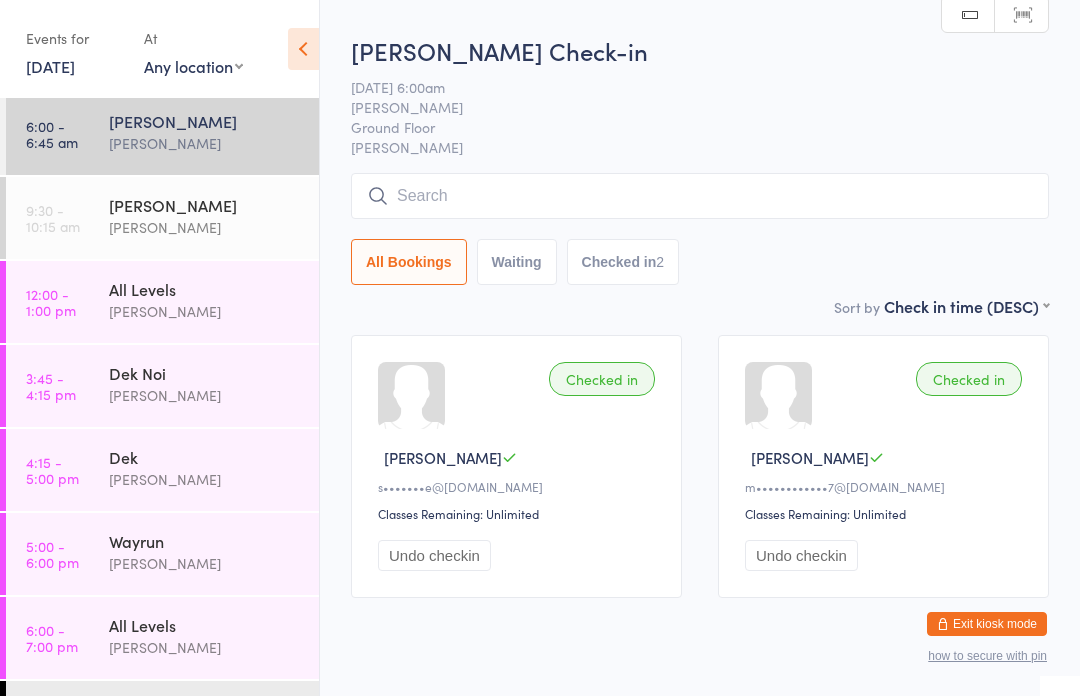 scroll, scrollTop: 13, scrollLeft: 0, axis: vertical 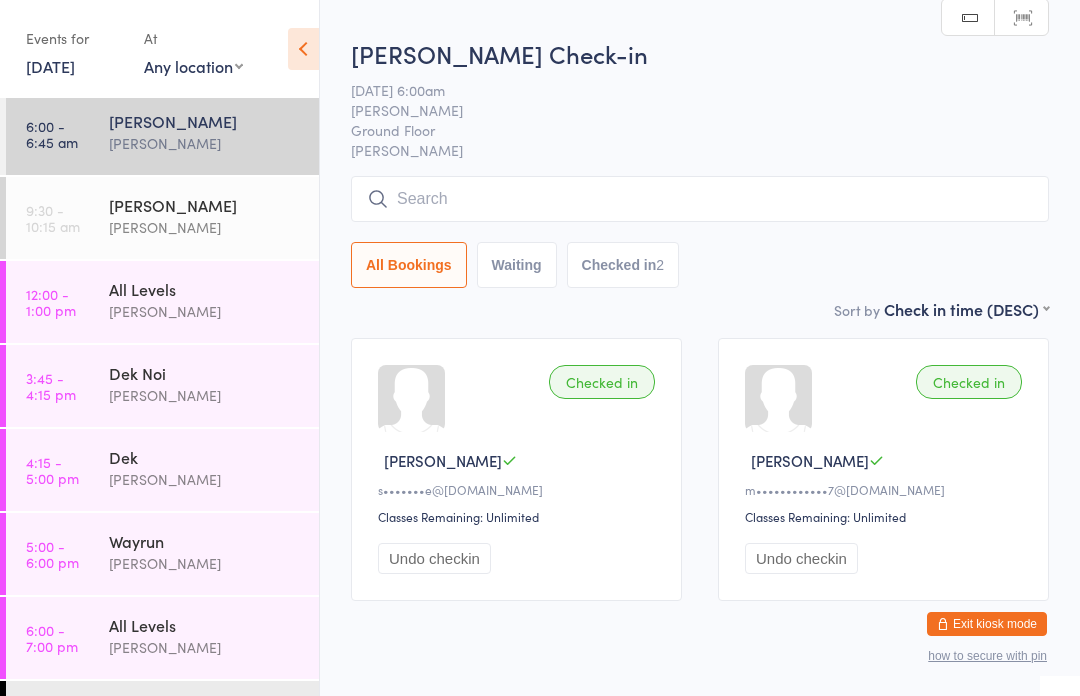 click on "9:30 - 10:15 am" at bounding box center (53, 218) 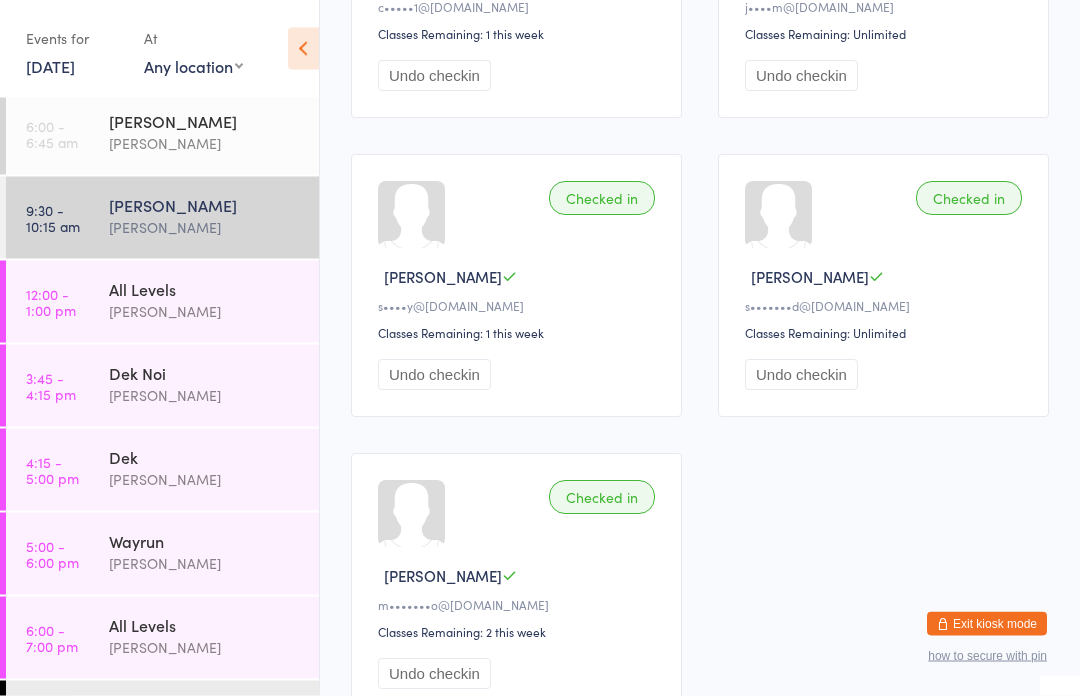 scroll, scrollTop: 795, scrollLeft: 0, axis: vertical 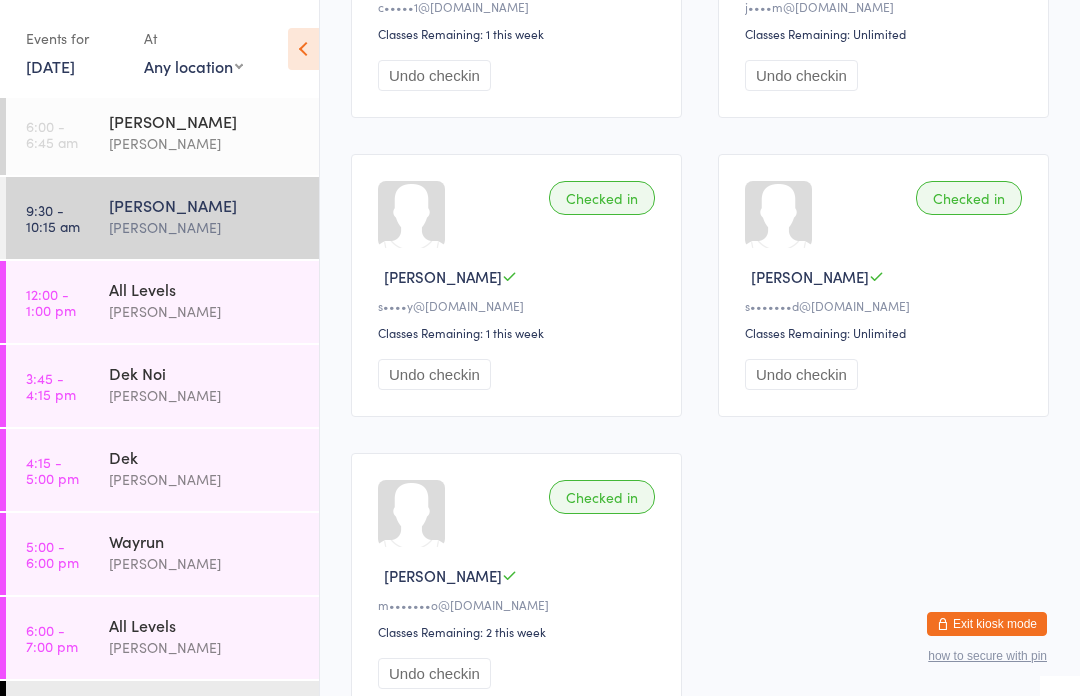 click on "3:45 - 4:15 pm Dek Noi Karl Puglia" at bounding box center (162, 386) 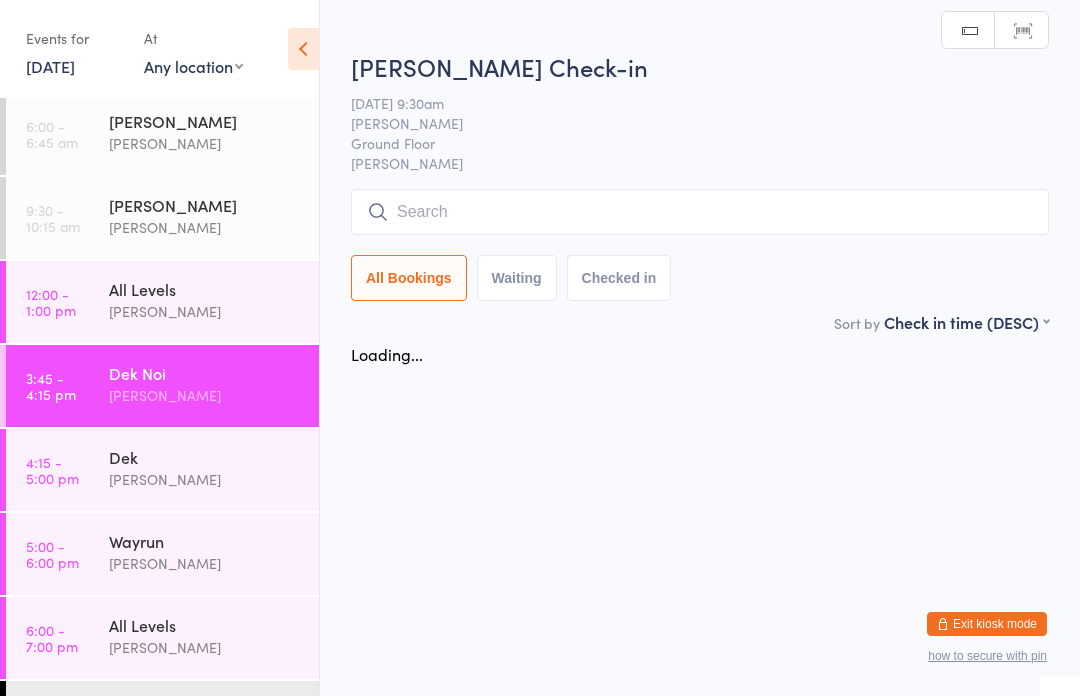 scroll, scrollTop: 0, scrollLeft: 0, axis: both 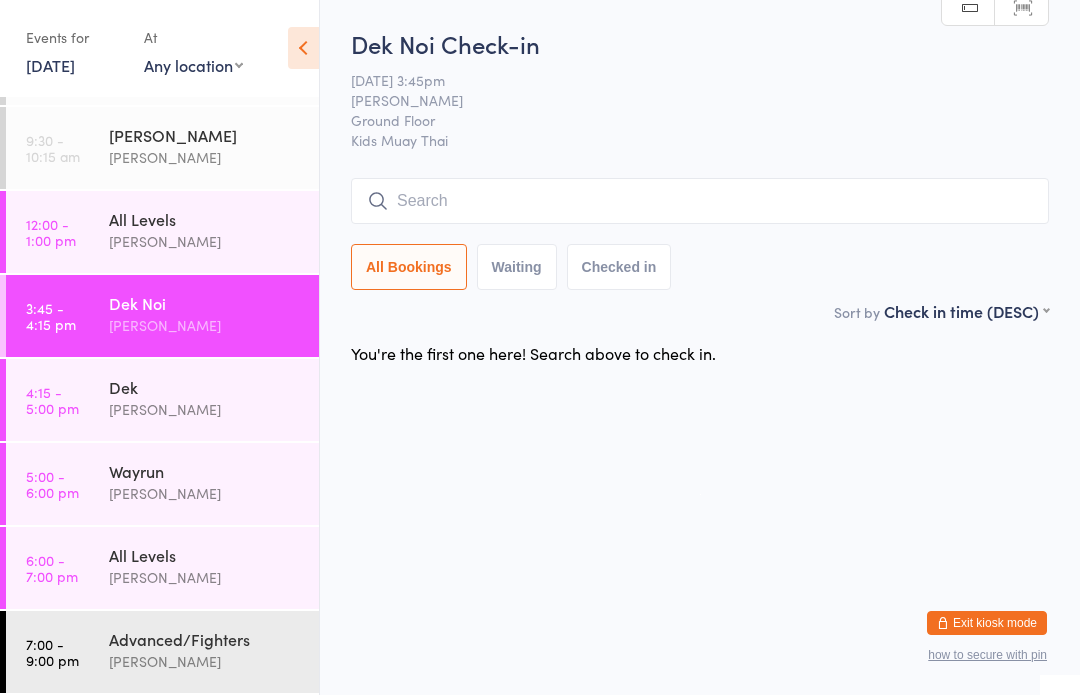 click at bounding box center (700, 202) 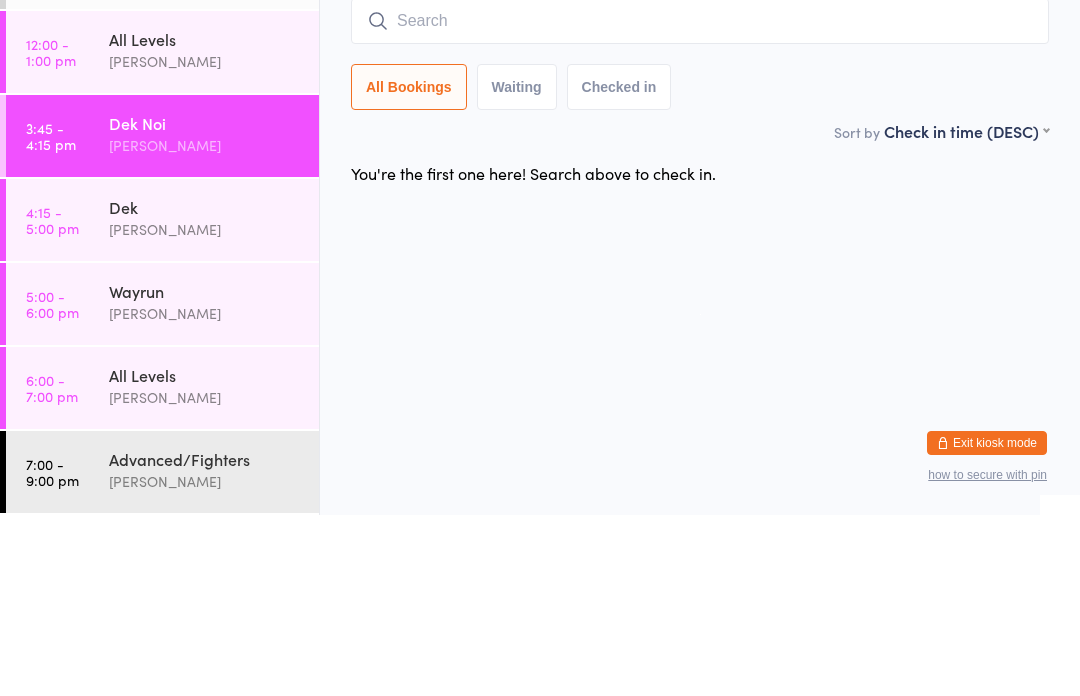 click on "[PERSON_NAME]" at bounding box center (205, 410) 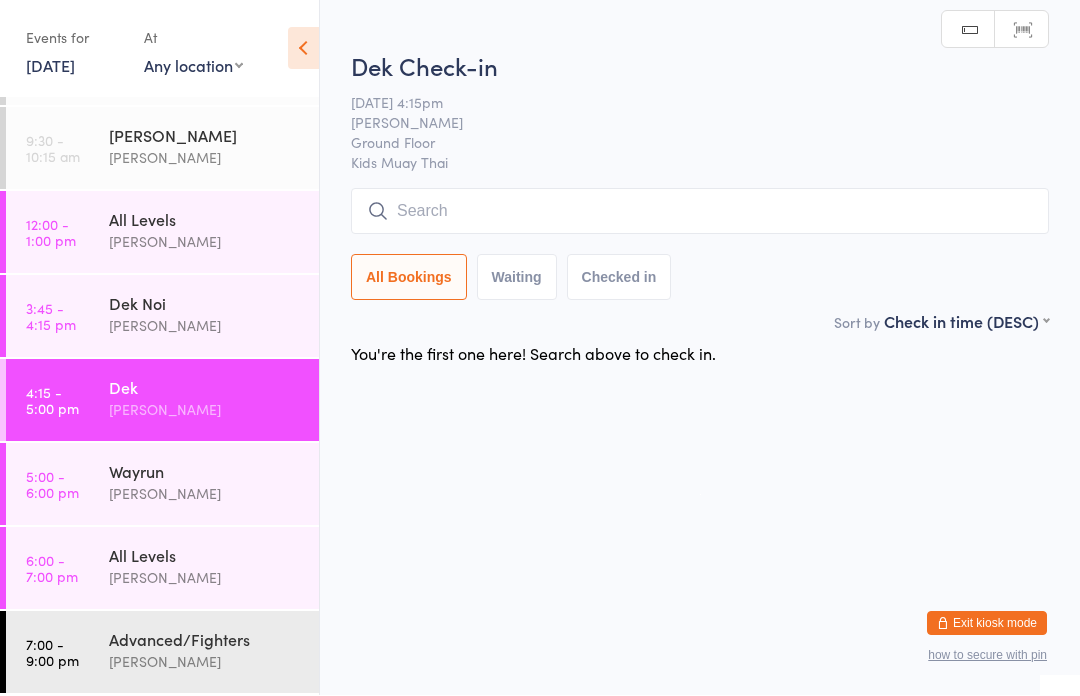 click at bounding box center [700, 212] 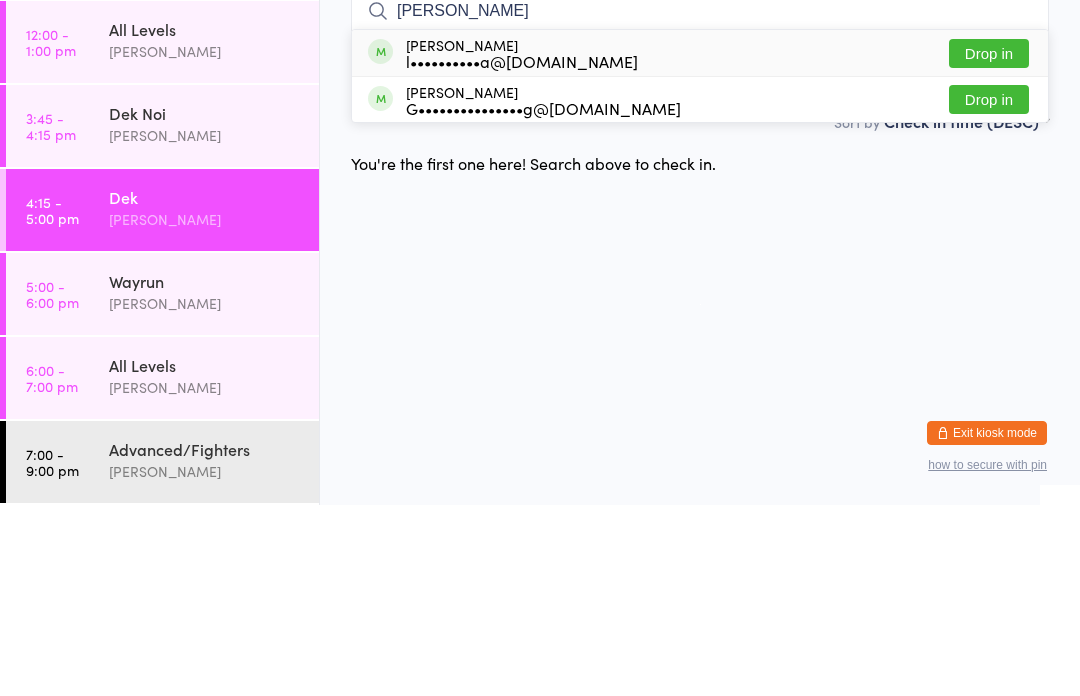 type on "Tedd" 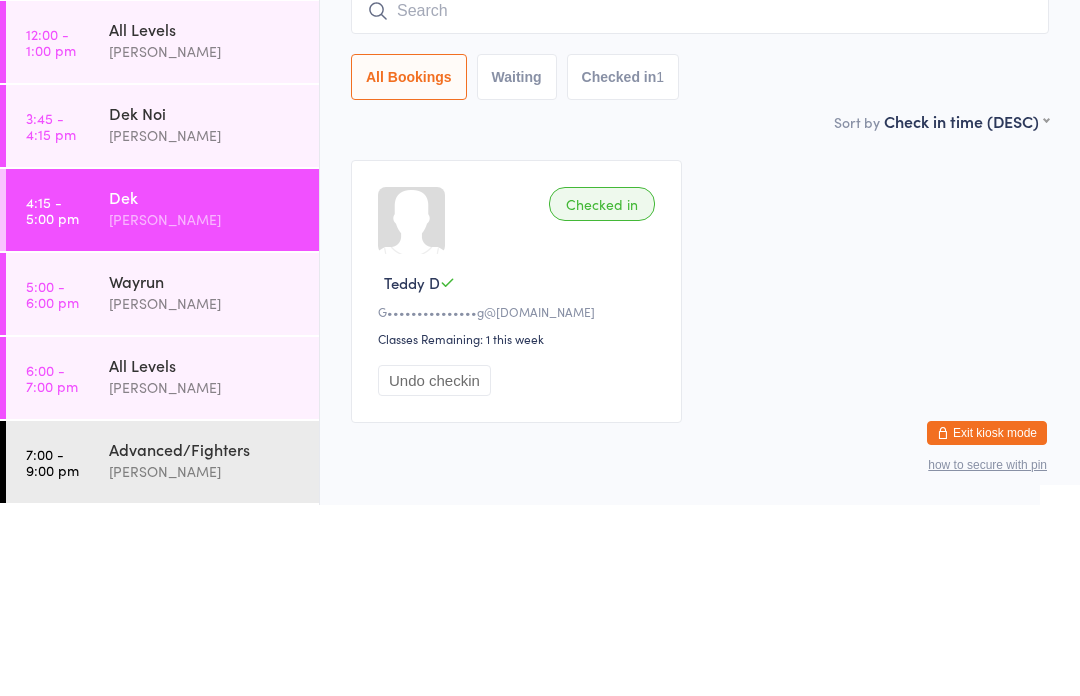 click on "[PERSON_NAME]" at bounding box center (205, 326) 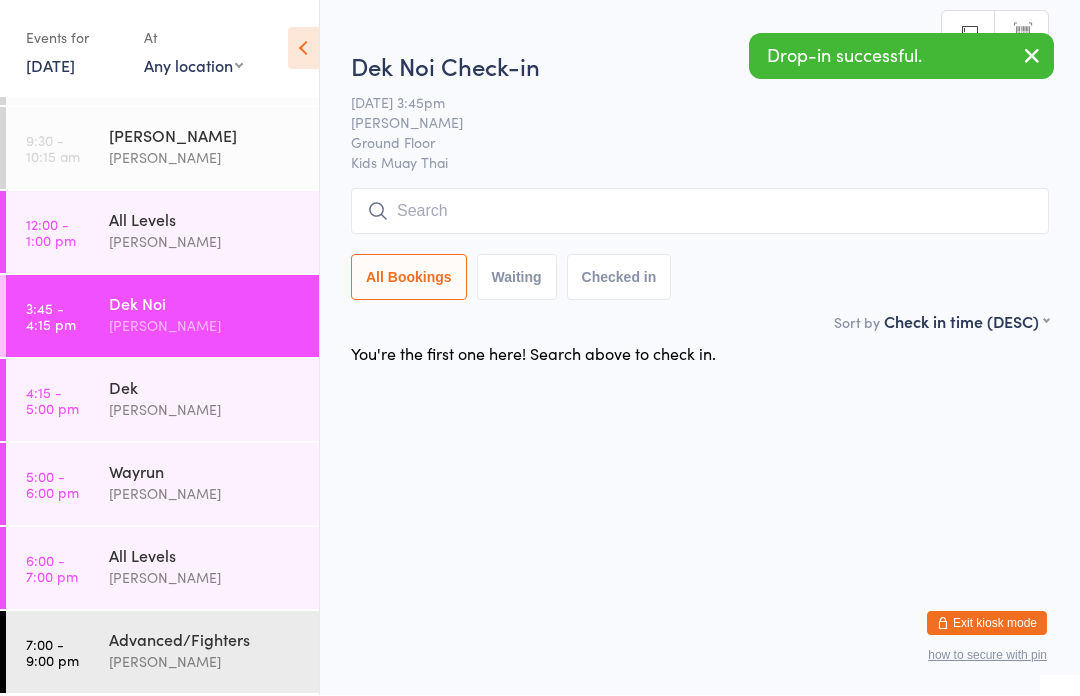 click at bounding box center [700, 212] 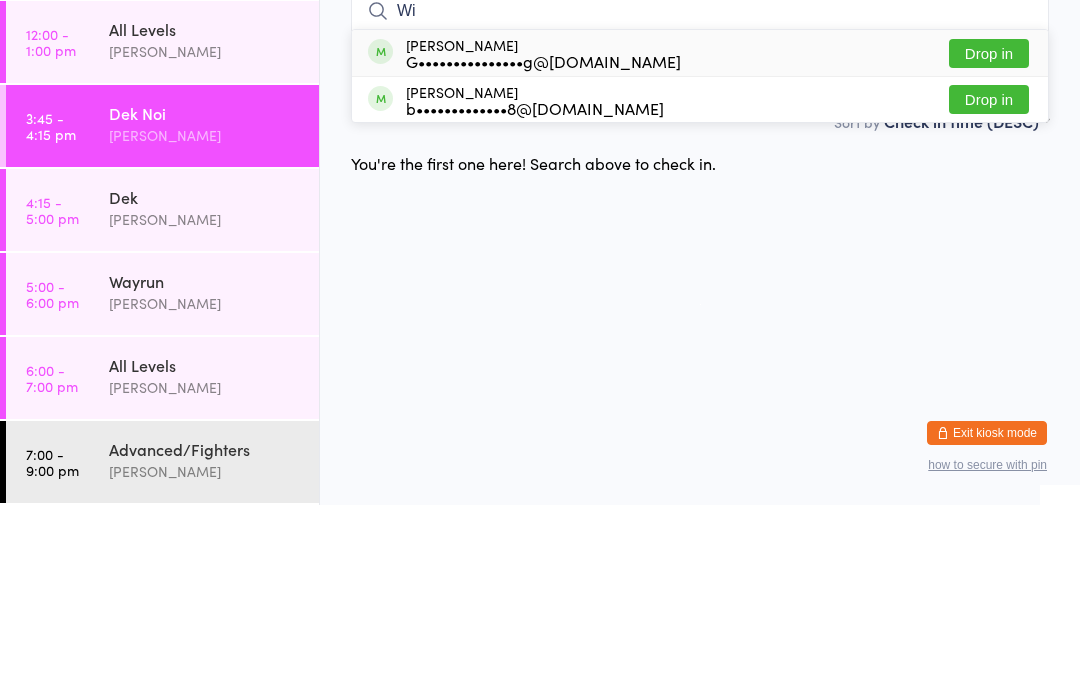 type on "W" 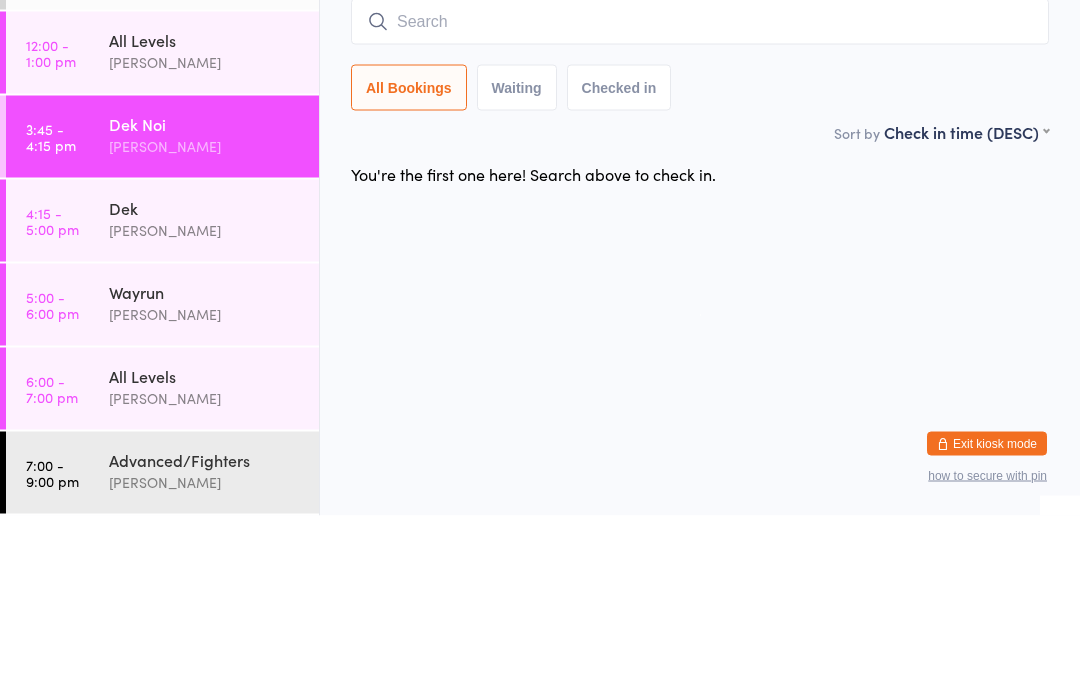 click at bounding box center [700, 202] 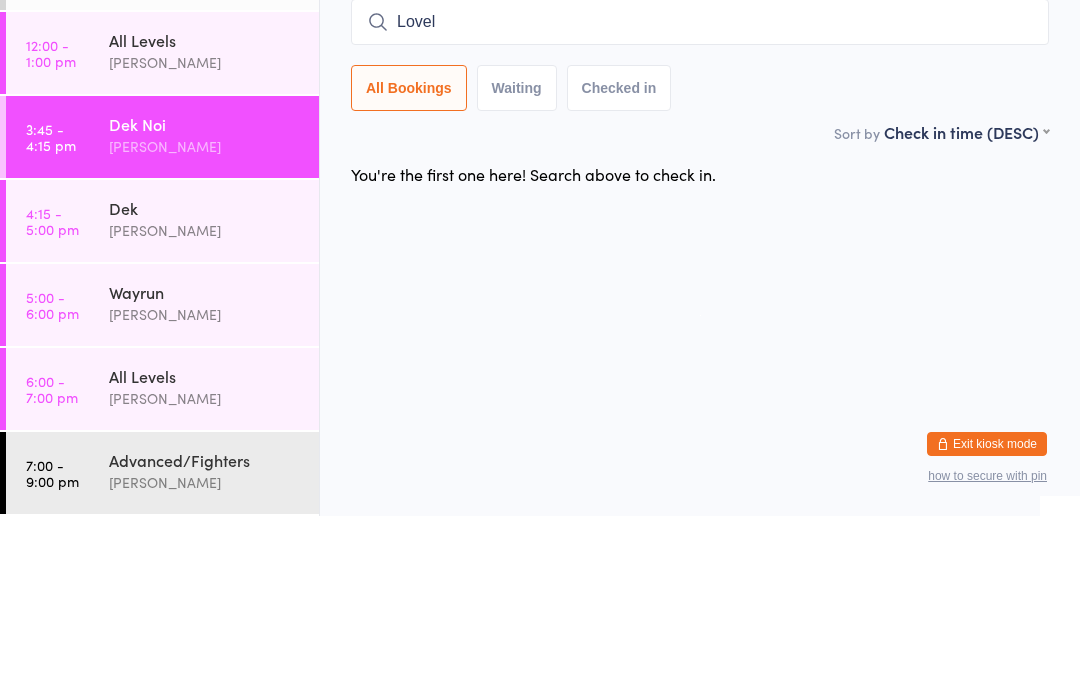 type on "Lovell" 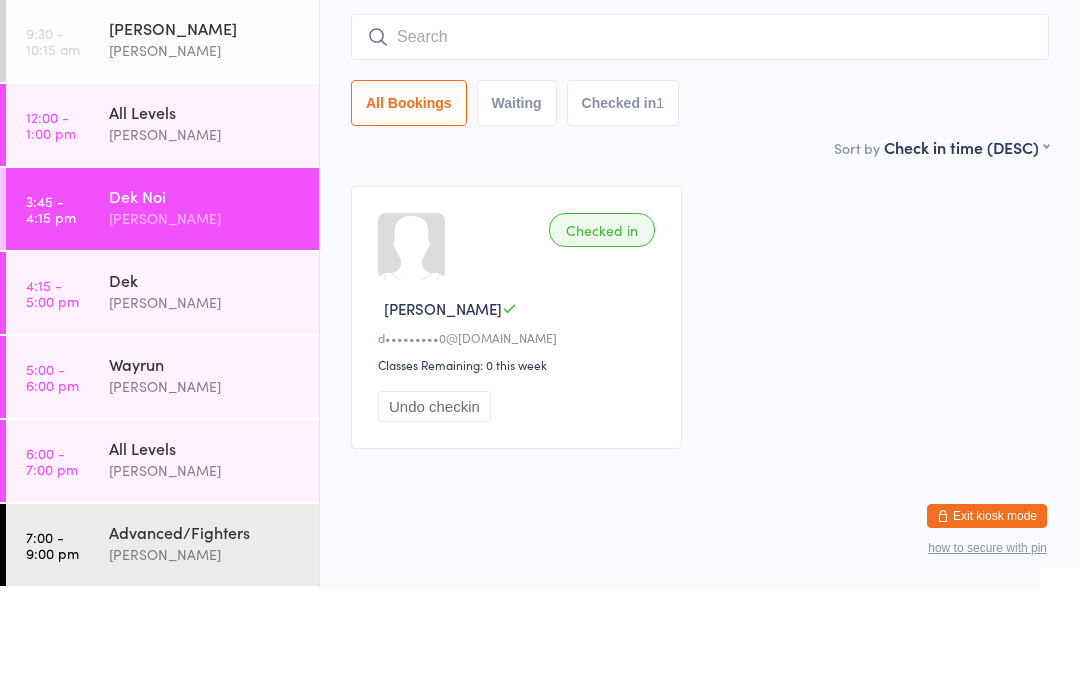 scroll, scrollTop: 0, scrollLeft: 0, axis: both 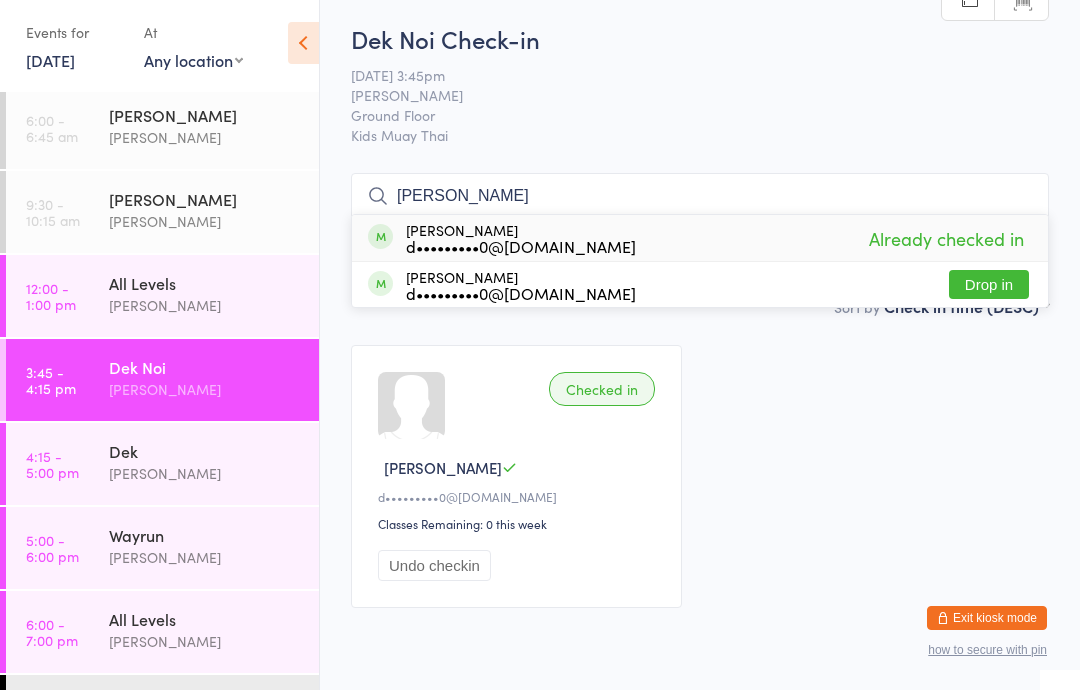 type on "lovell" 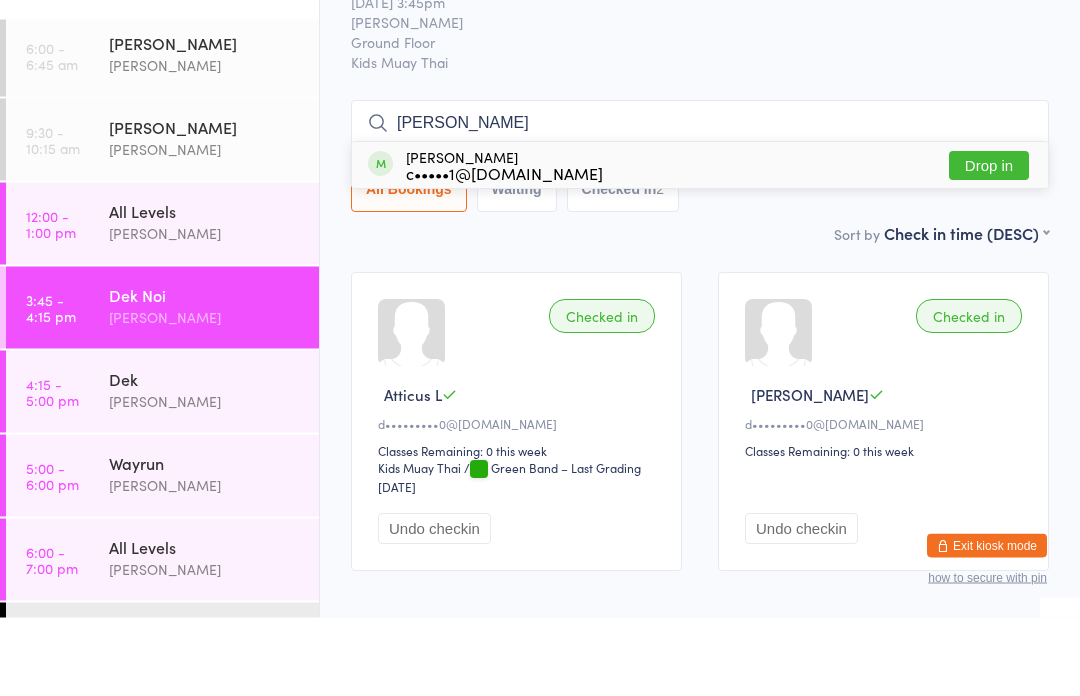 type on "Frankie" 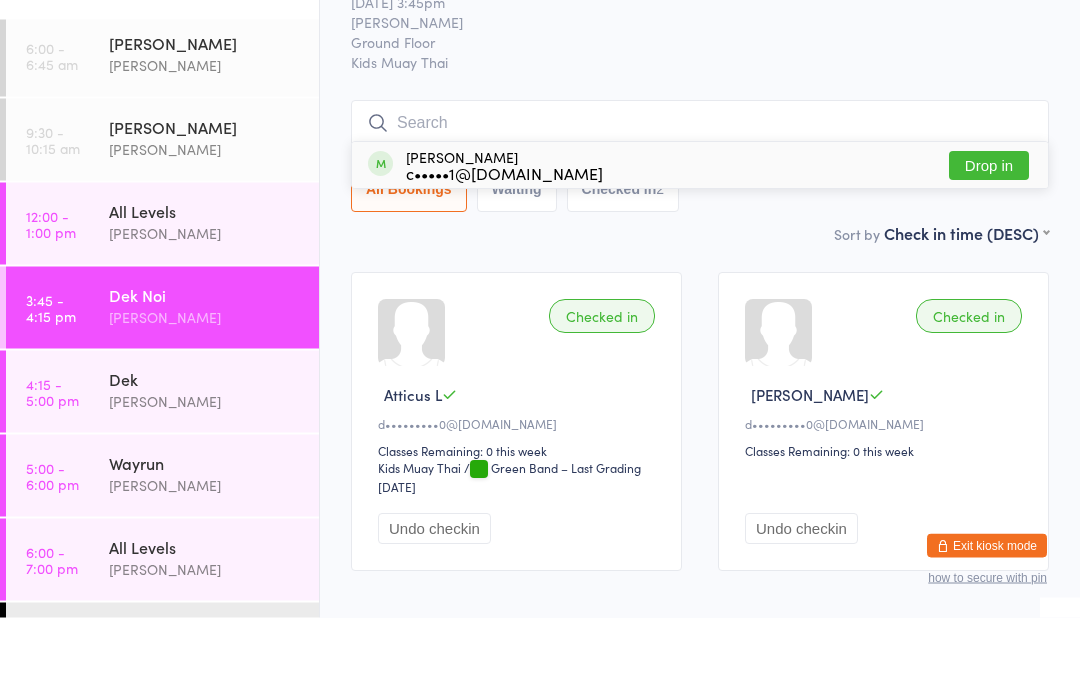 scroll, scrollTop: 50, scrollLeft: 0, axis: vertical 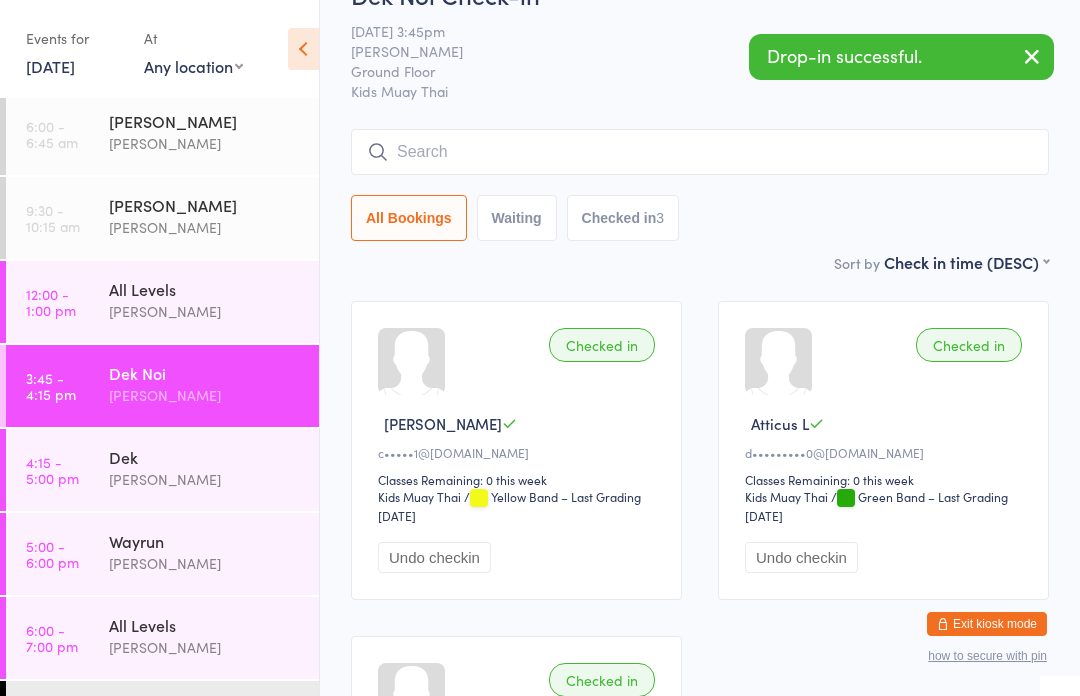 click at bounding box center [700, 152] 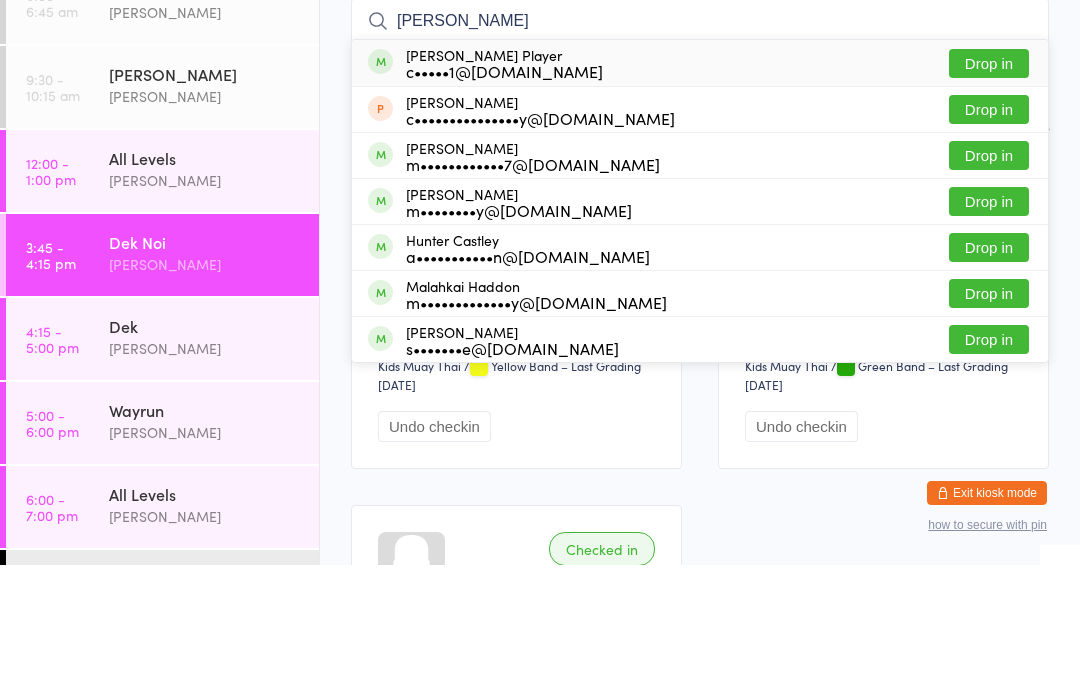 type on "Hadley" 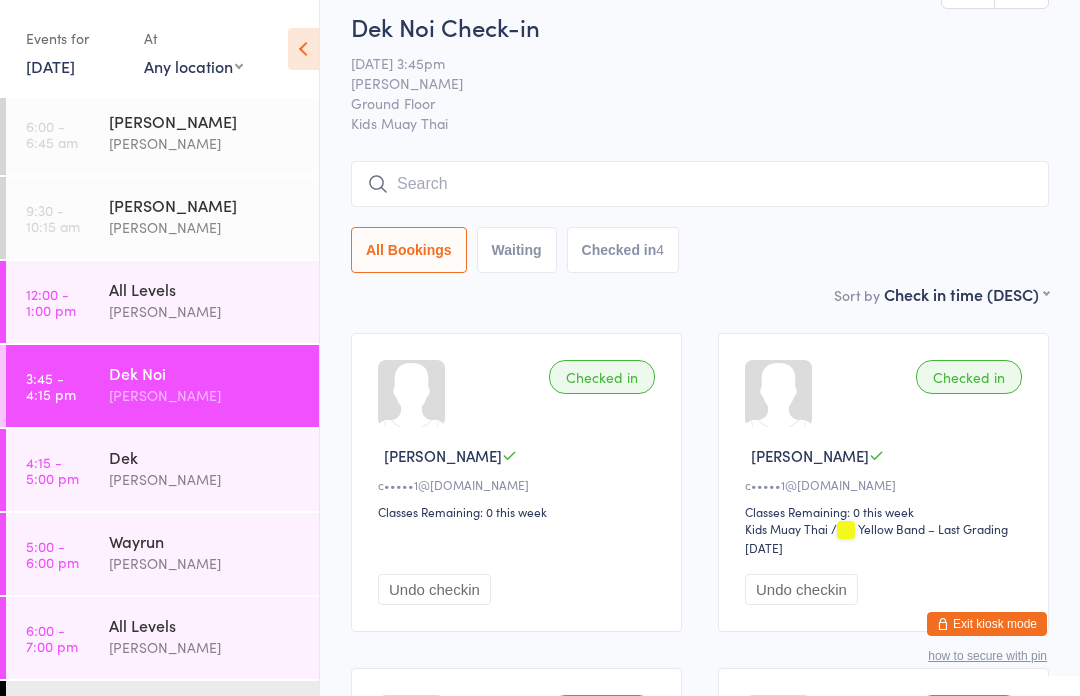 scroll, scrollTop: 0, scrollLeft: 0, axis: both 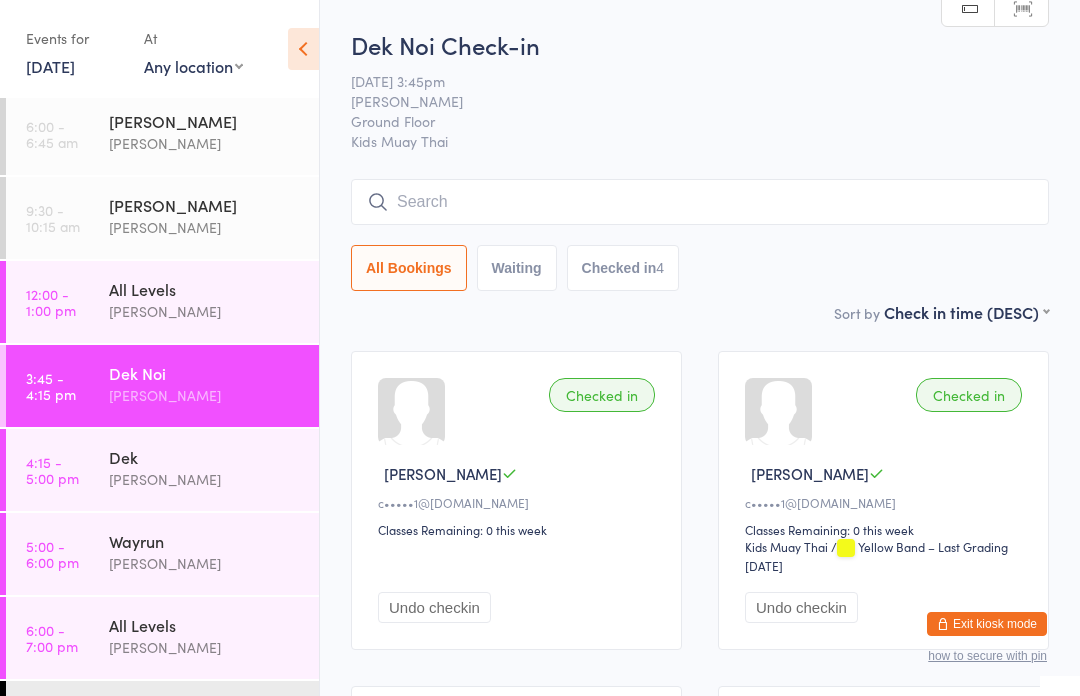 click on "Waiting" at bounding box center [517, 268] 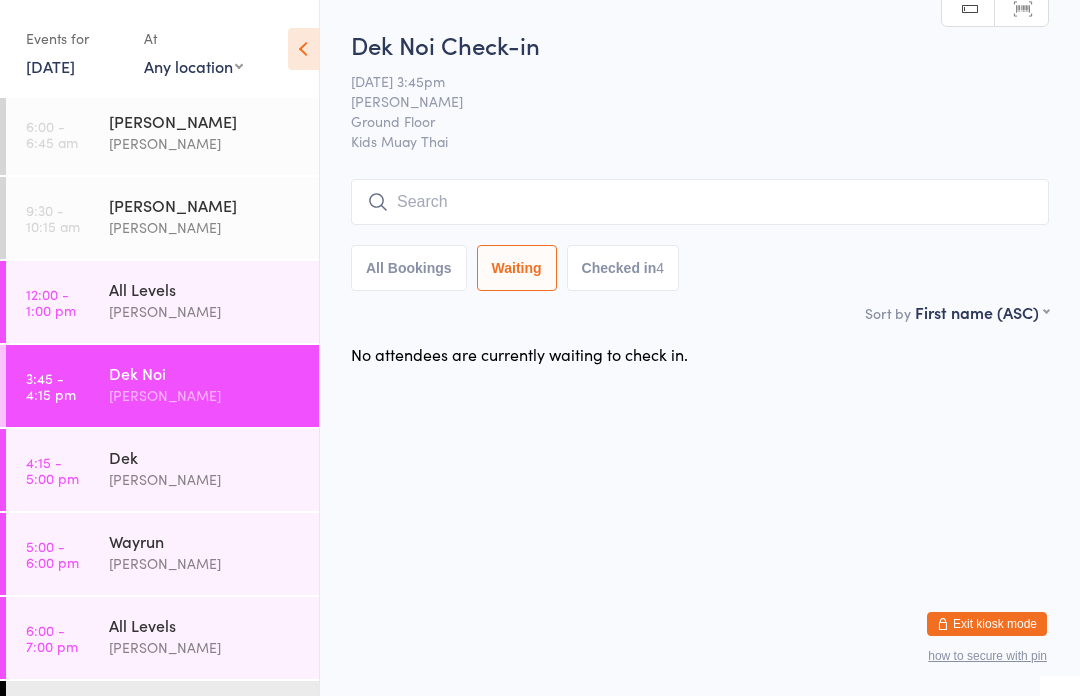 click on "All Bookings" at bounding box center [409, 268] 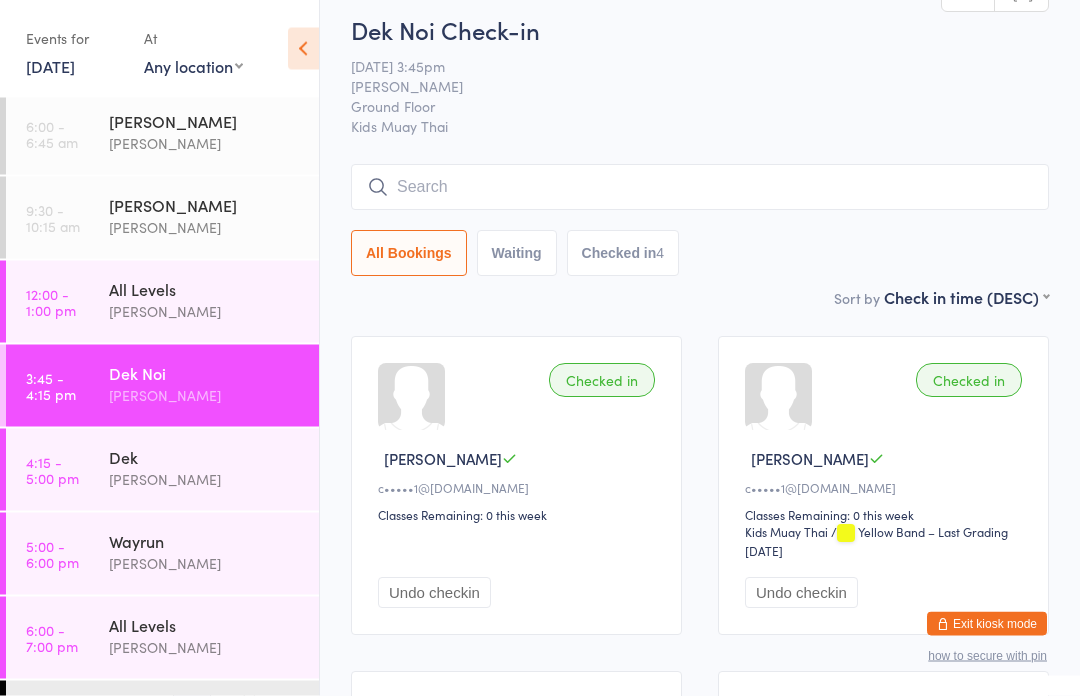 scroll, scrollTop: 0, scrollLeft: 0, axis: both 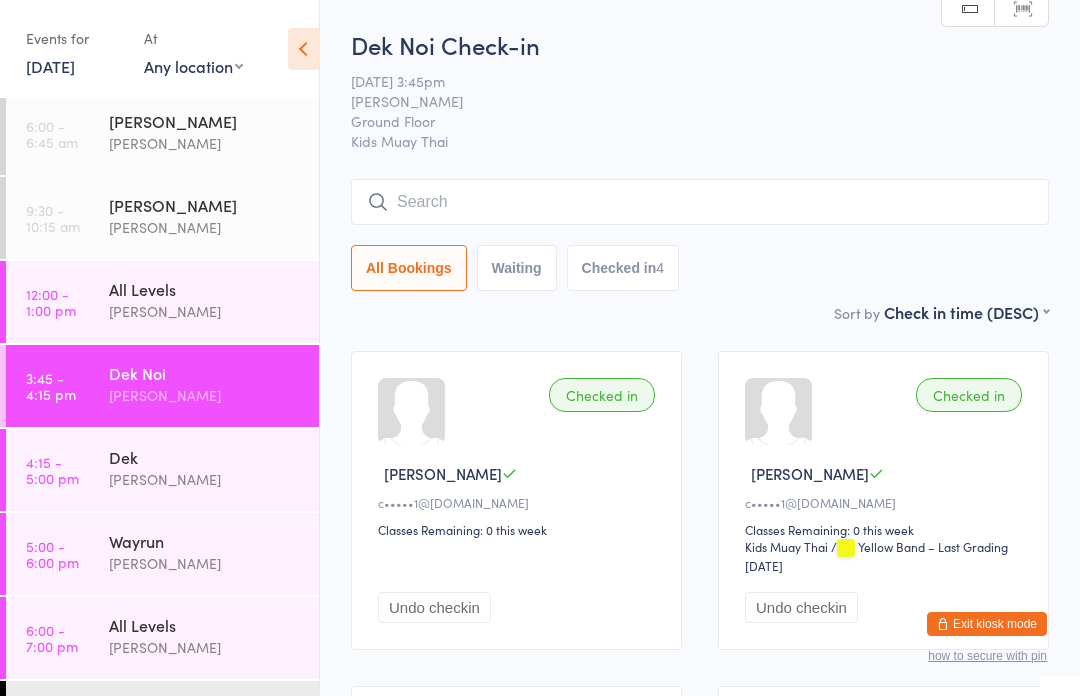click on "Checked in  4" at bounding box center (623, 268) 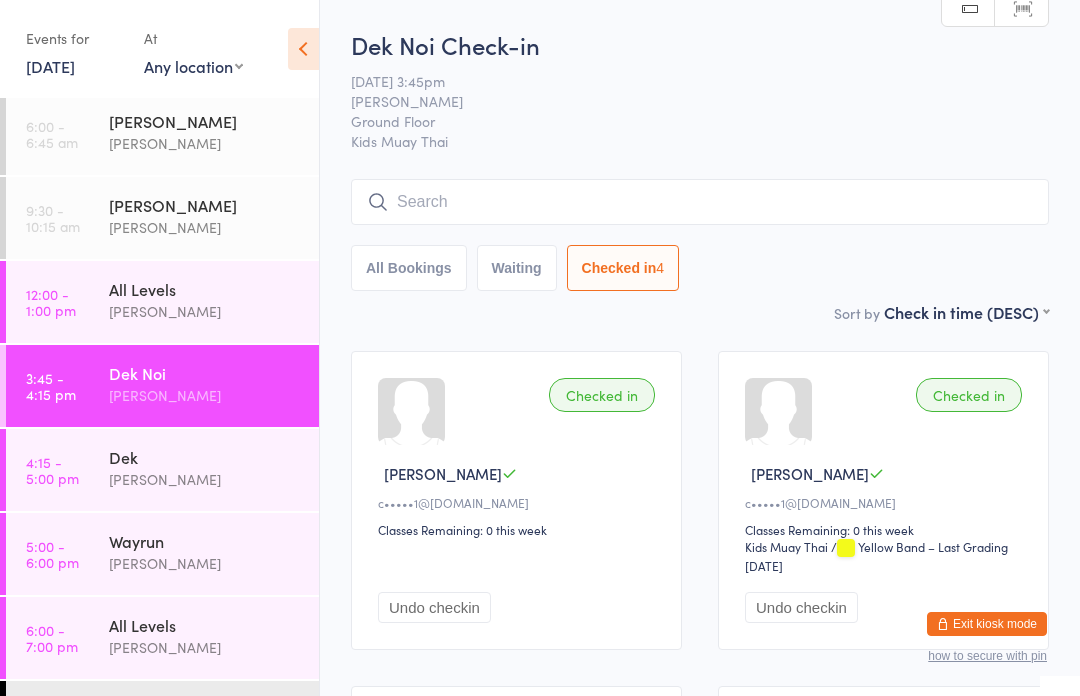 click on "Waiting" at bounding box center (517, 268) 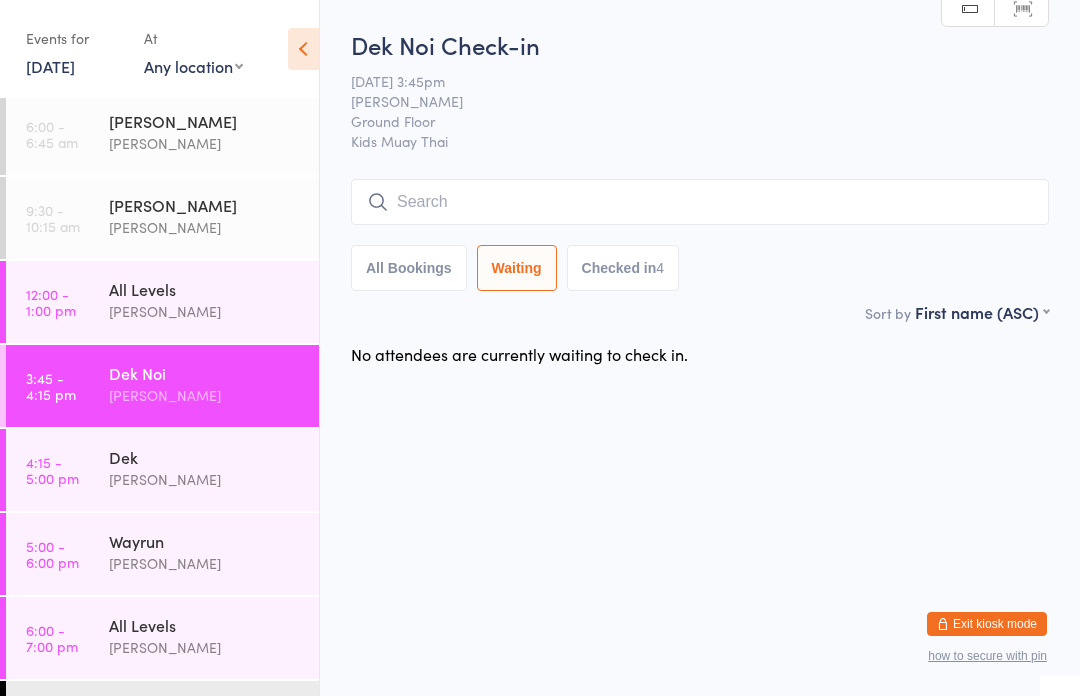 click on "All Bookings" at bounding box center [409, 268] 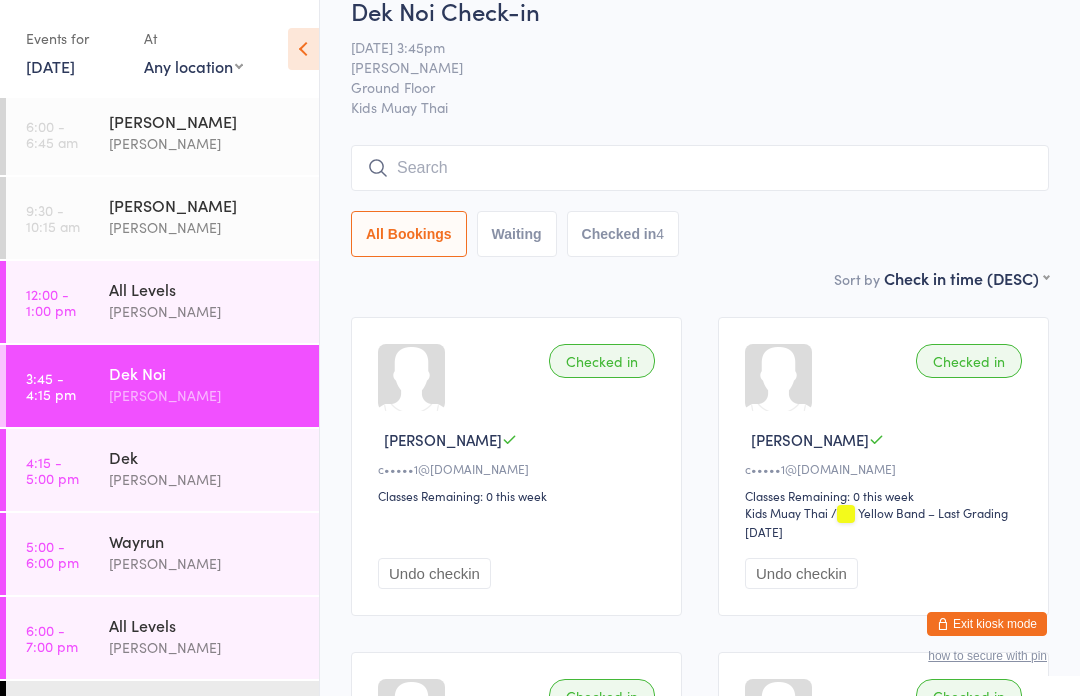 scroll, scrollTop: 0, scrollLeft: 0, axis: both 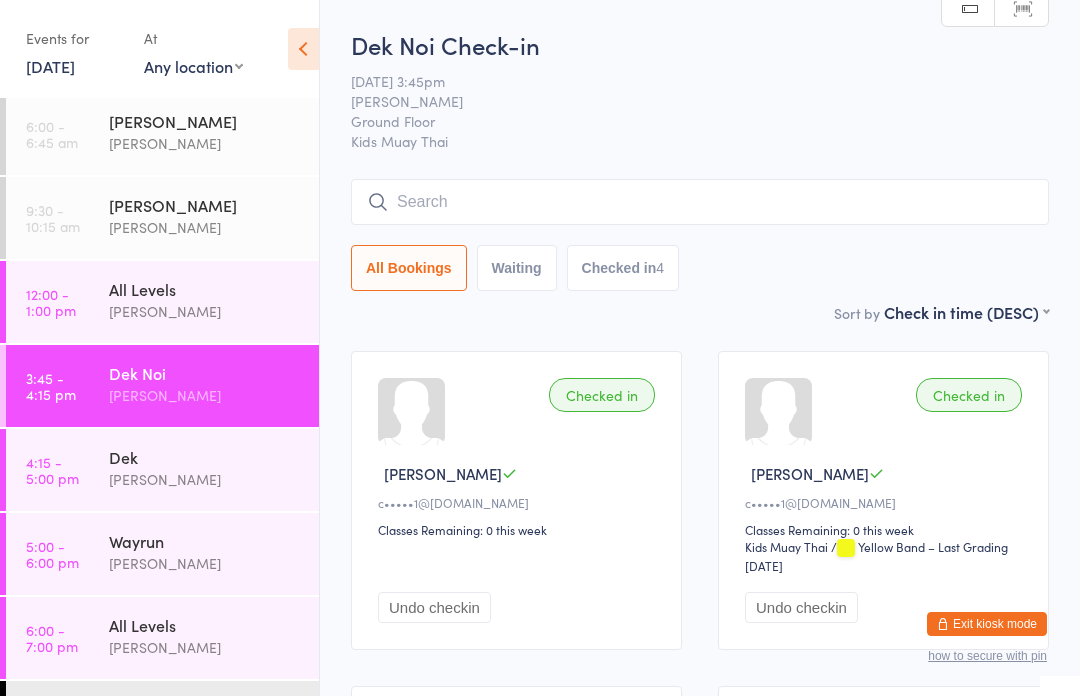 click at bounding box center [700, 202] 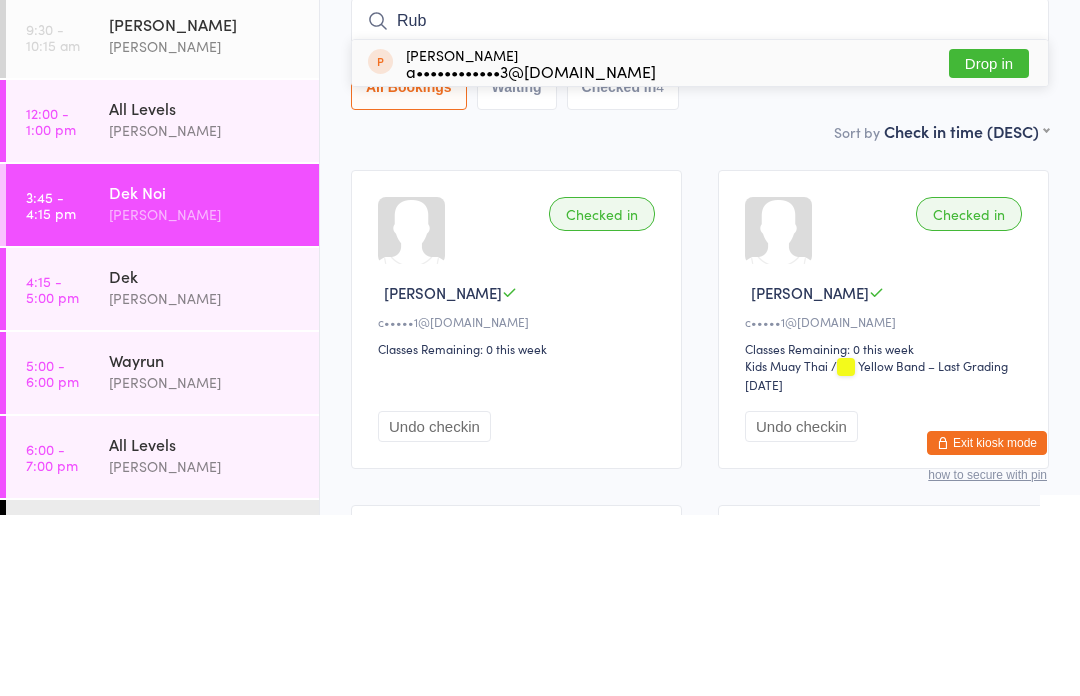 type on "Rub" 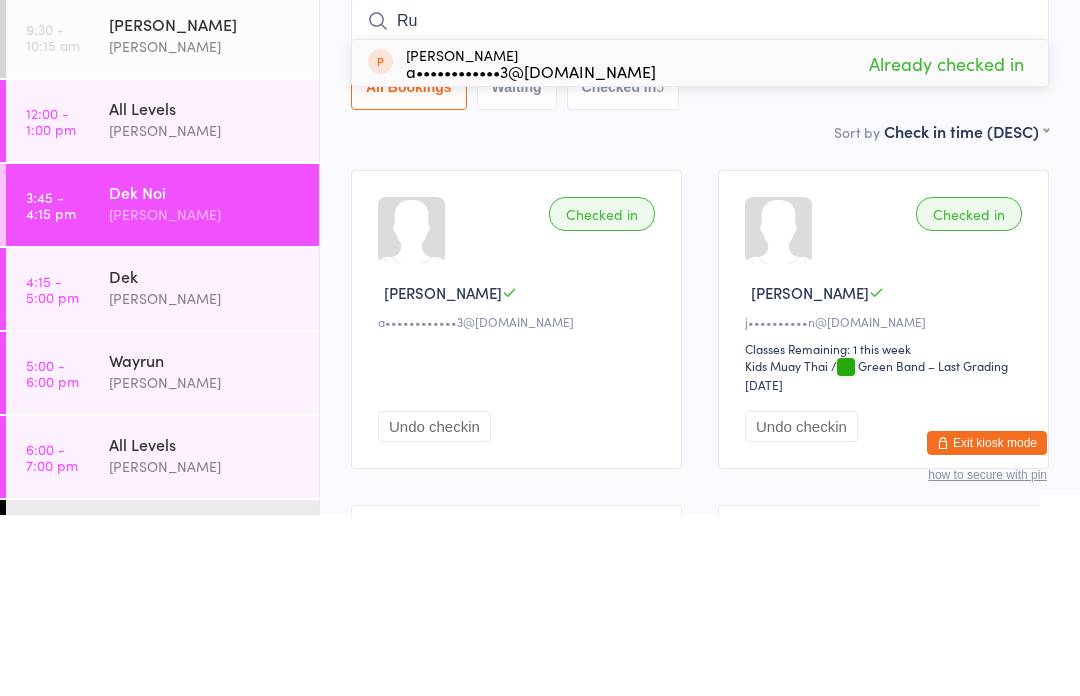 type on "R" 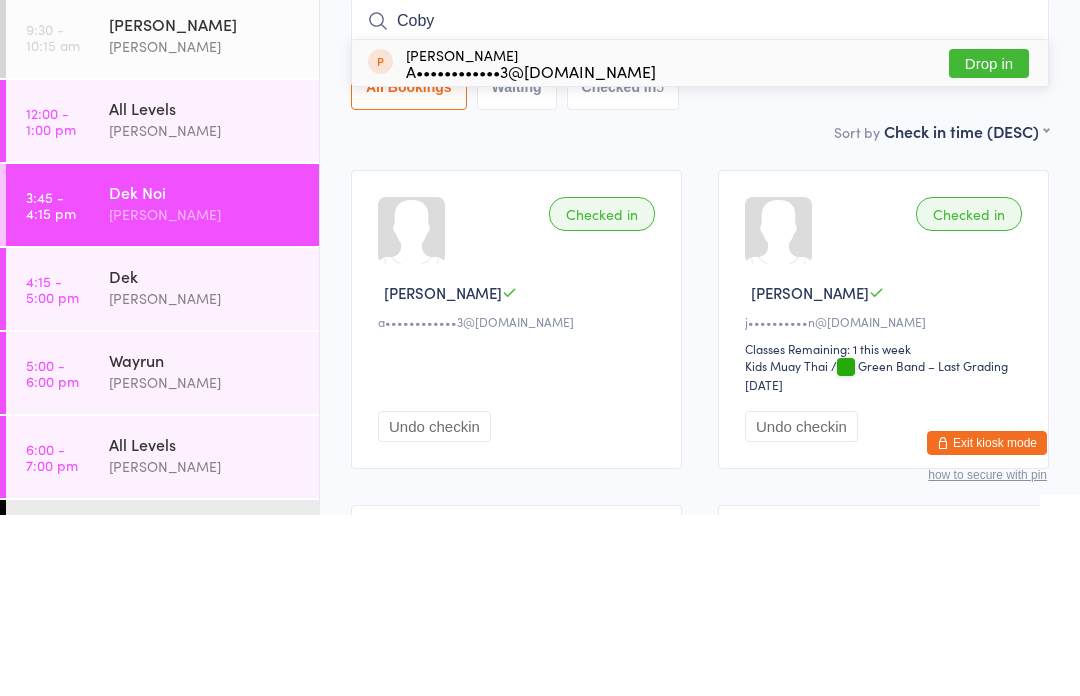 type on "Coby" 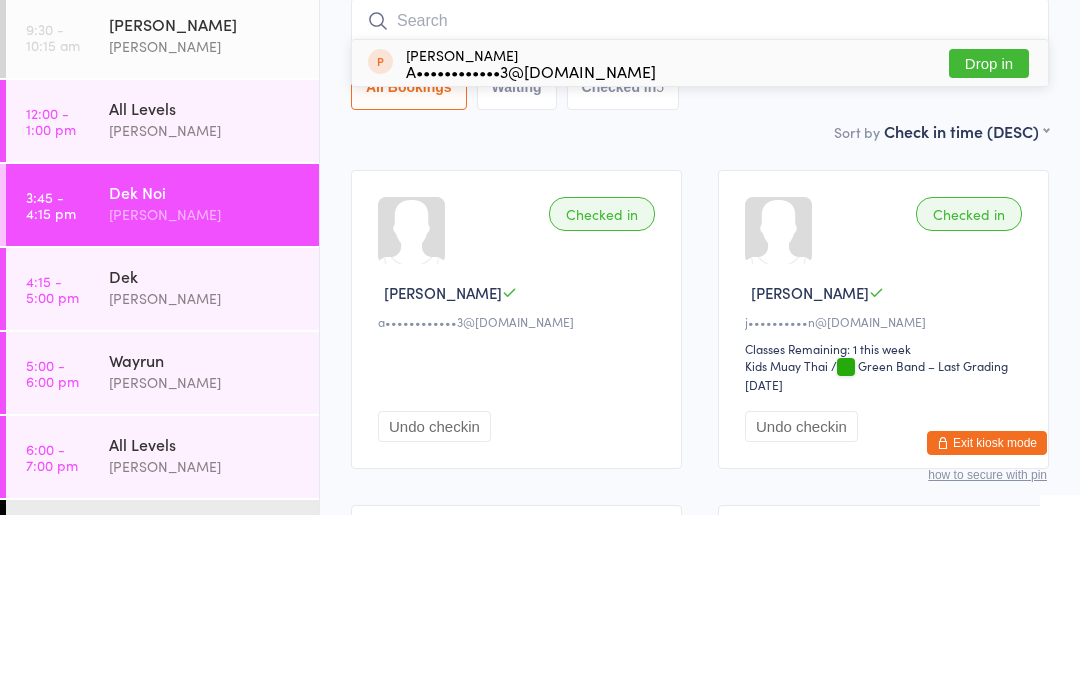 scroll, scrollTop: 181, scrollLeft: 0, axis: vertical 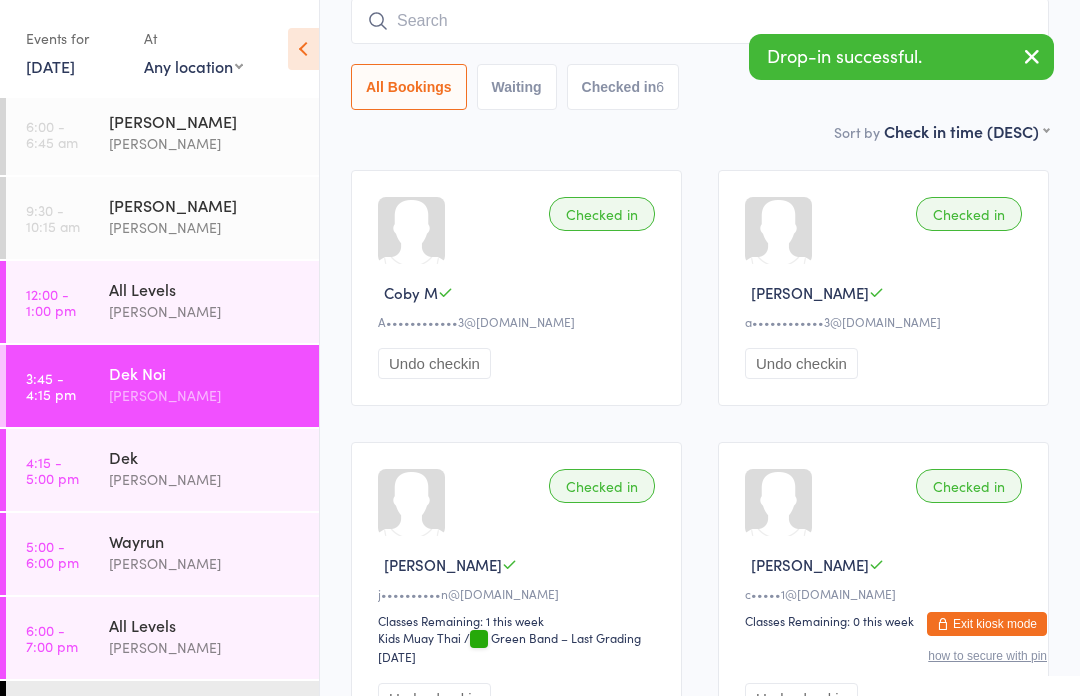 click at bounding box center (700, 21) 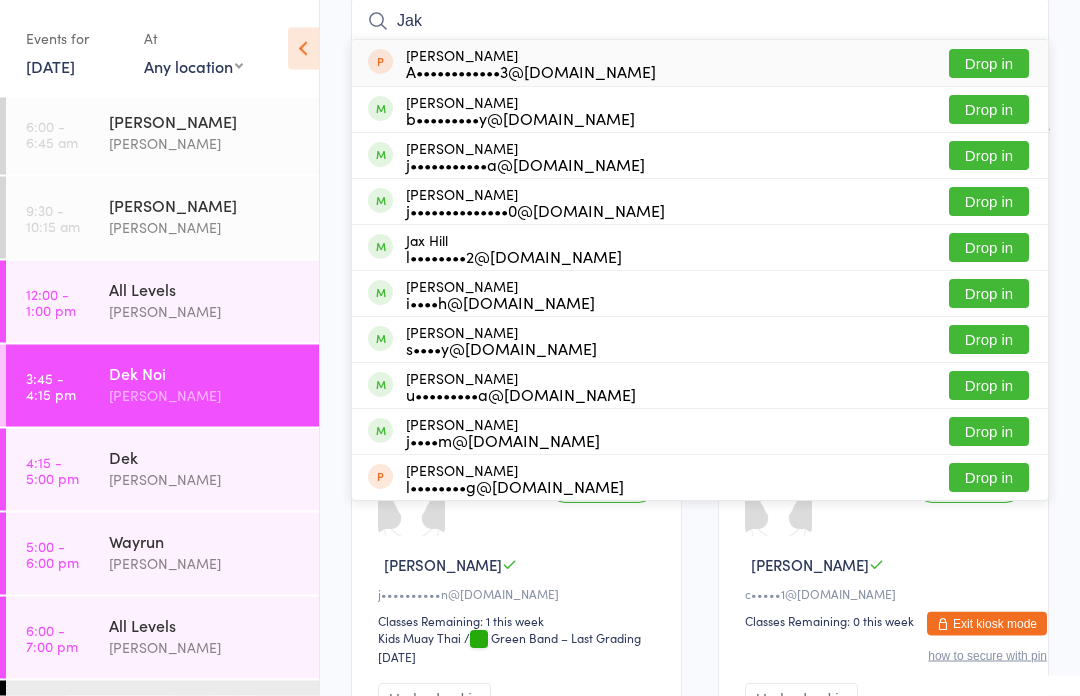 type on "Jak" 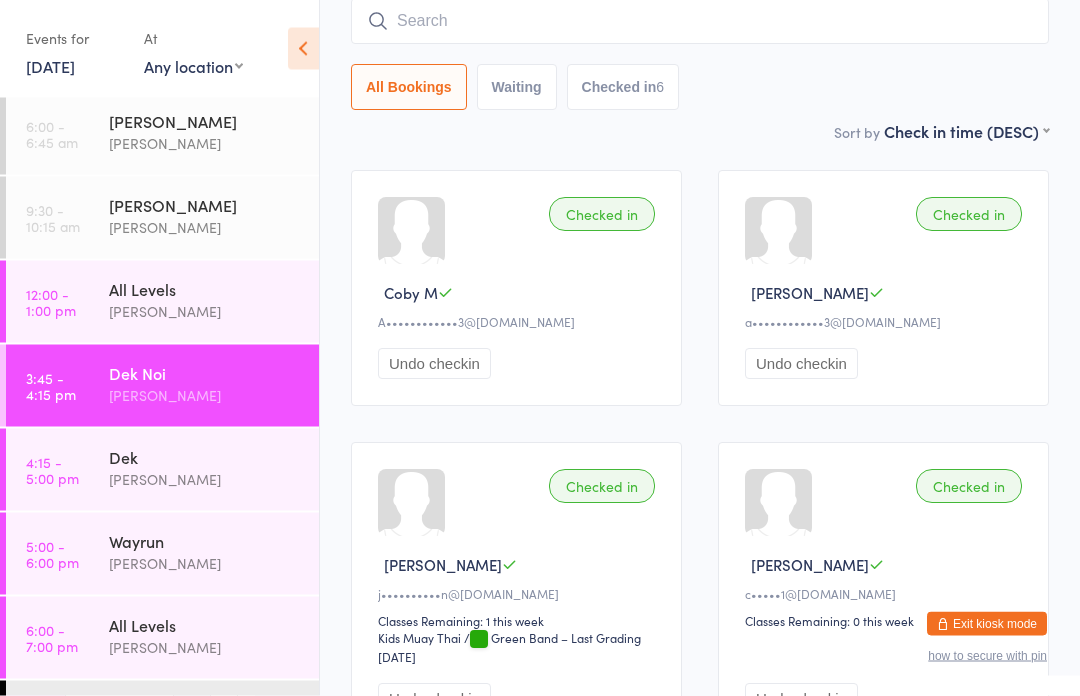 scroll, scrollTop: 181, scrollLeft: 0, axis: vertical 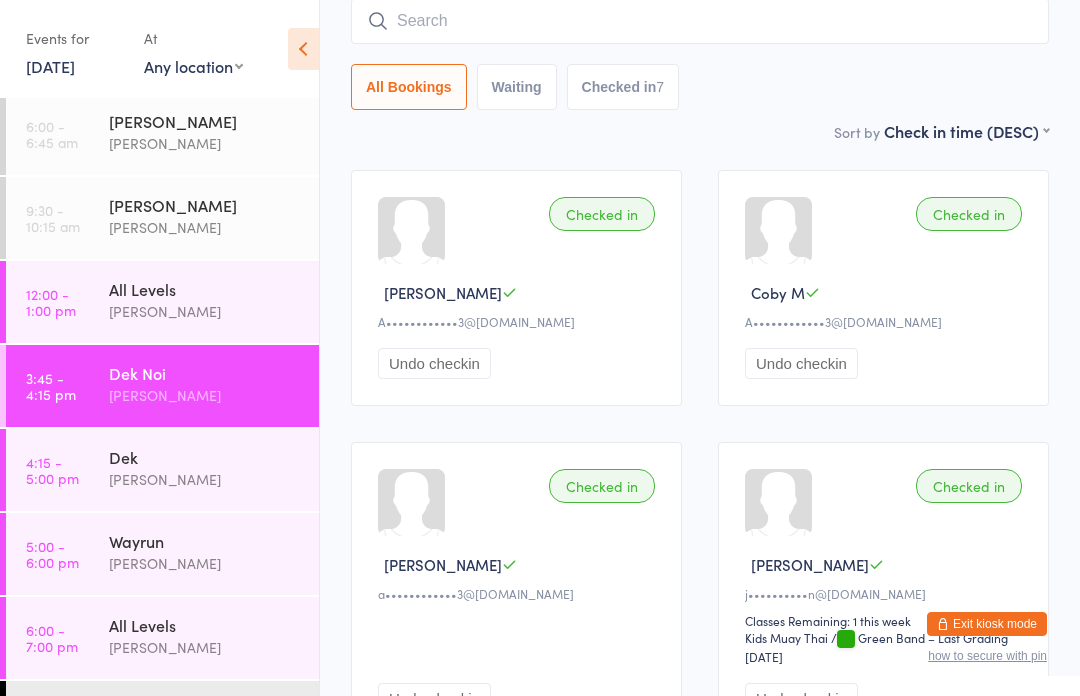 click on "[PERSON_NAME]" at bounding box center [205, 395] 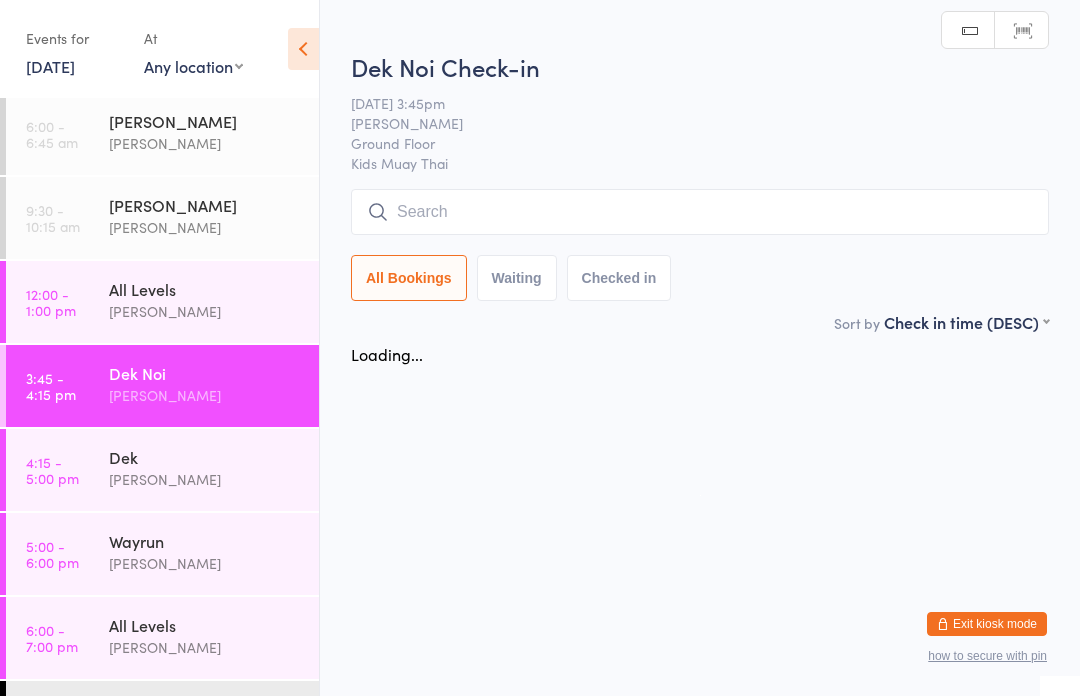 scroll, scrollTop: 0, scrollLeft: 0, axis: both 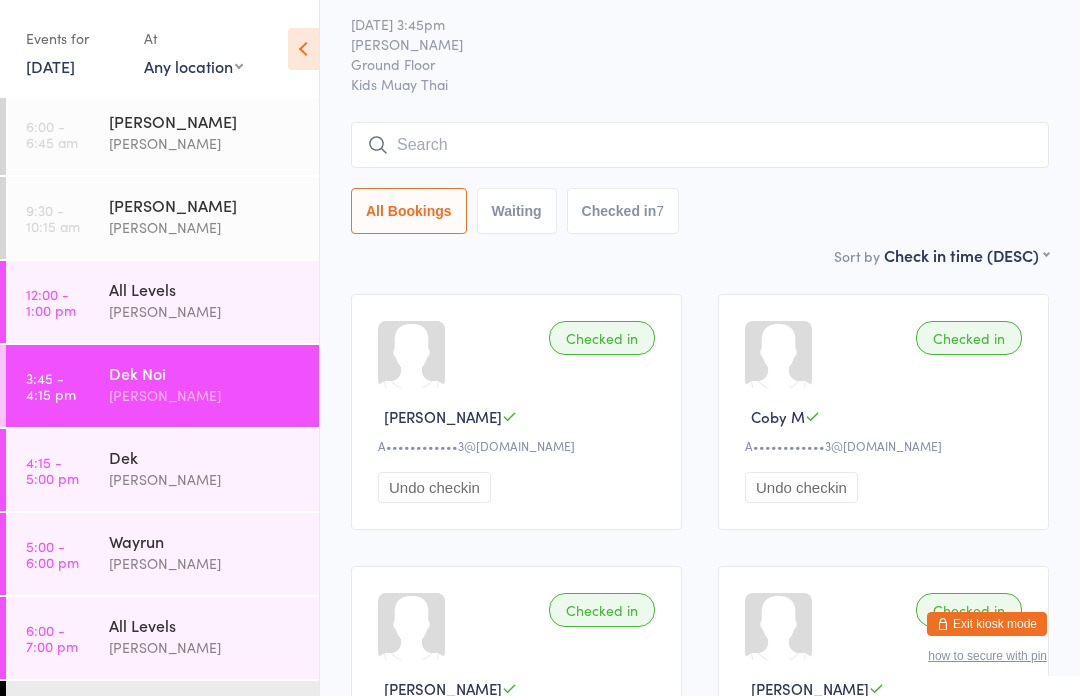 click on "Undo checkin" at bounding box center (434, 487) 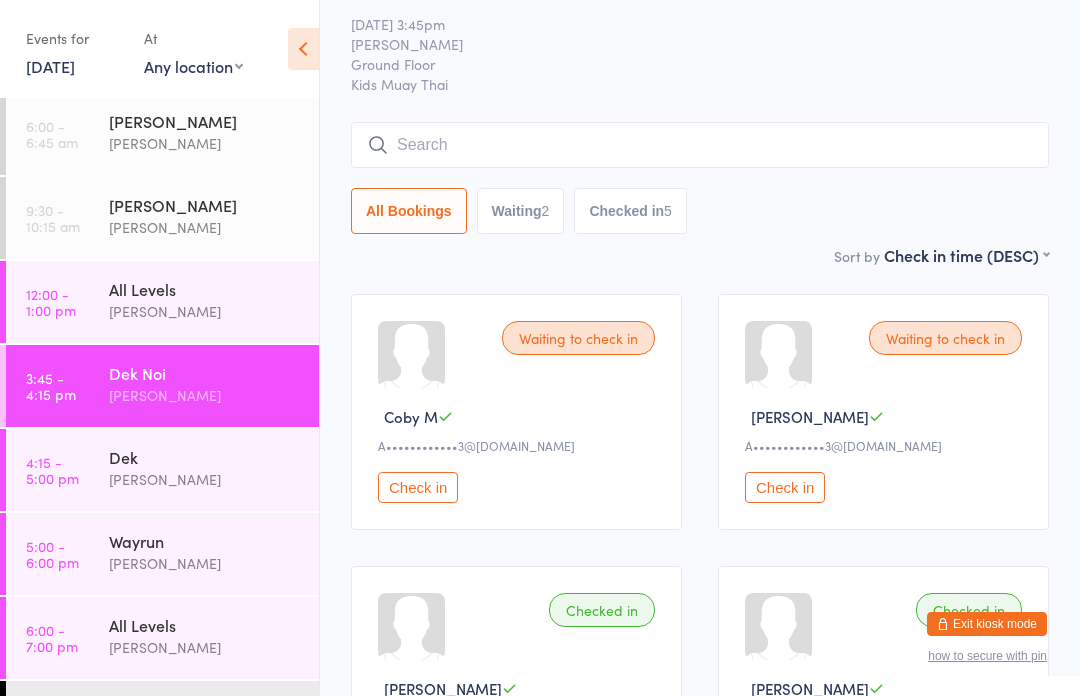click on "[PERSON_NAME]" at bounding box center [205, 479] 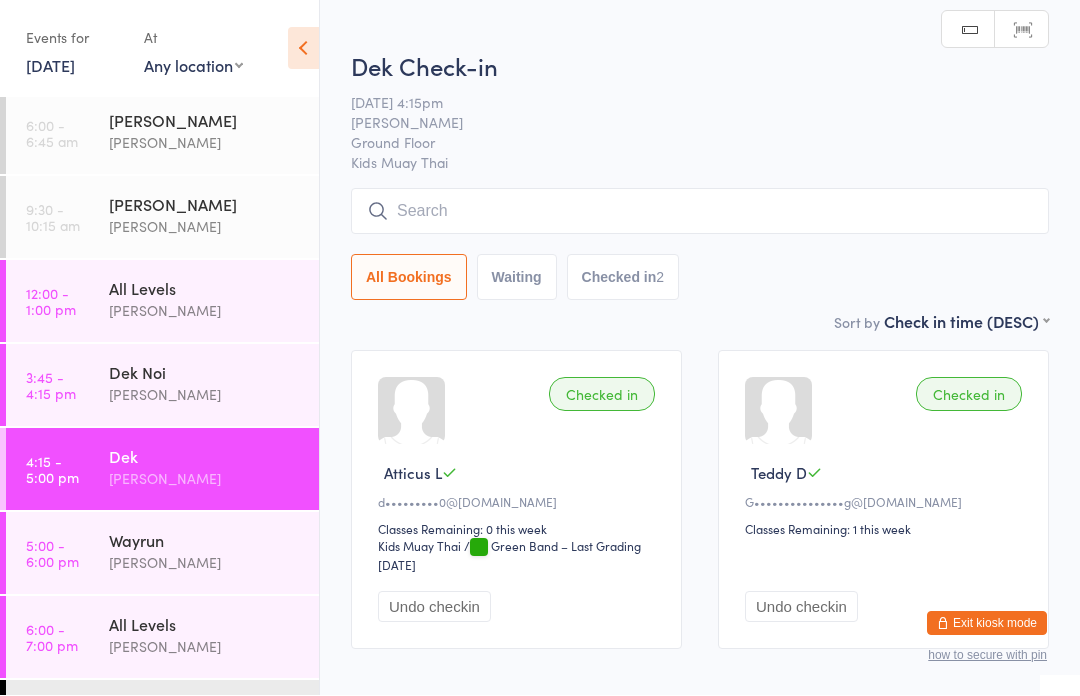 scroll, scrollTop: 1, scrollLeft: 0, axis: vertical 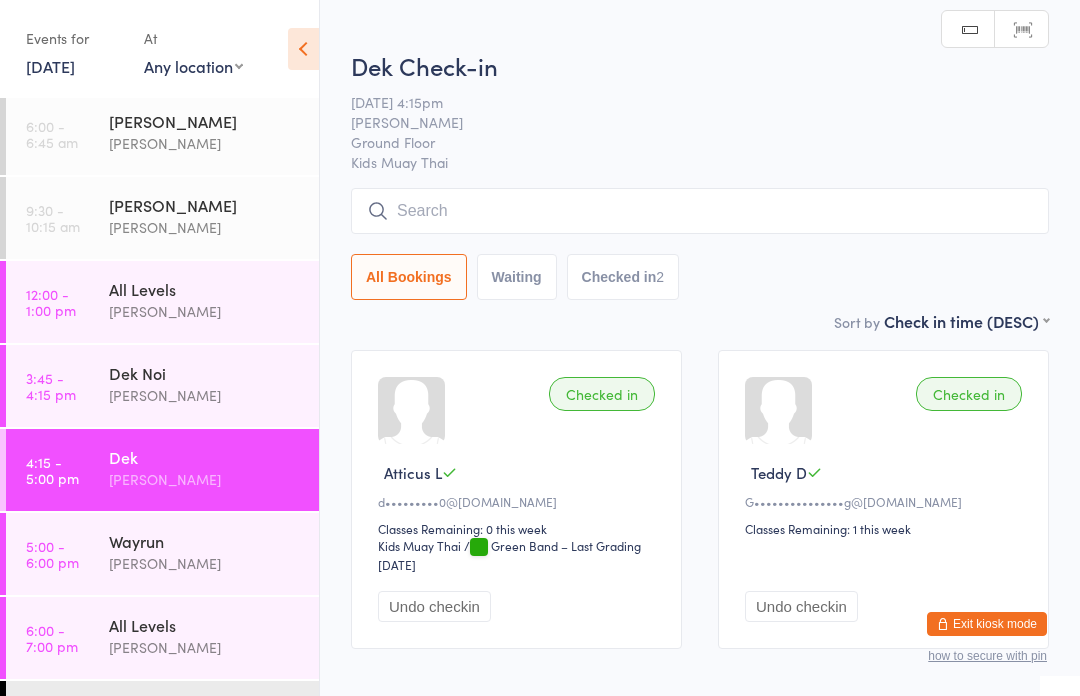 click at bounding box center [700, 211] 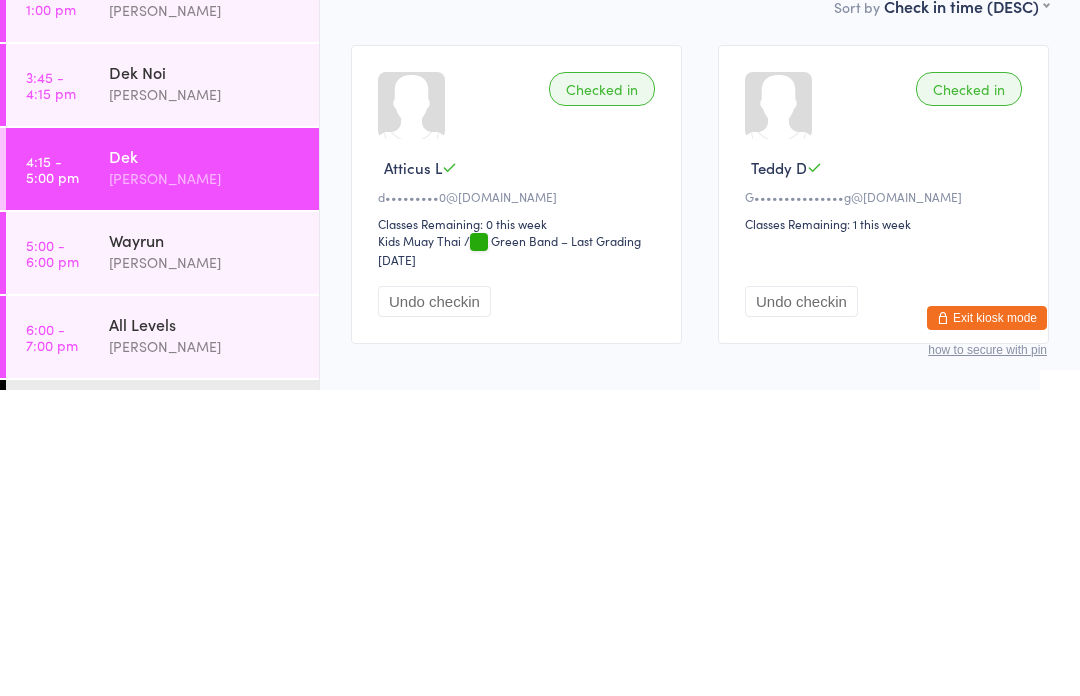 scroll, scrollTop: 0, scrollLeft: 0, axis: both 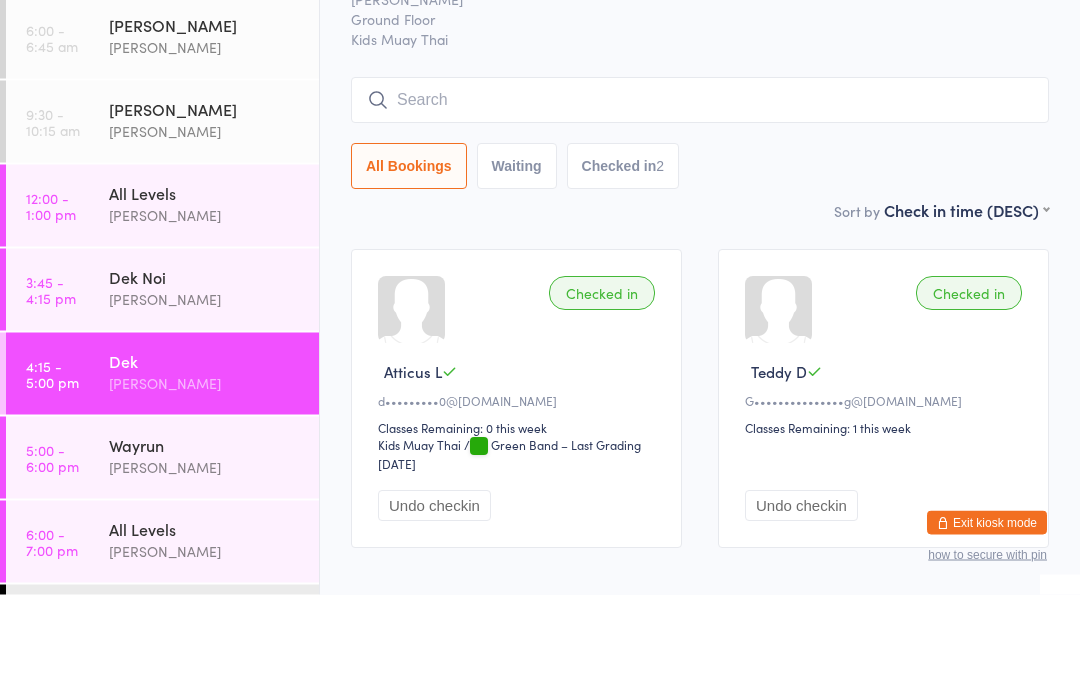 type on "V" 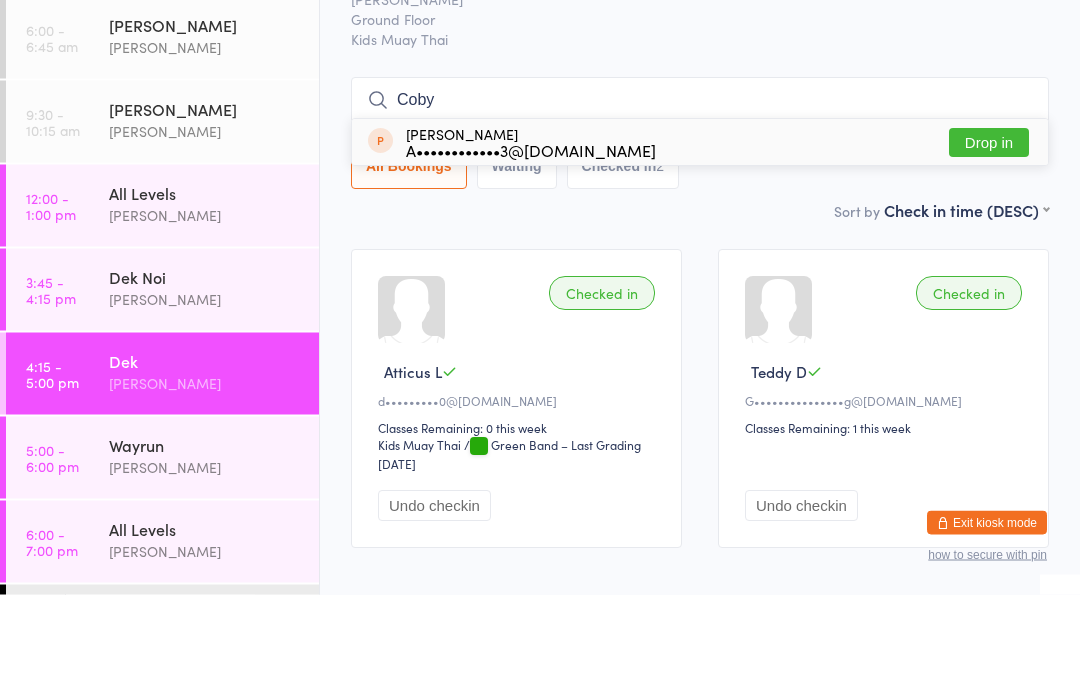 type on "Coby" 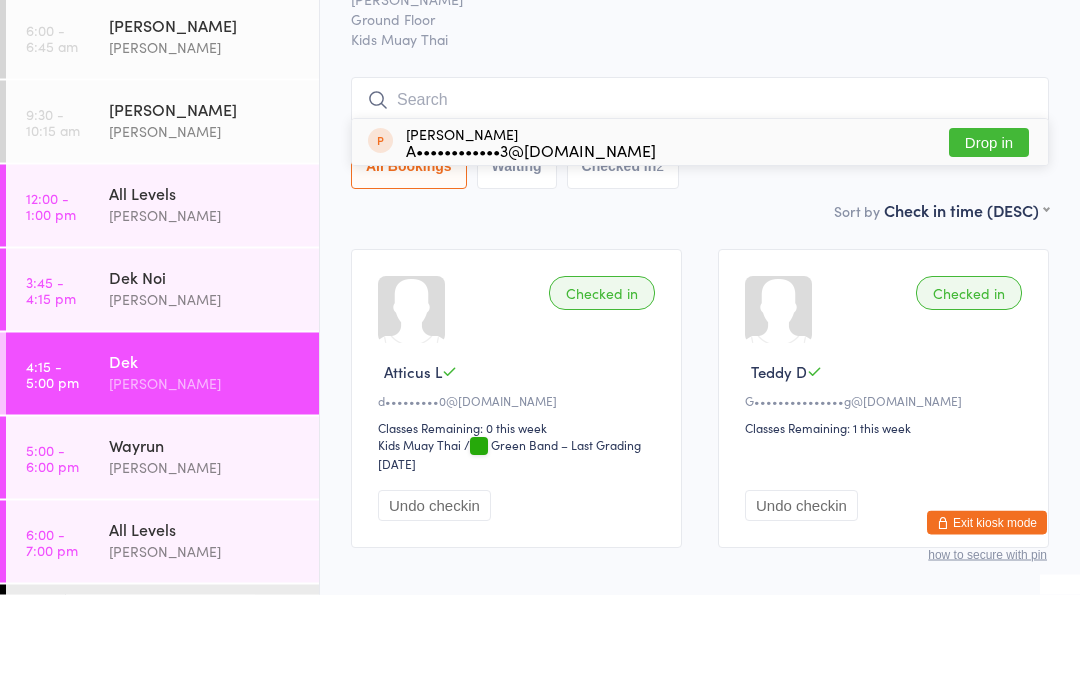 scroll, scrollTop: 102, scrollLeft: 0, axis: vertical 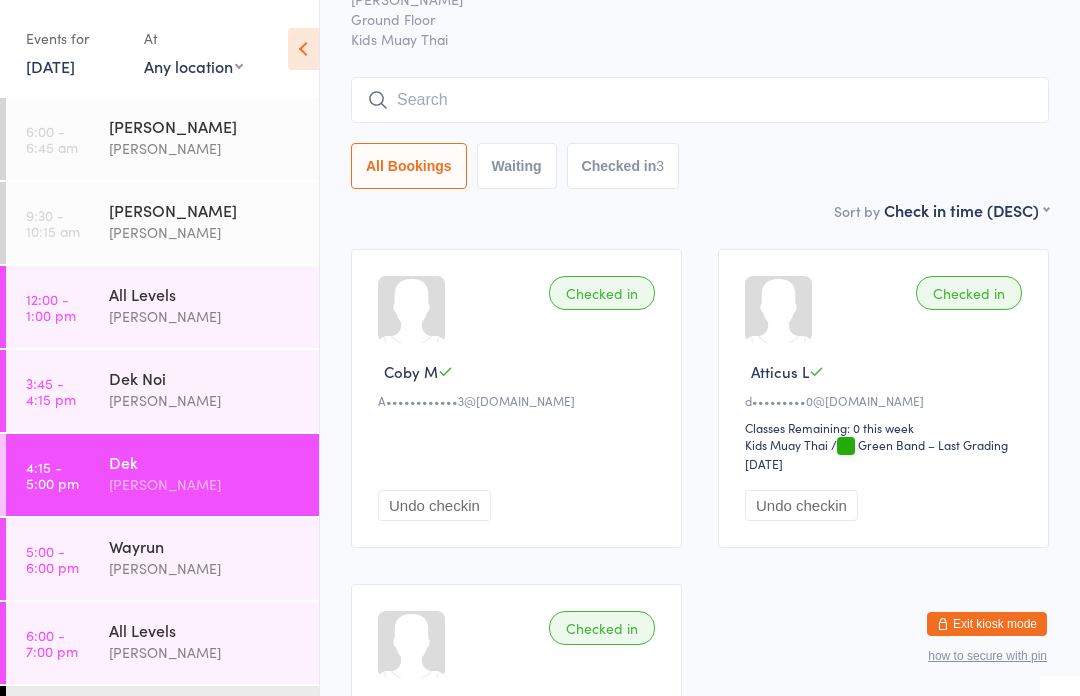click on "Wayrun" at bounding box center (205, 546) 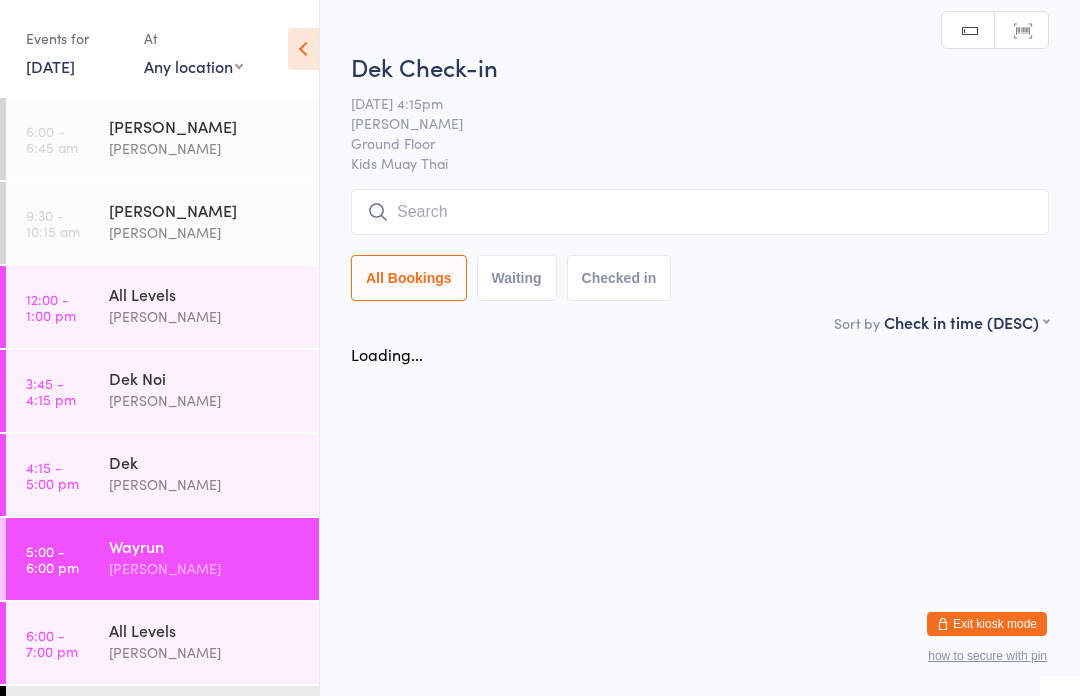 scroll, scrollTop: 0, scrollLeft: 0, axis: both 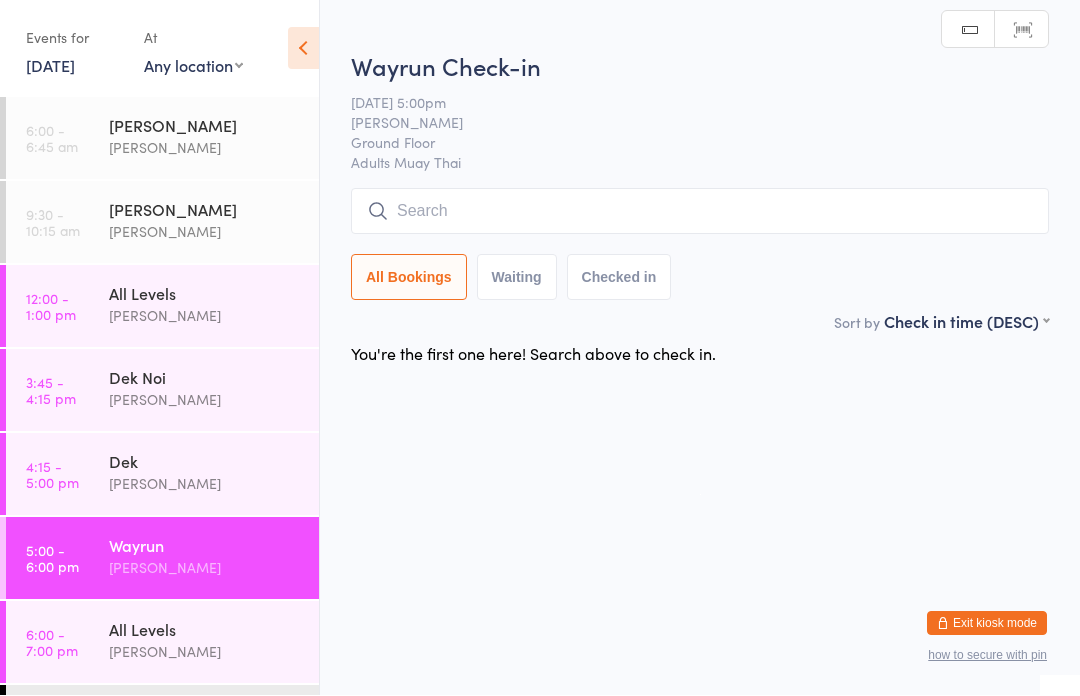 click at bounding box center (700, 212) 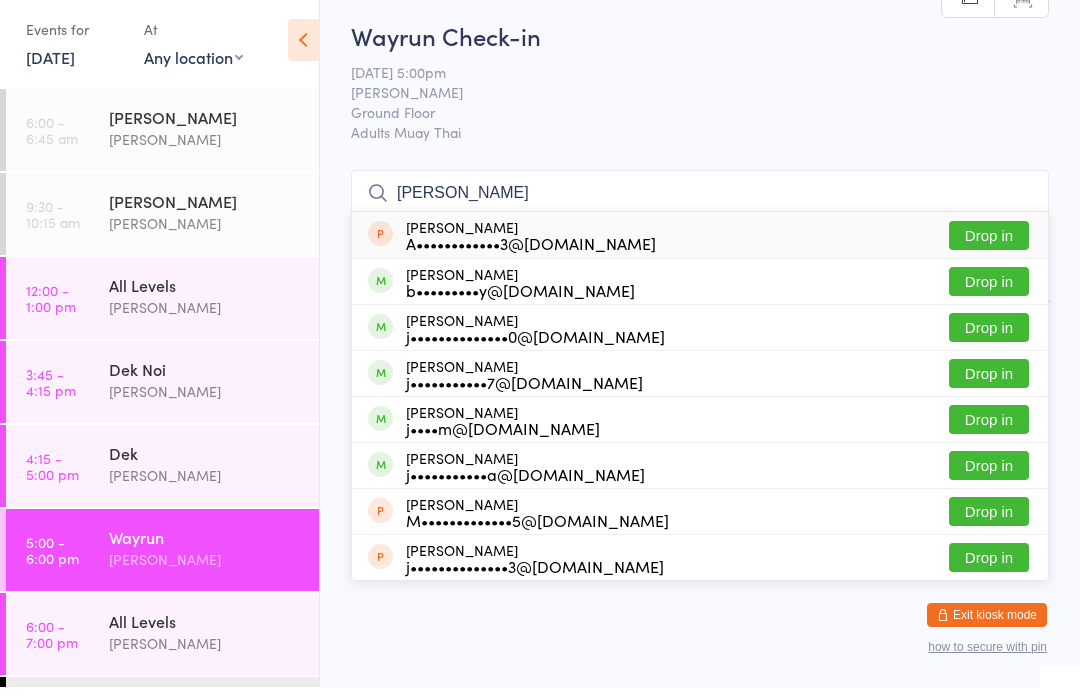 type on "Jake mu" 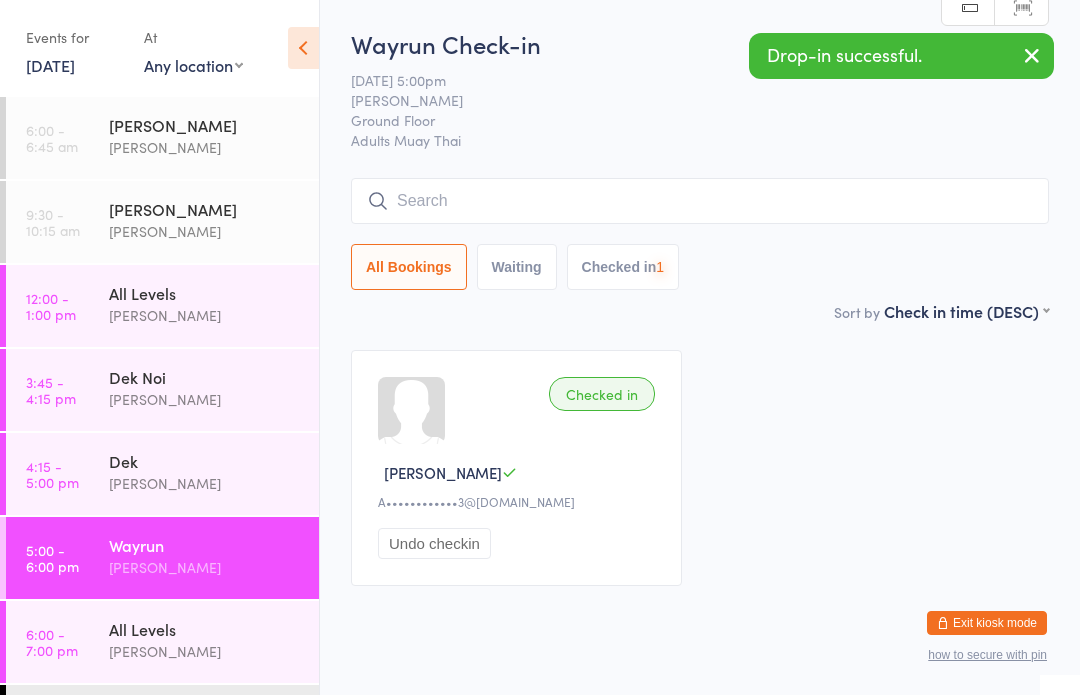 scroll, scrollTop: 1, scrollLeft: 0, axis: vertical 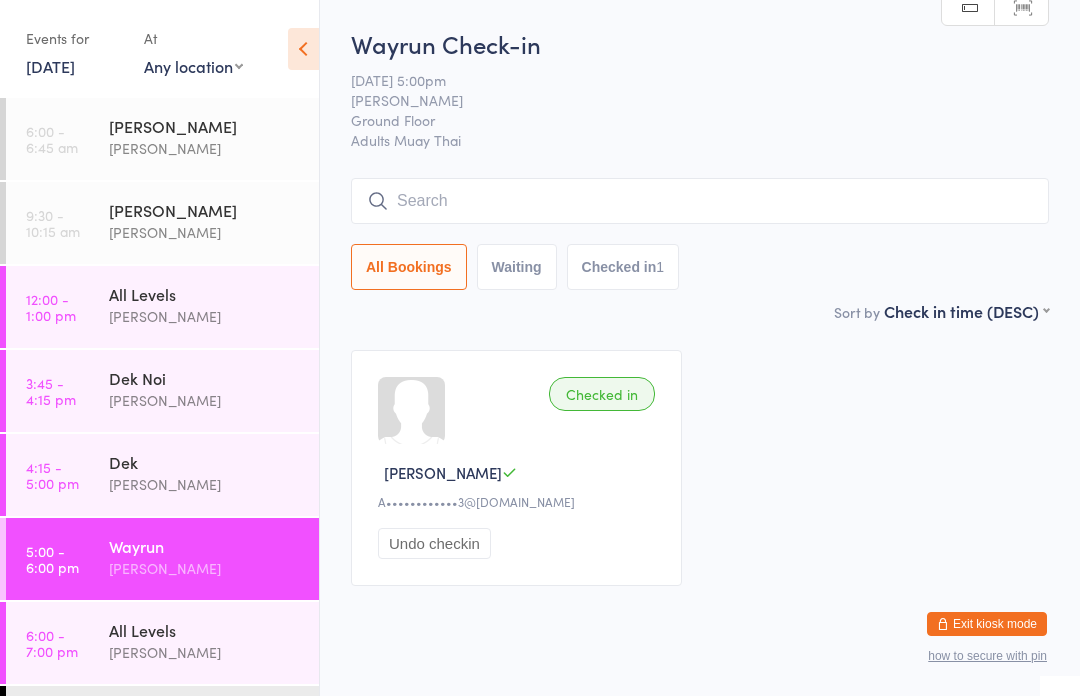 click at bounding box center (700, 201) 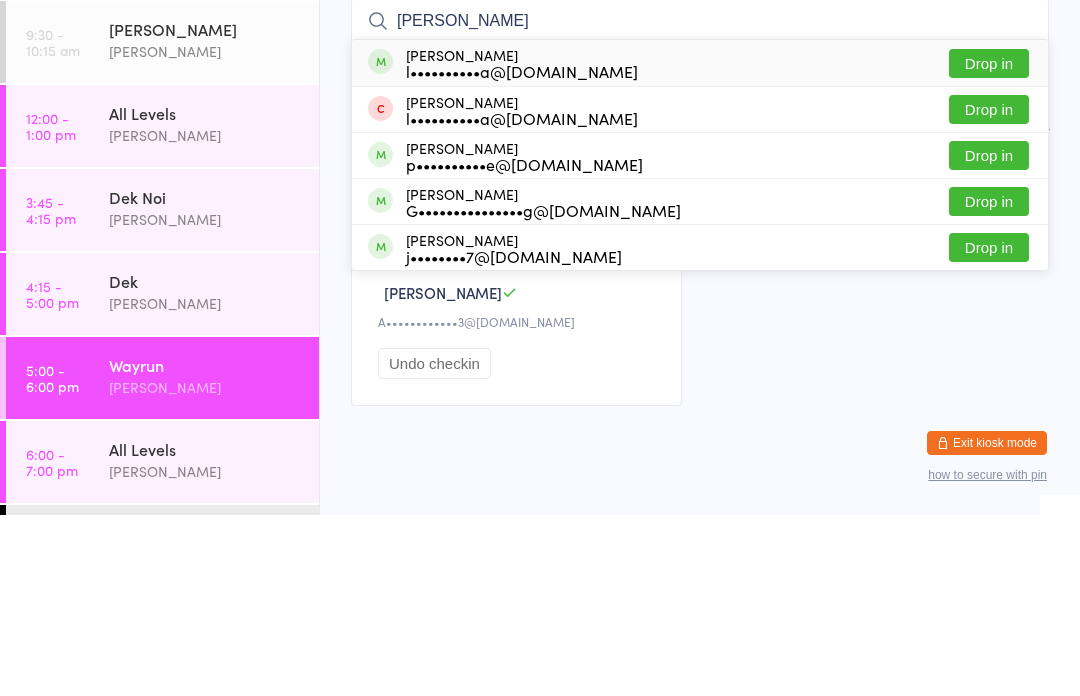 type on "Teddy cooke" 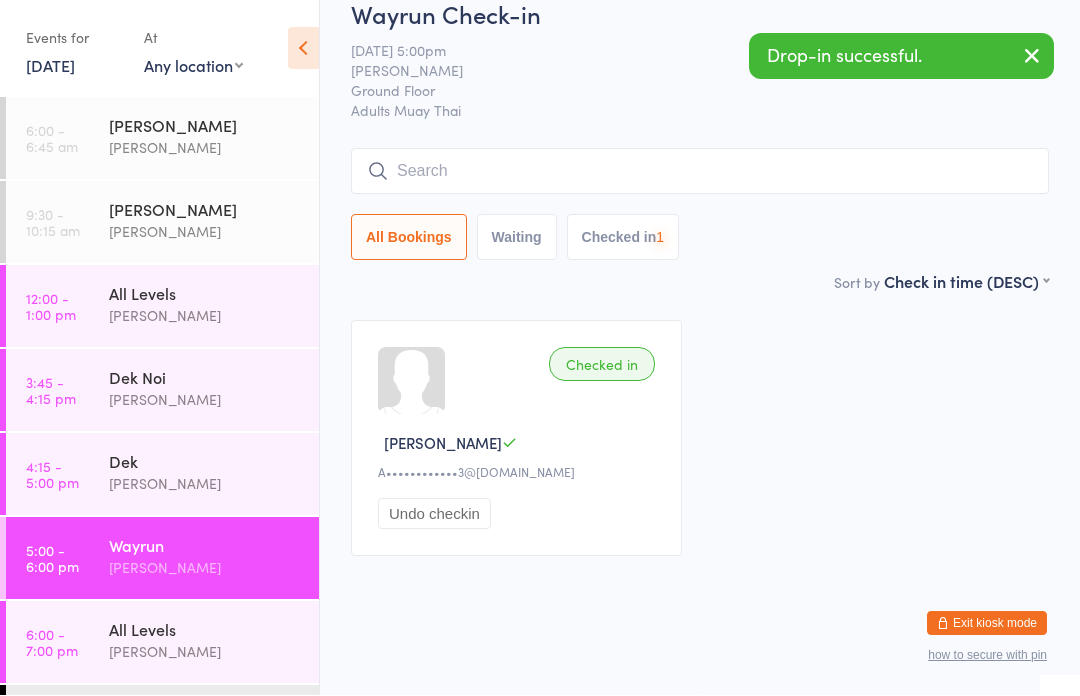 scroll, scrollTop: 55, scrollLeft: 0, axis: vertical 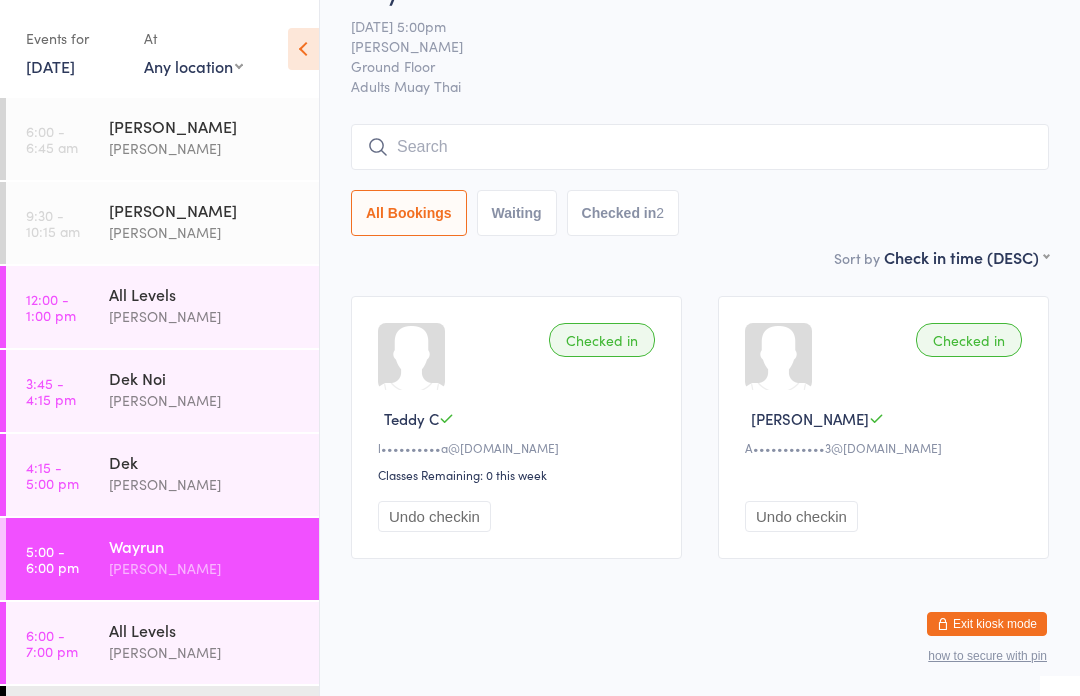 click on "[PERSON_NAME]" at bounding box center [205, 400] 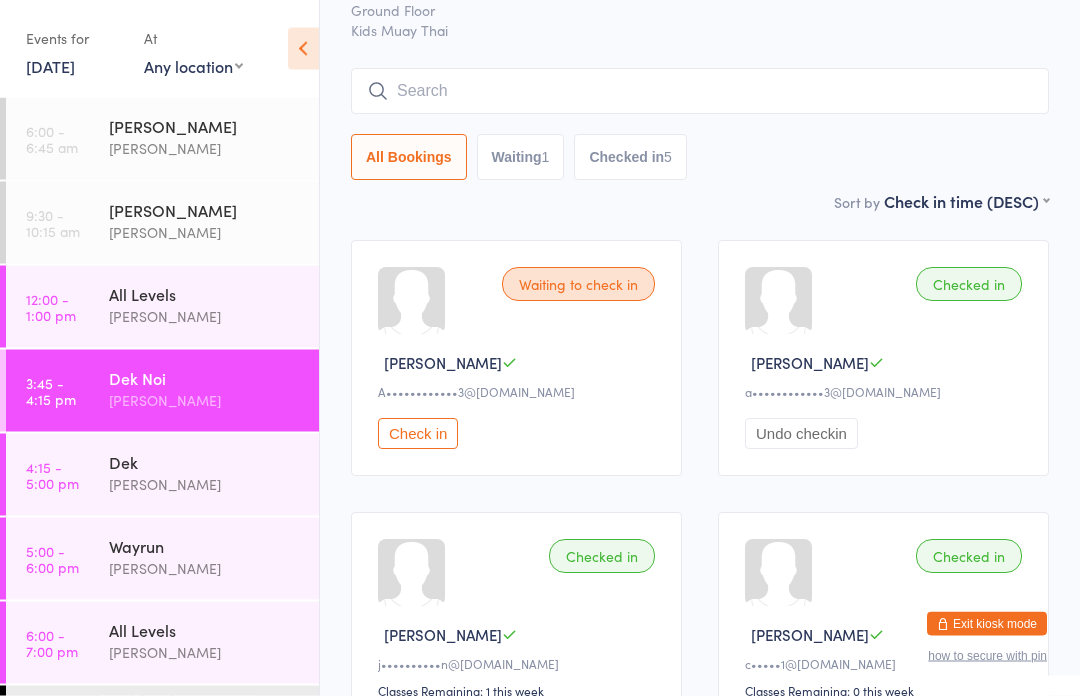 scroll, scrollTop: 110, scrollLeft: 0, axis: vertical 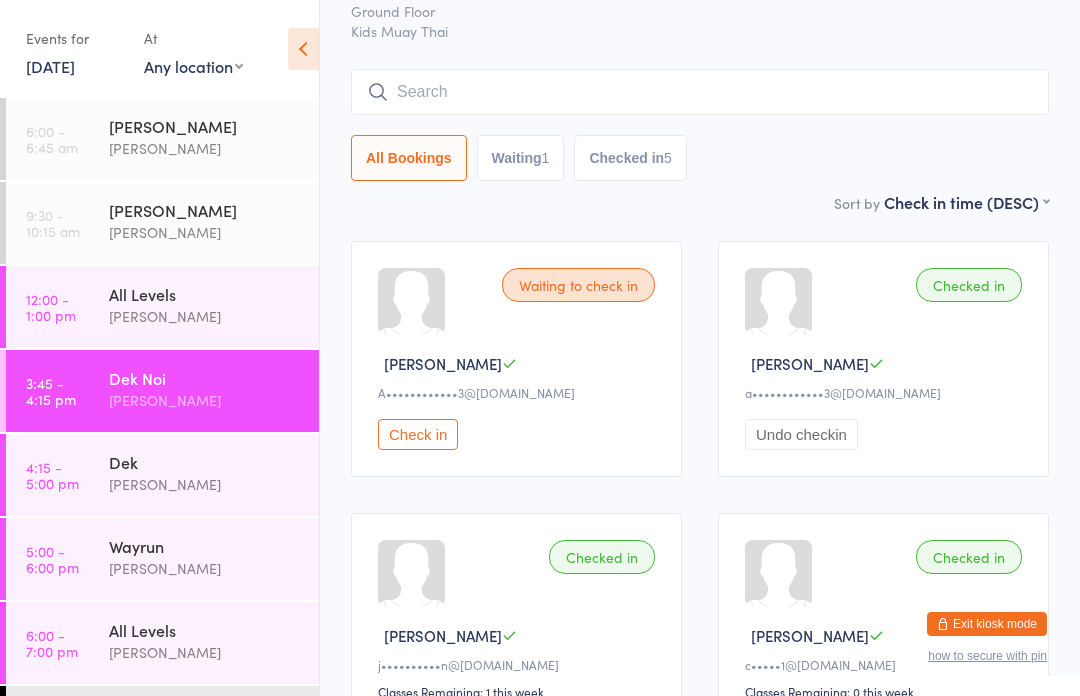 click on "Dek" at bounding box center (205, 462) 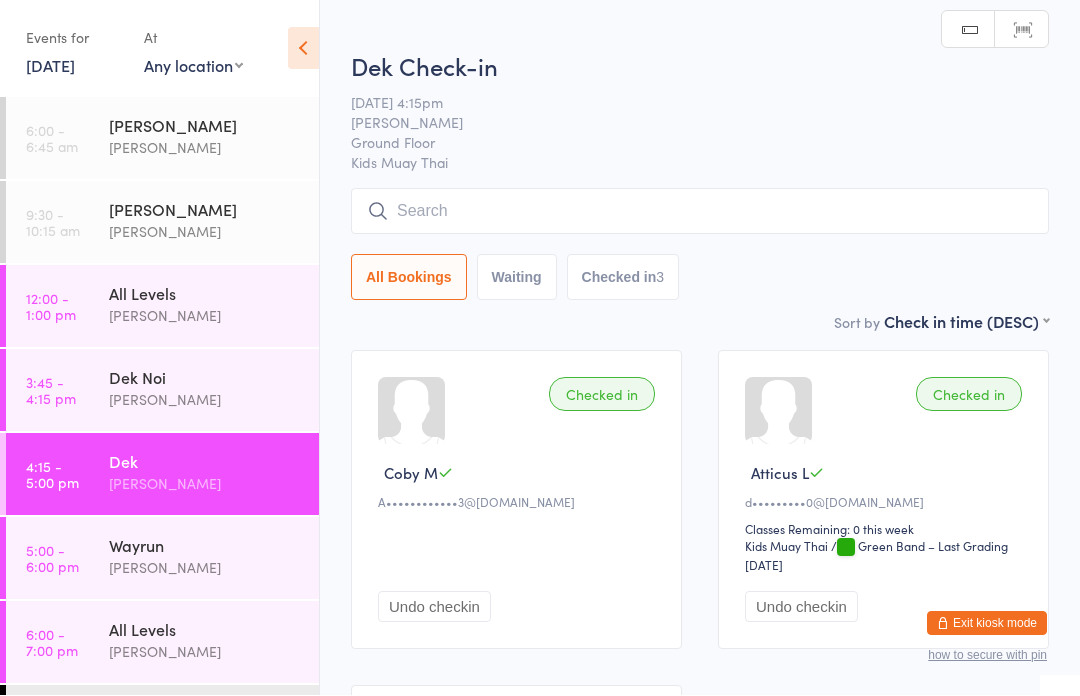 scroll, scrollTop: 1, scrollLeft: 0, axis: vertical 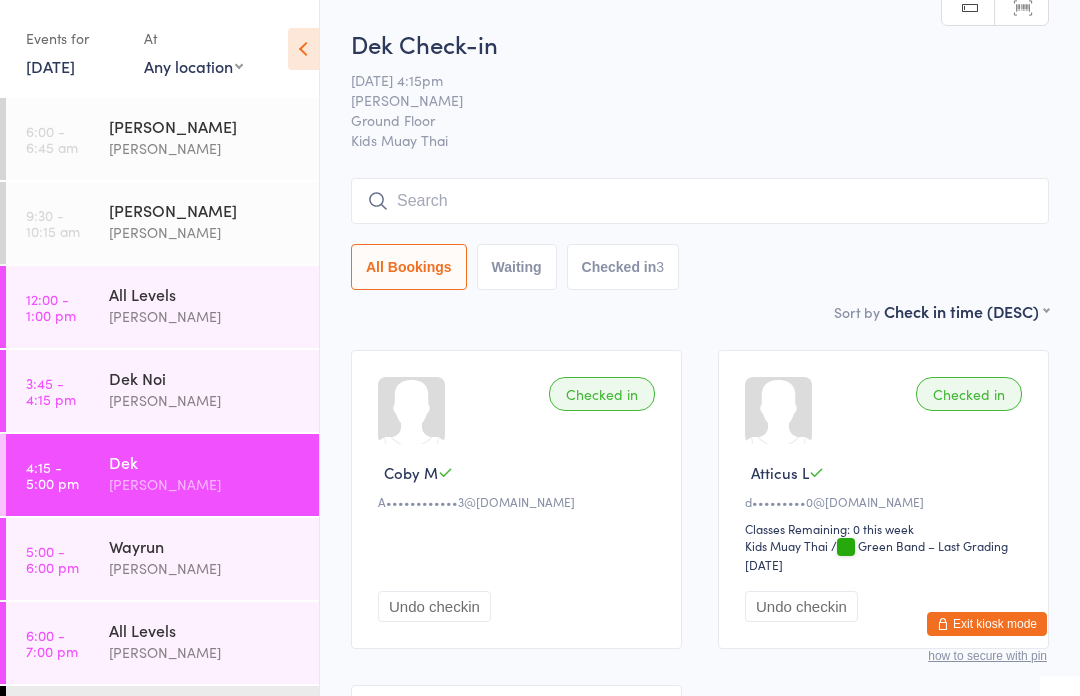 click at bounding box center (700, 201) 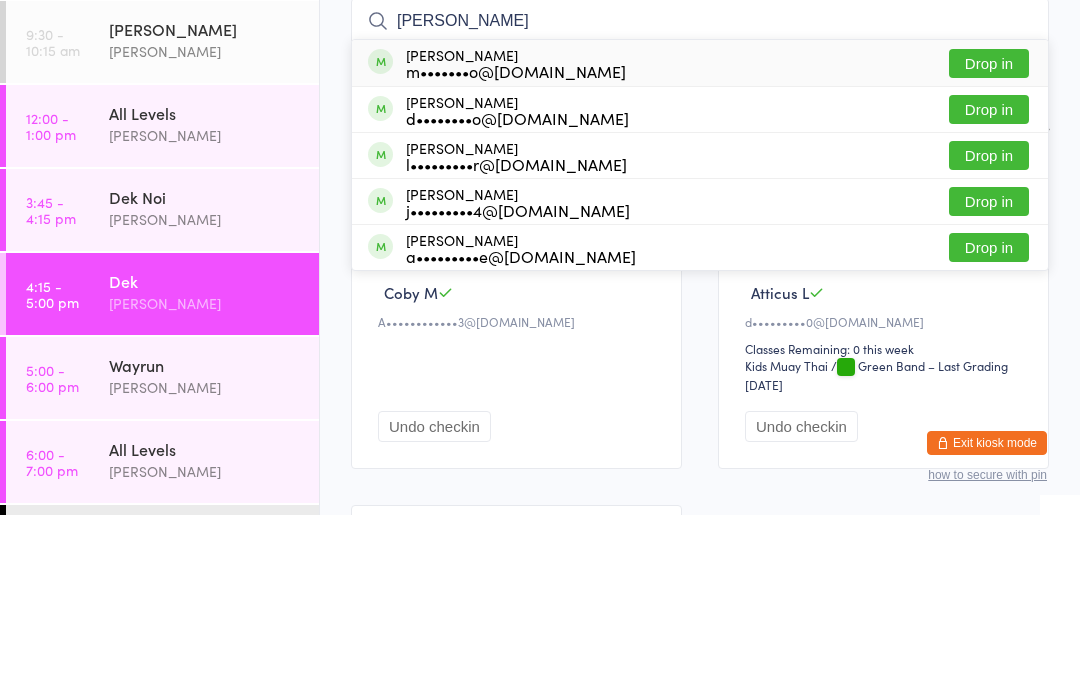 type on "Luca" 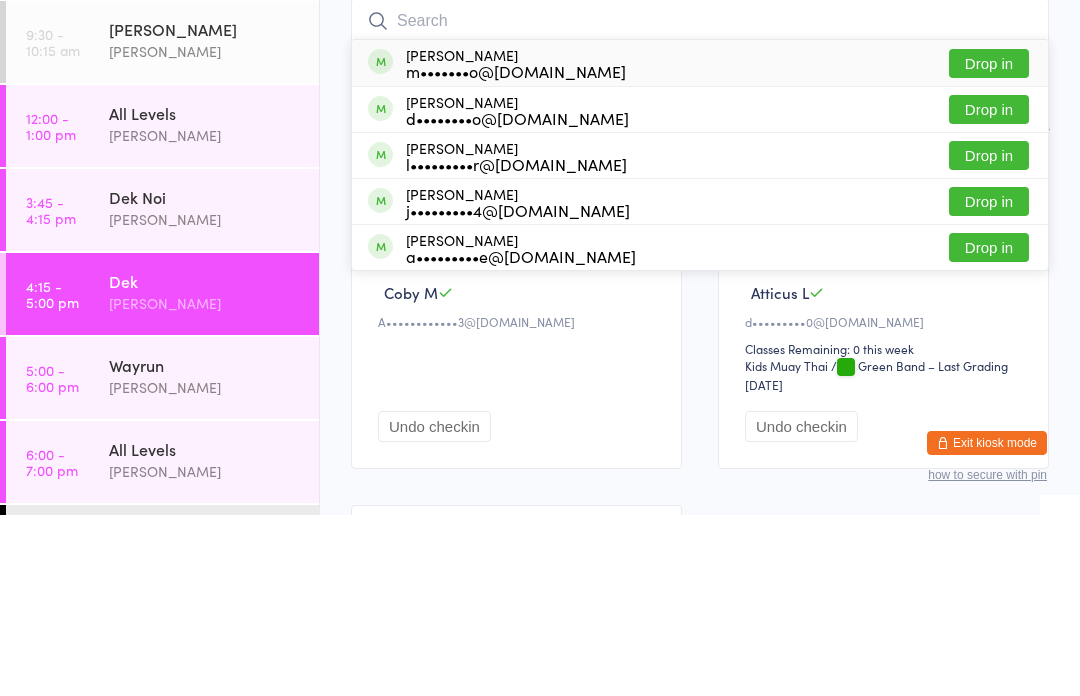 scroll, scrollTop: 181, scrollLeft: 0, axis: vertical 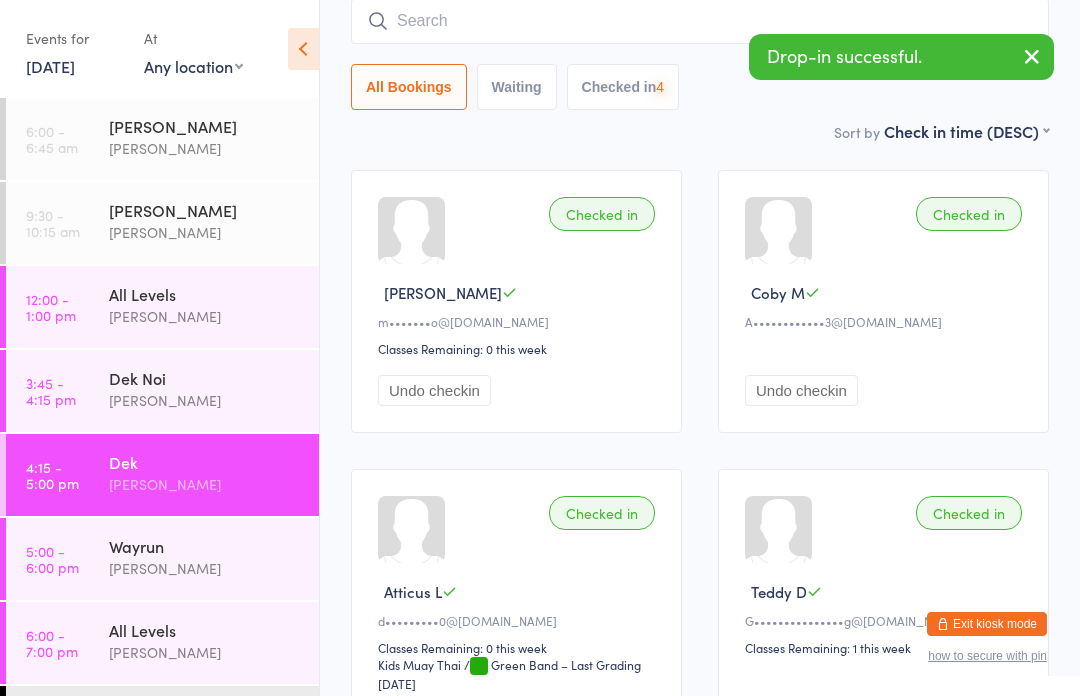 click at bounding box center [700, 21] 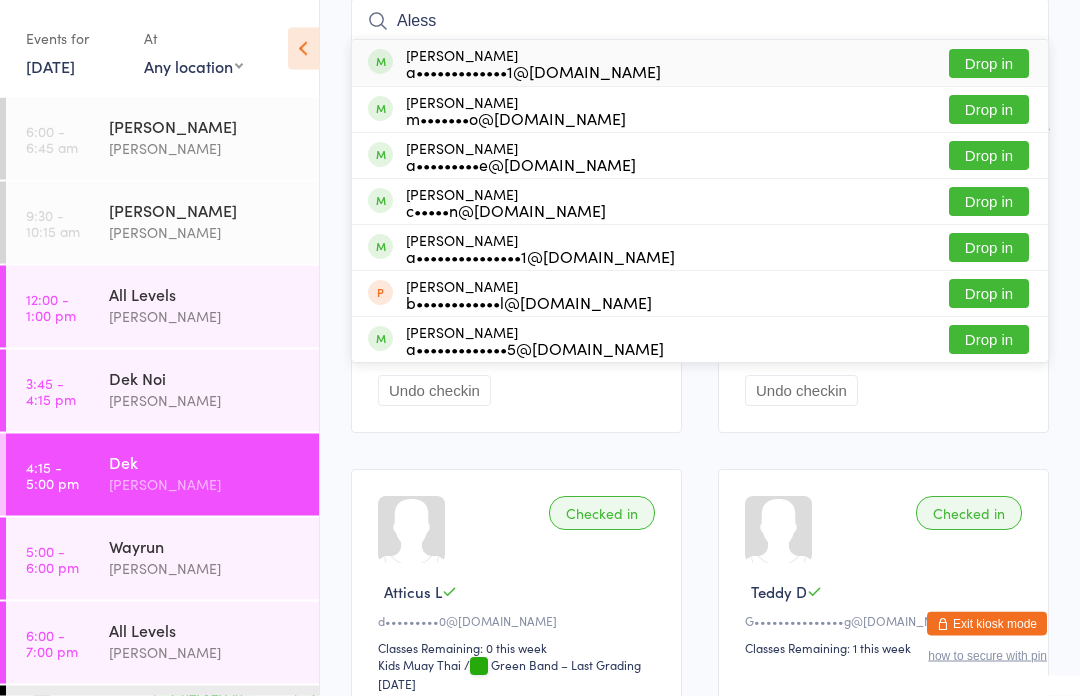 type on "Aless" 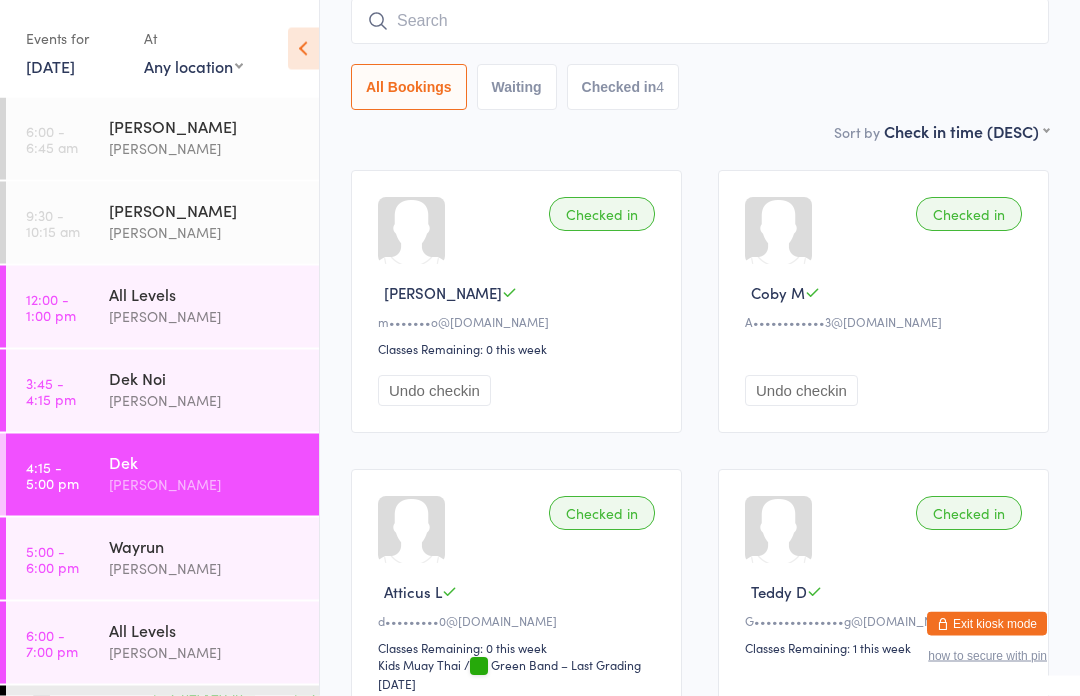 scroll, scrollTop: 181, scrollLeft: 0, axis: vertical 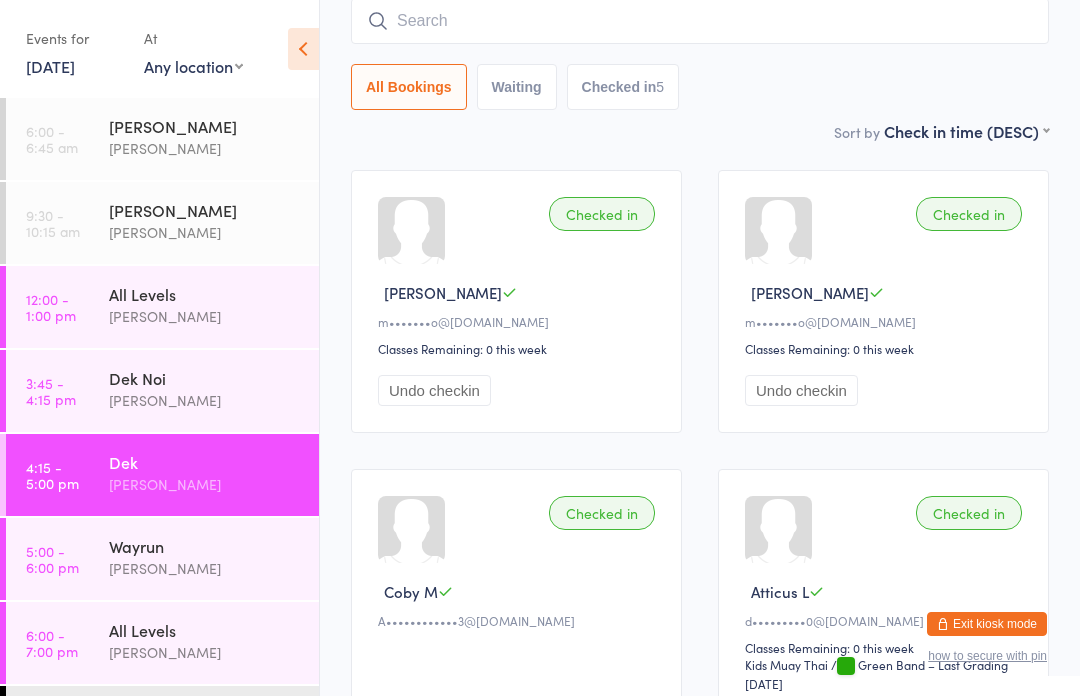 click at bounding box center (700, 21) 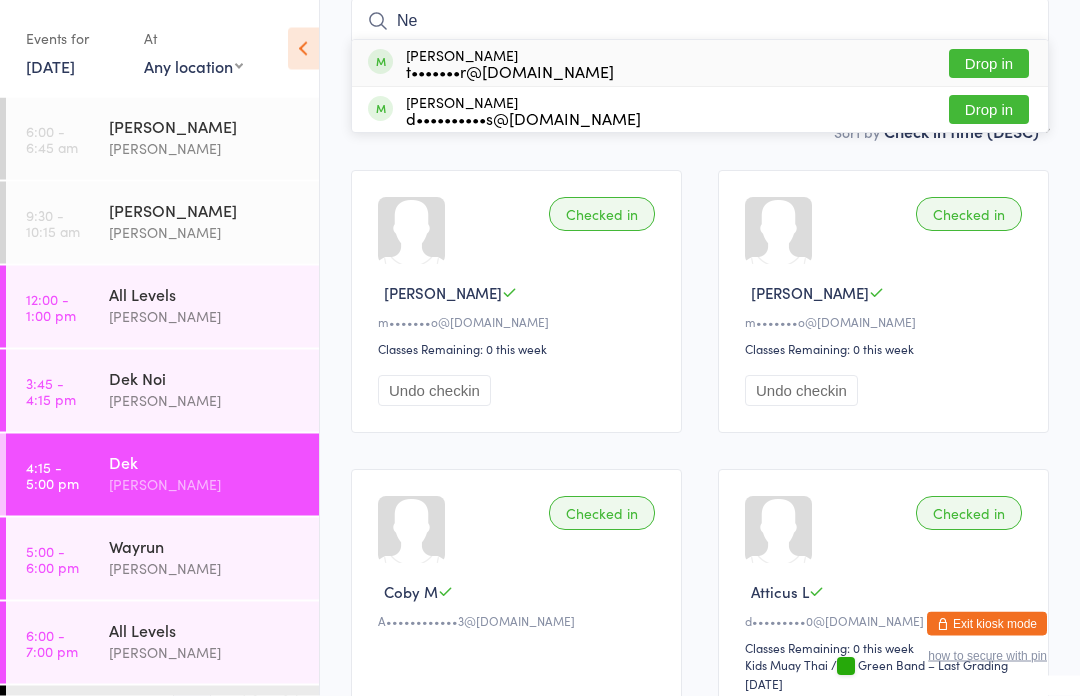 type on "N" 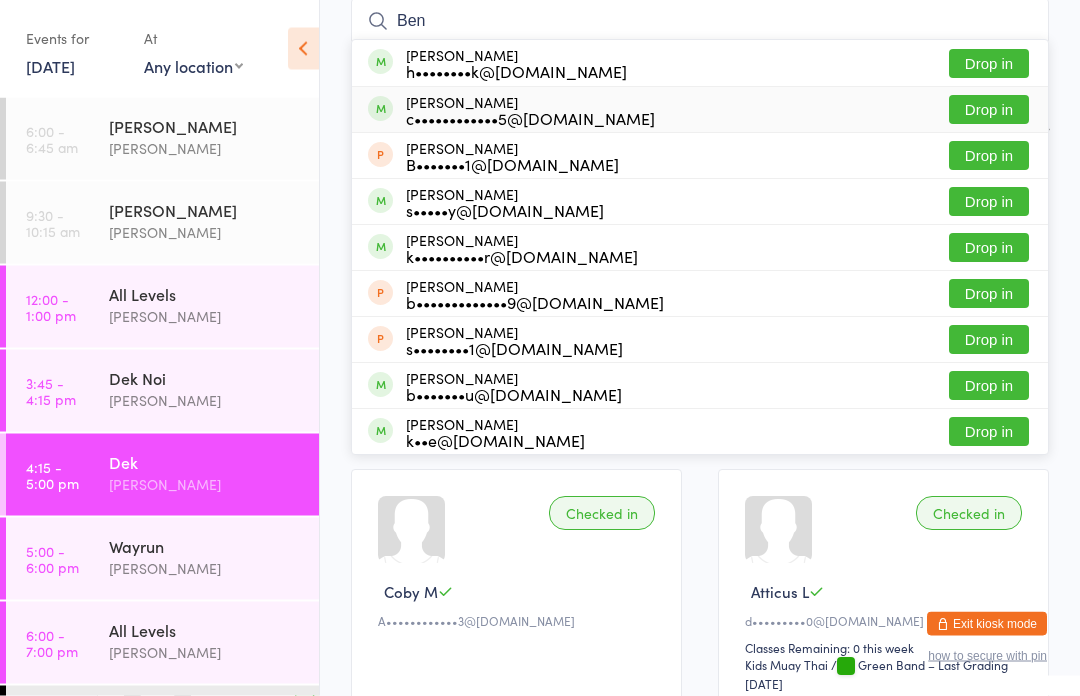 type on "Ben" 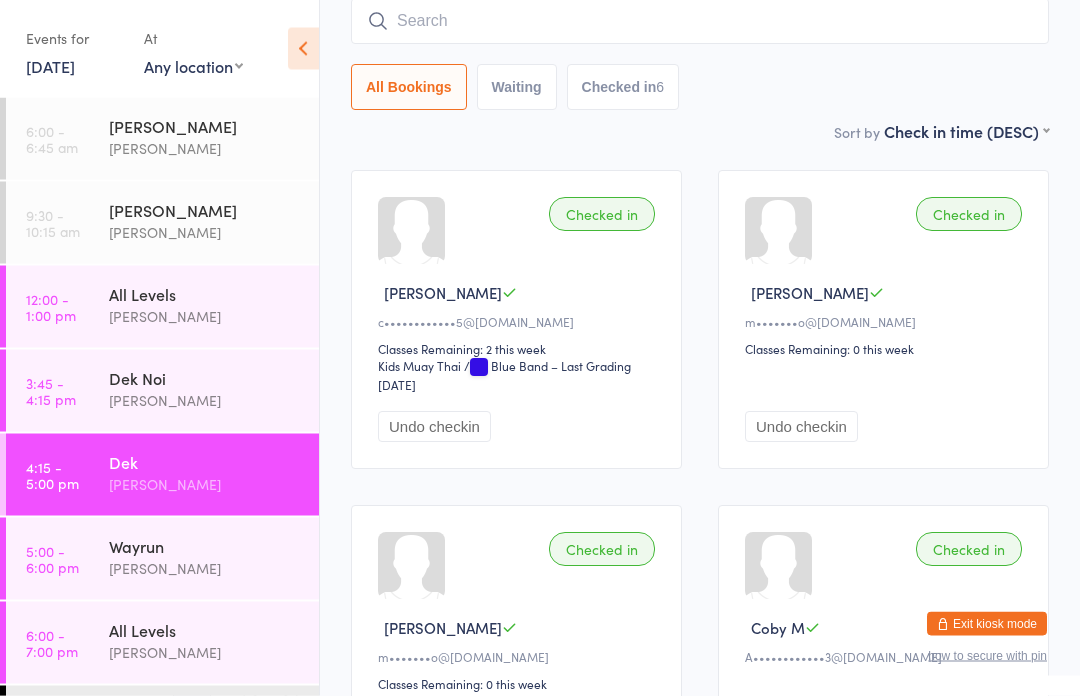 scroll, scrollTop: 181, scrollLeft: 0, axis: vertical 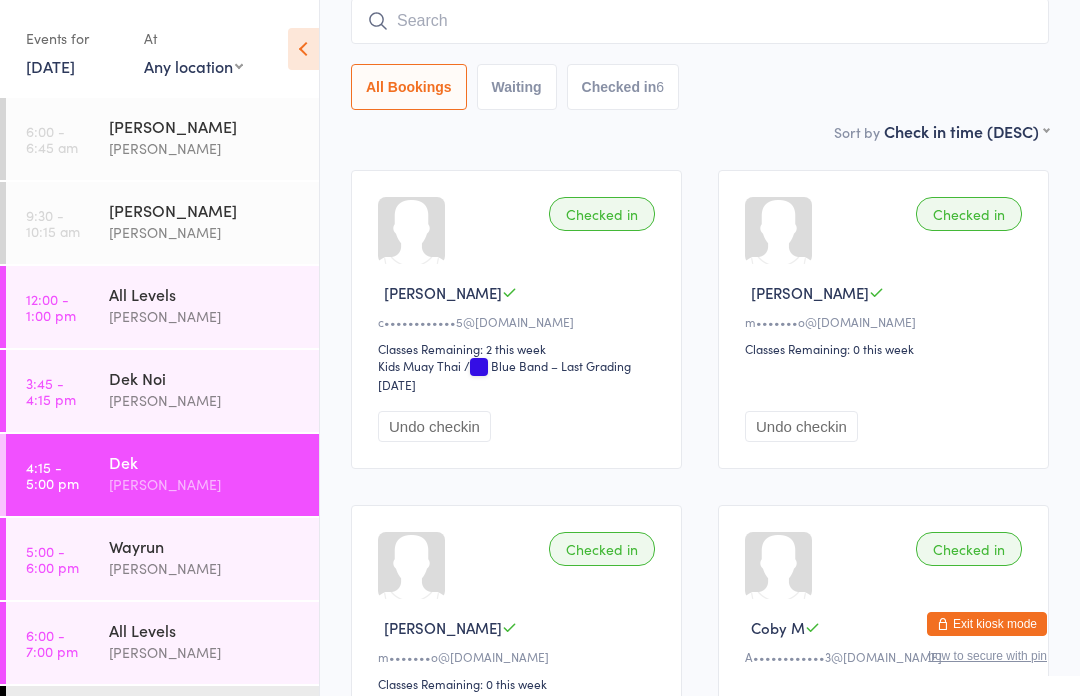 click on "Dek" at bounding box center (205, 462) 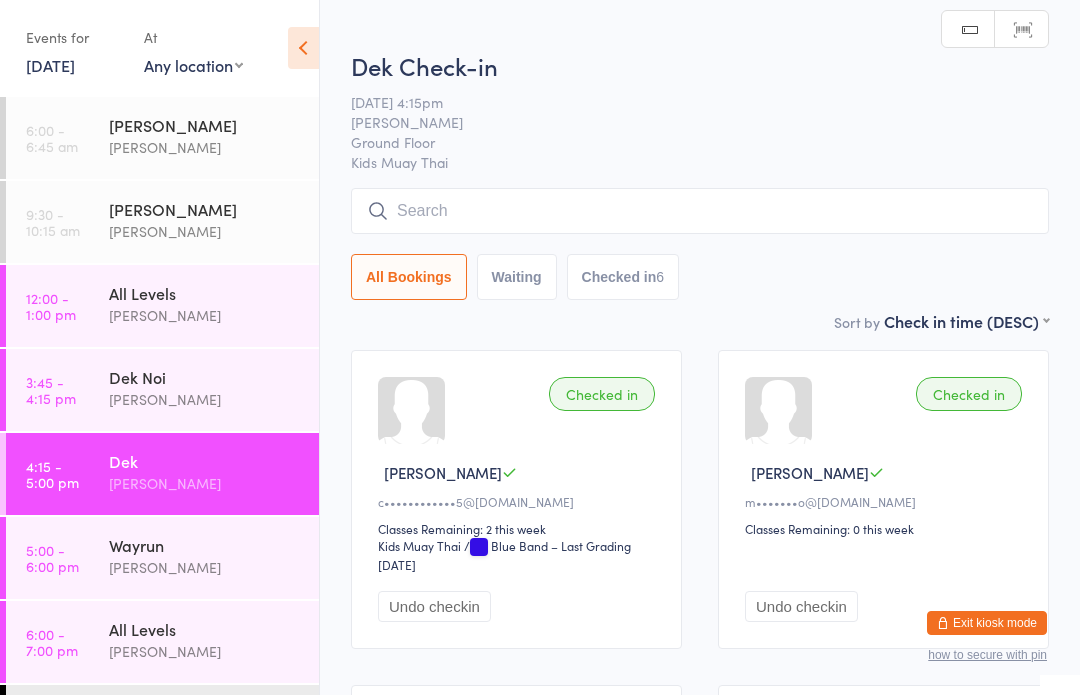 scroll, scrollTop: 1, scrollLeft: 0, axis: vertical 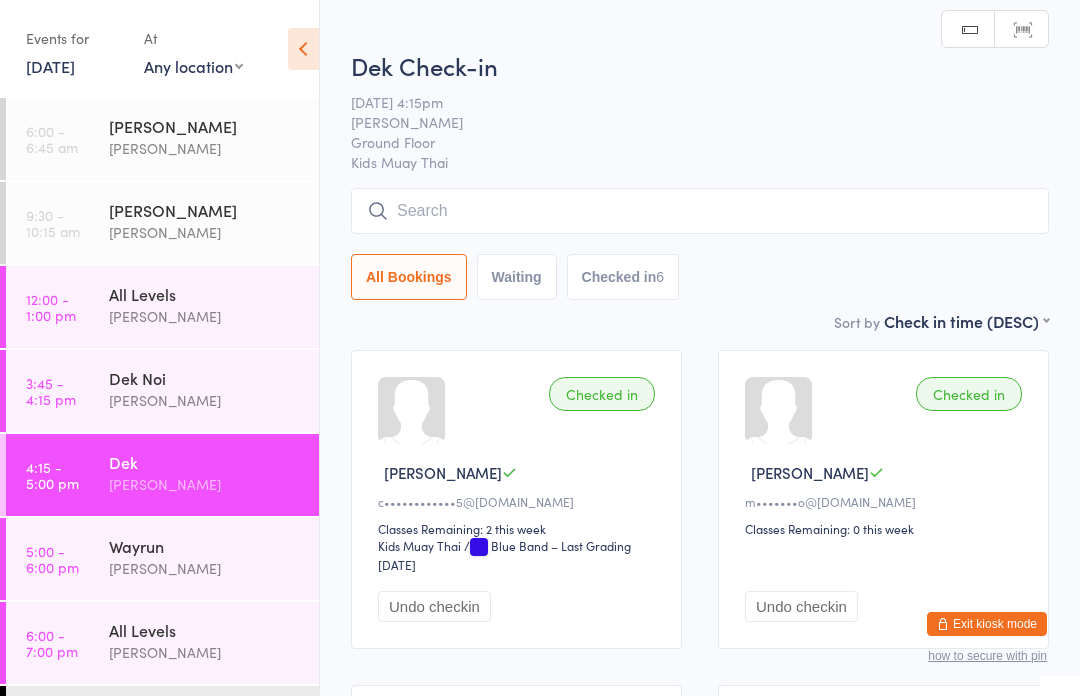 click at bounding box center (700, 211) 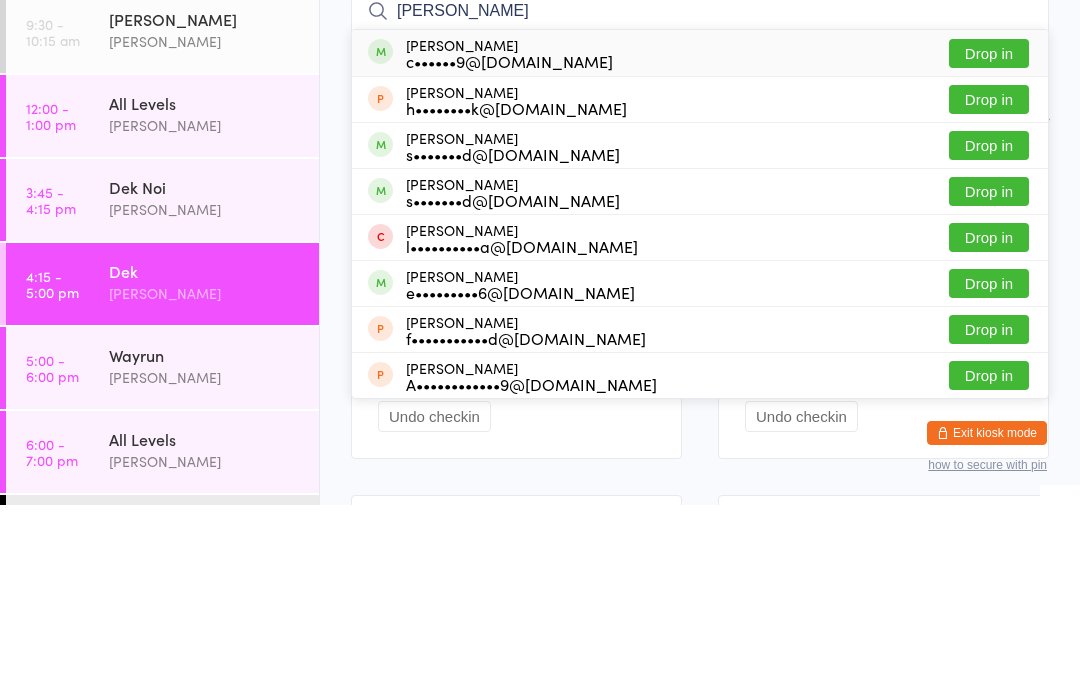 type on "Ellie" 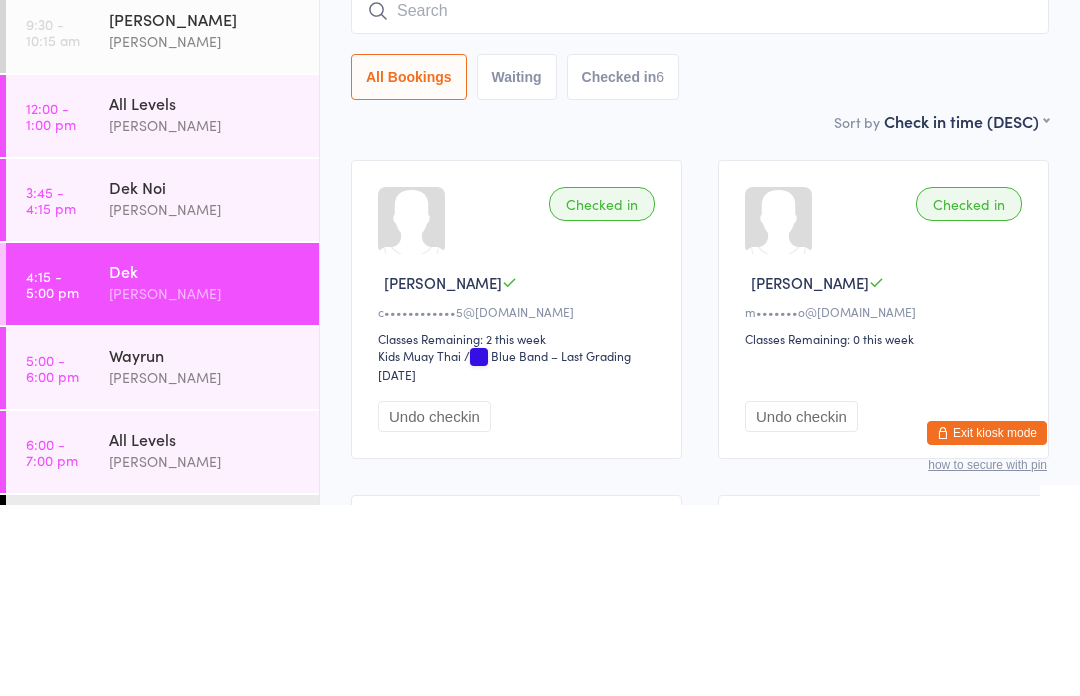 scroll, scrollTop: 191, scrollLeft: 0, axis: vertical 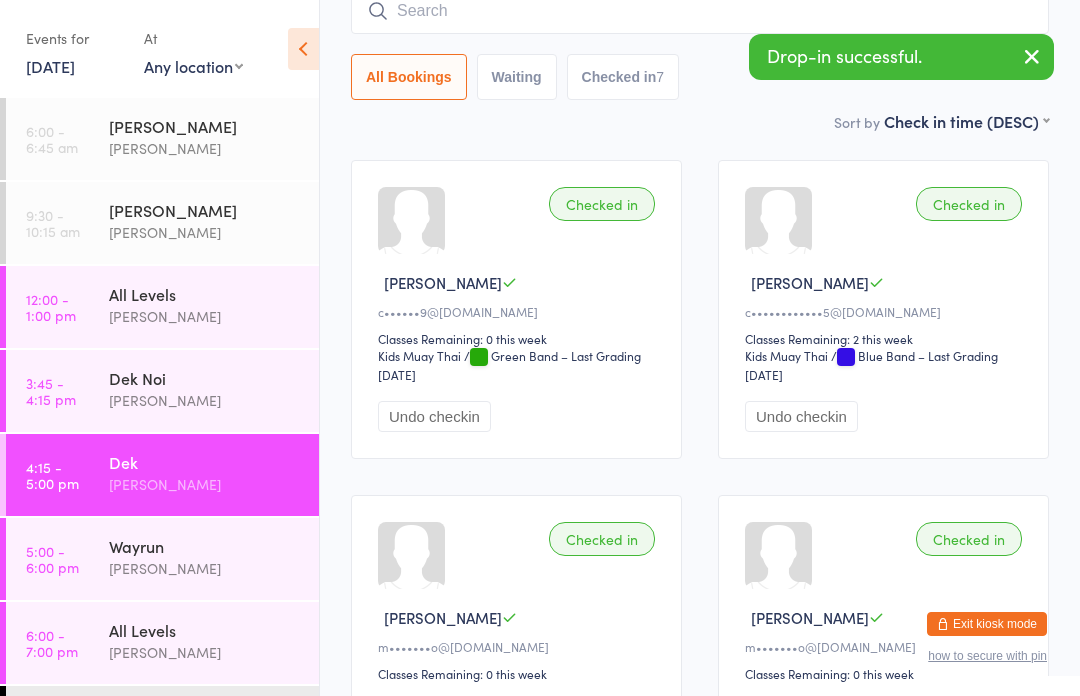 click at bounding box center [700, 11] 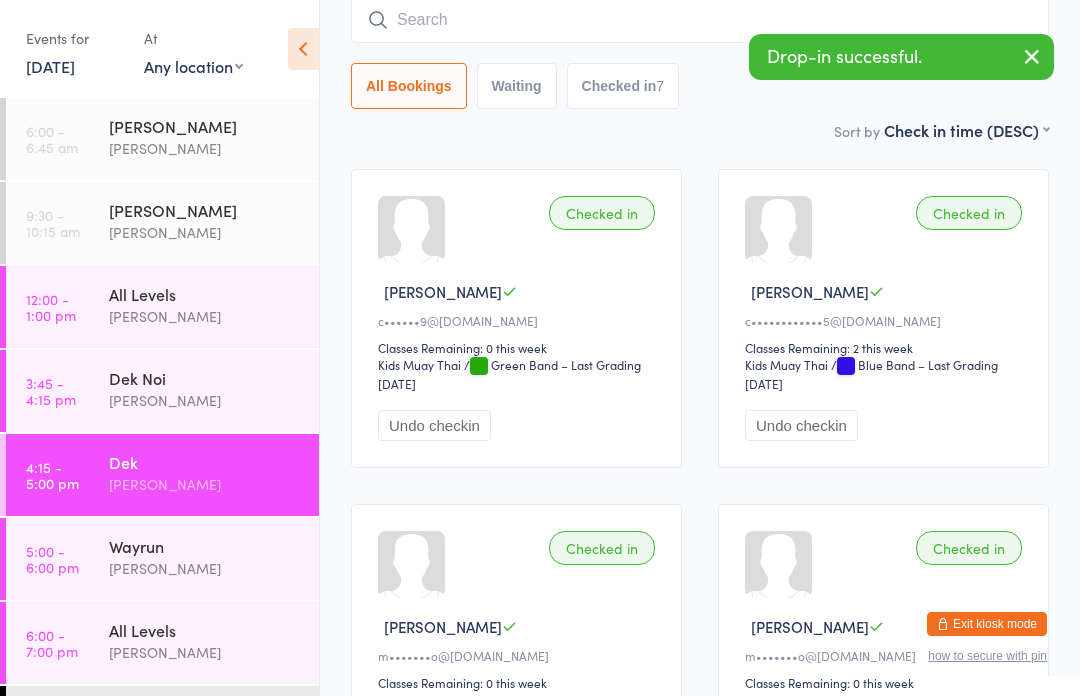 scroll, scrollTop: 181, scrollLeft: 0, axis: vertical 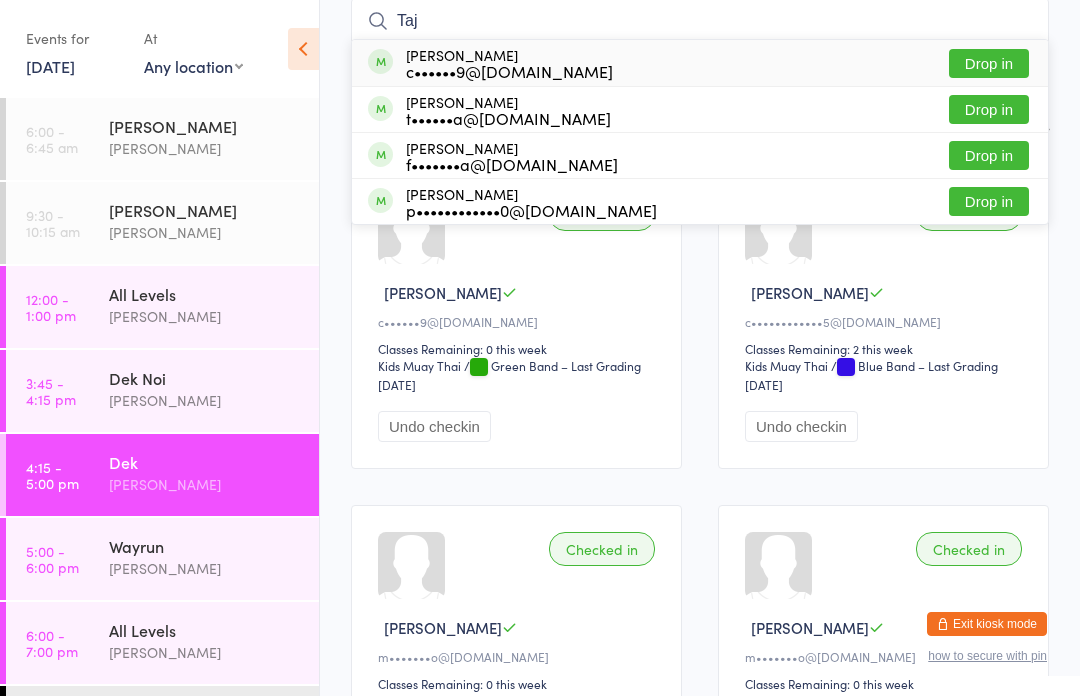 type on "Taj" 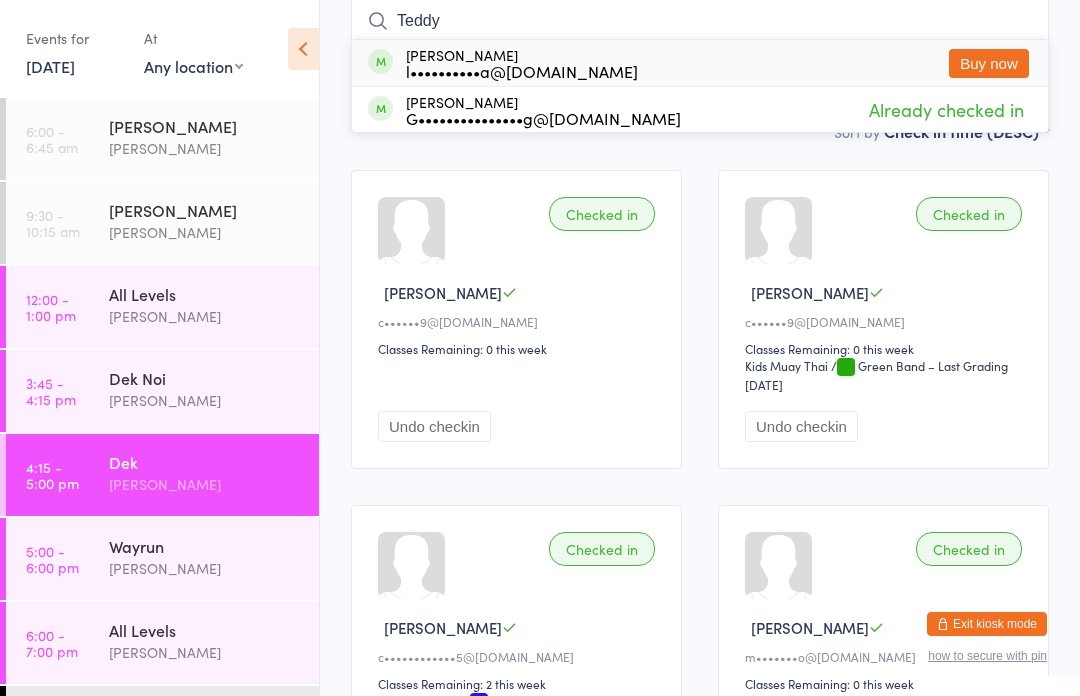 type on "Teddy" 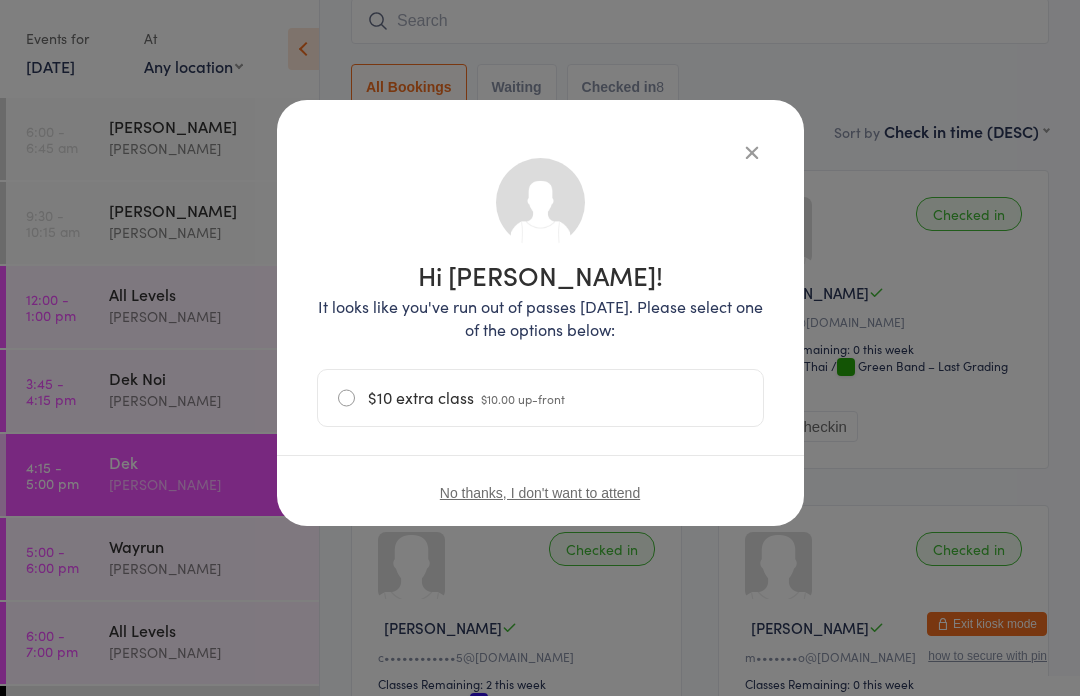 click at bounding box center (752, 152) 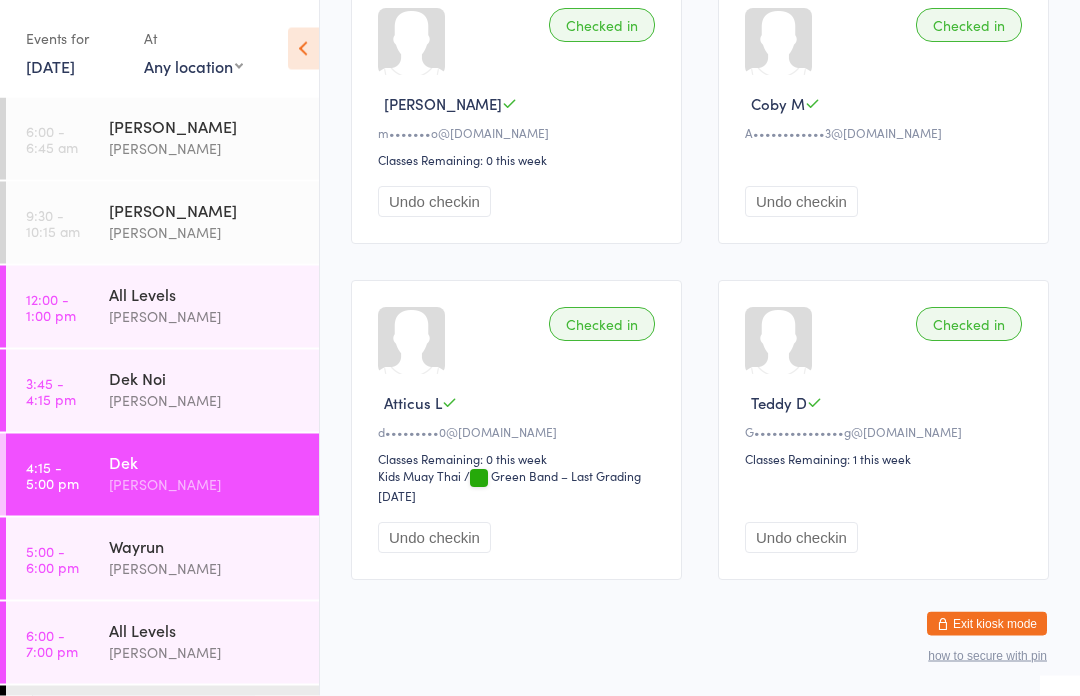 scroll, scrollTop: 1040, scrollLeft: 0, axis: vertical 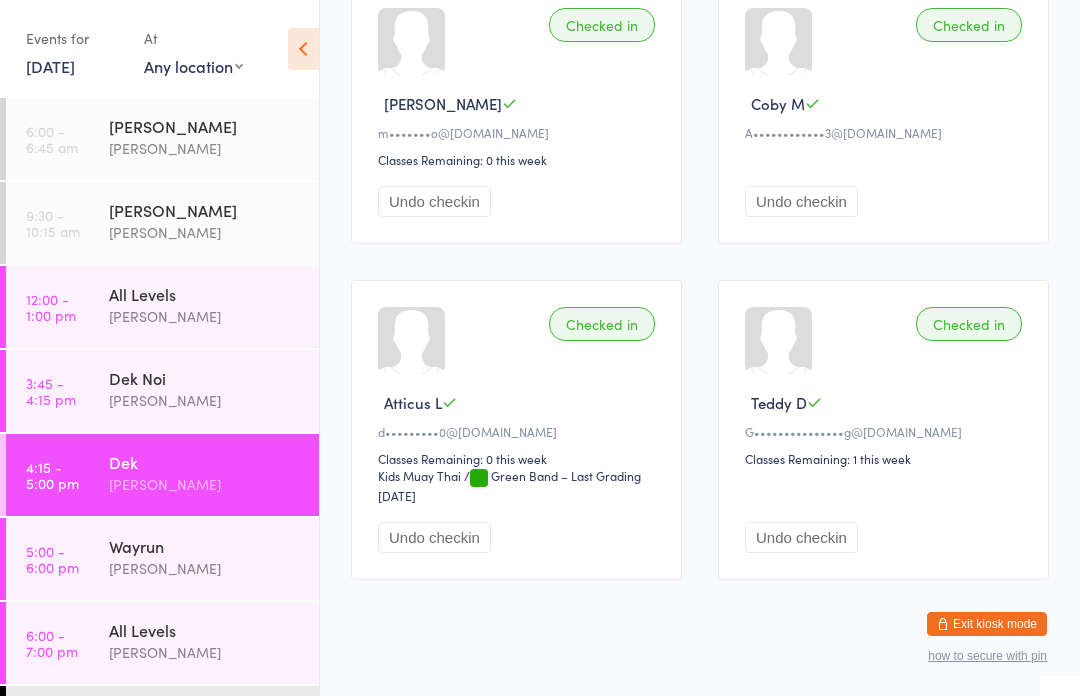 click on "Dek" at bounding box center [205, 462] 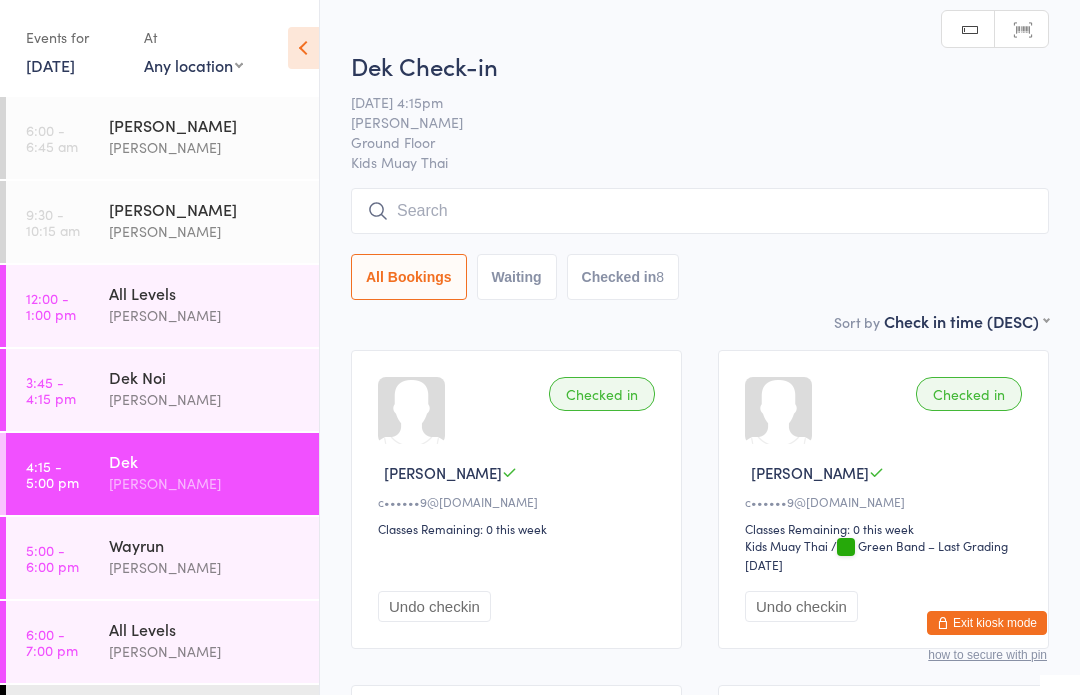 scroll, scrollTop: 1, scrollLeft: 0, axis: vertical 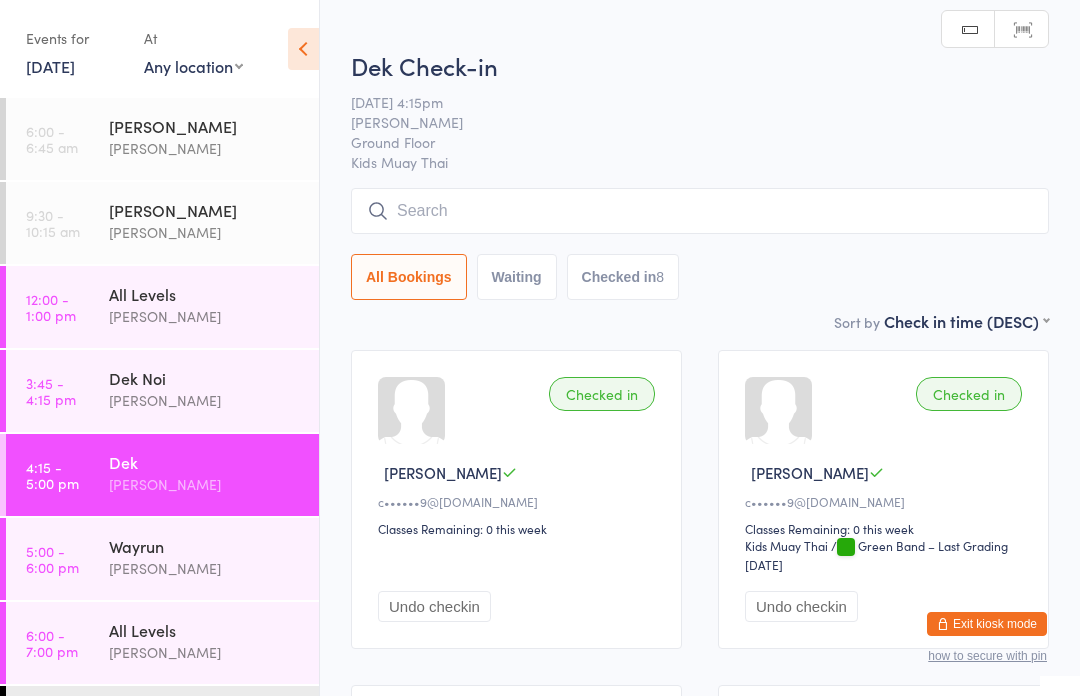 click at bounding box center (700, 211) 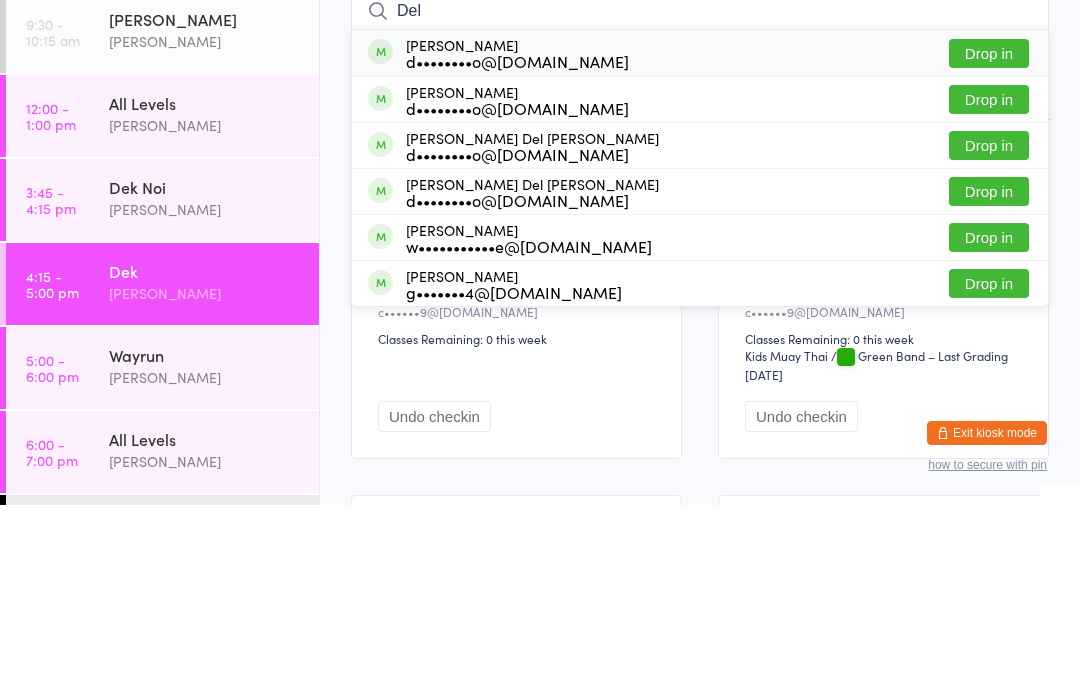 type on "Del" 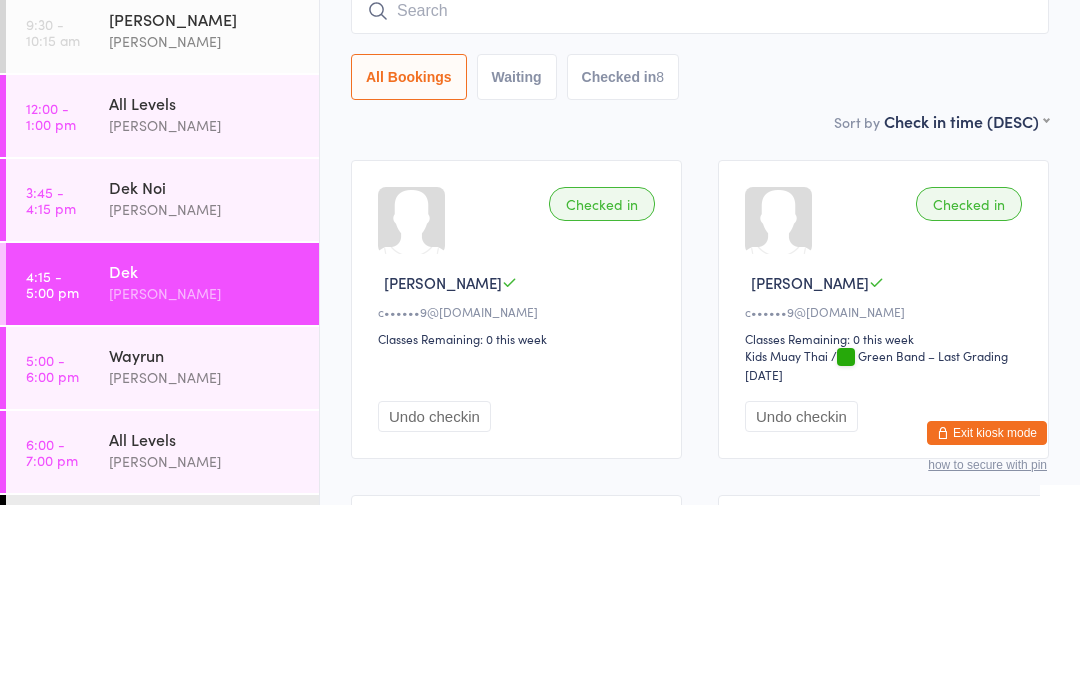 scroll, scrollTop: 191, scrollLeft: 0, axis: vertical 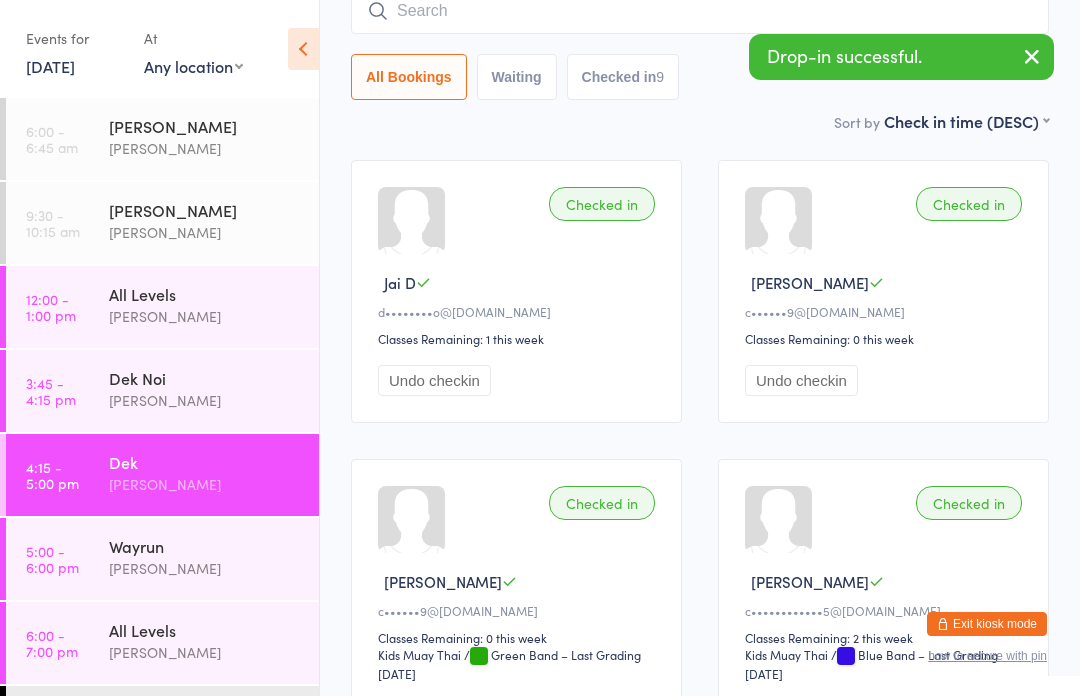 click on "Dek" at bounding box center [205, 462] 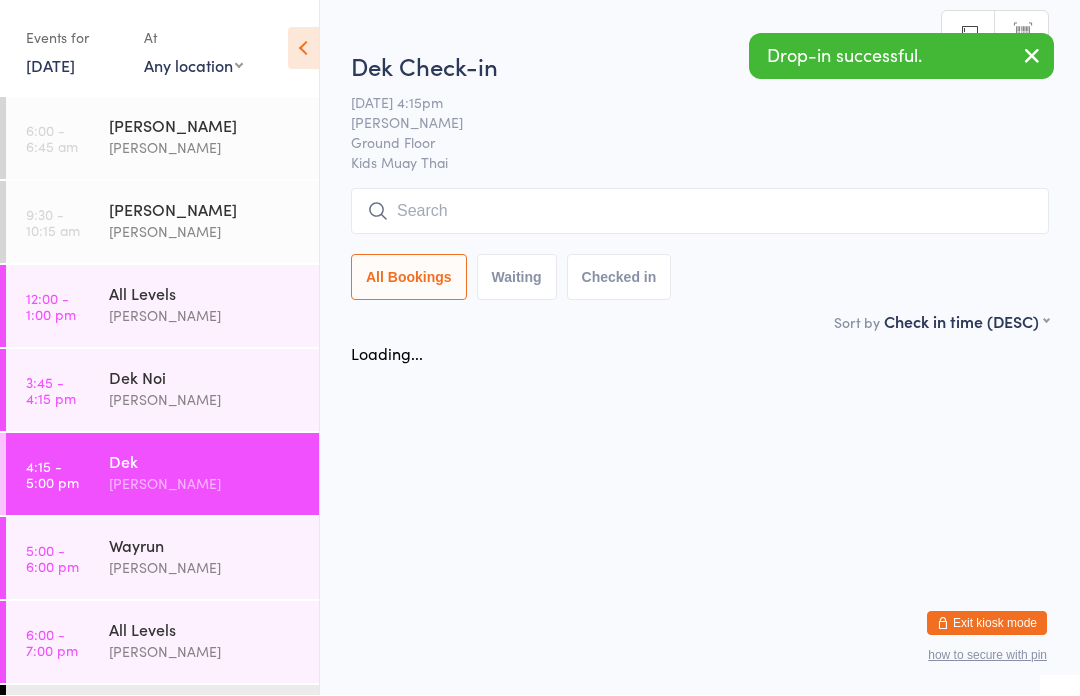 scroll, scrollTop: 1, scrollLeft: 0, axis: vertical 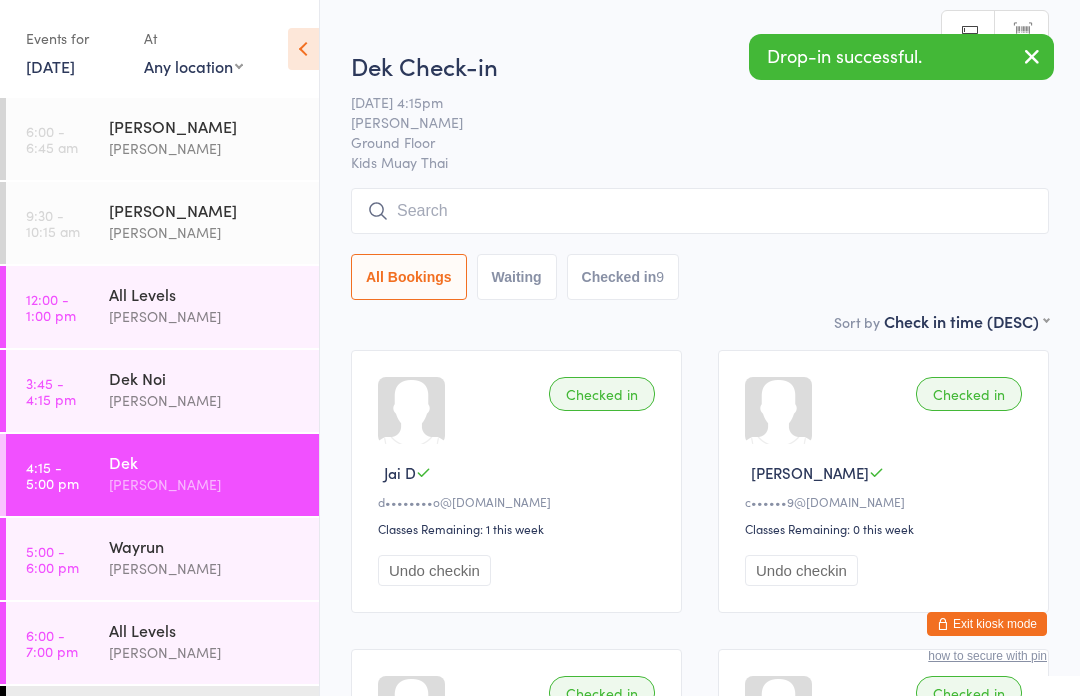 click at bounding box center [700, 211] 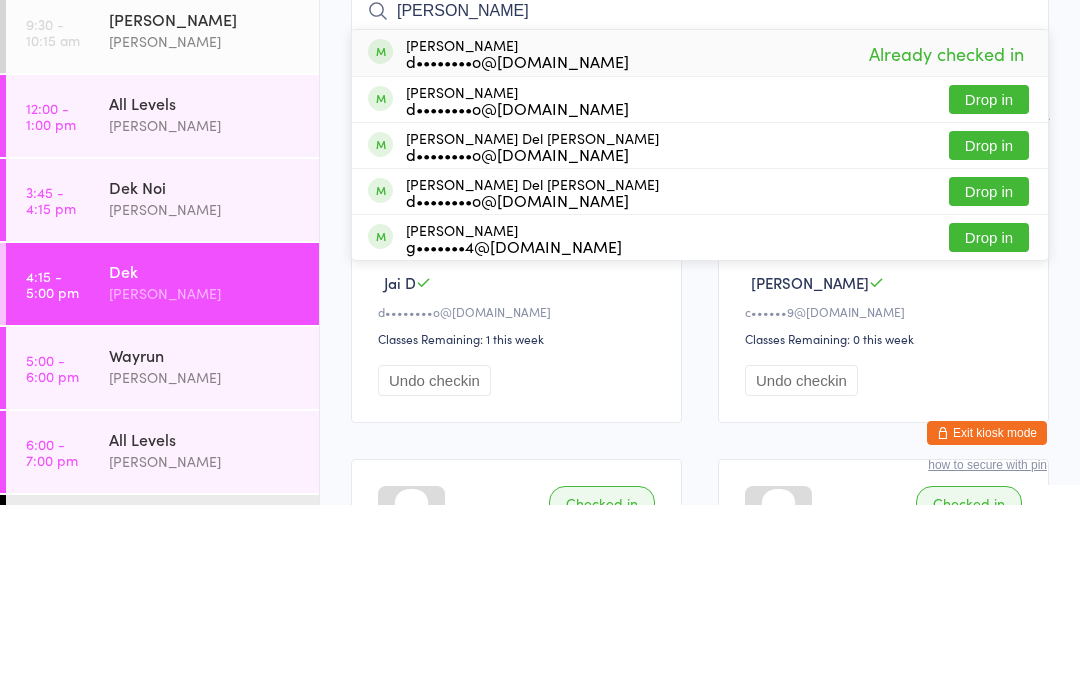 type on "Delp" 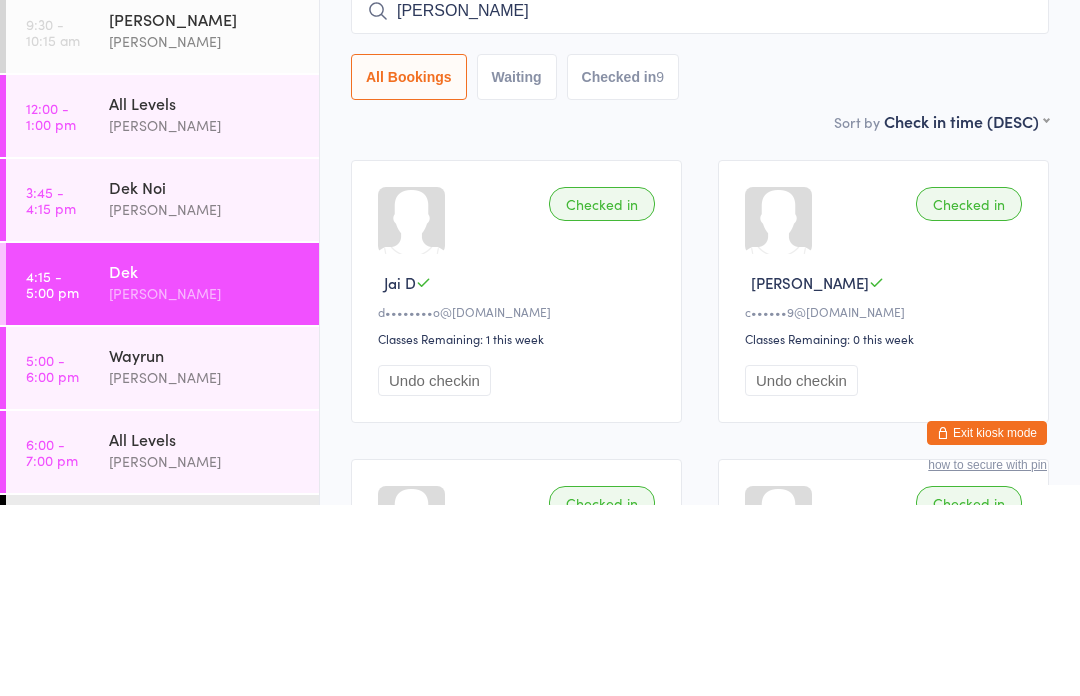 type 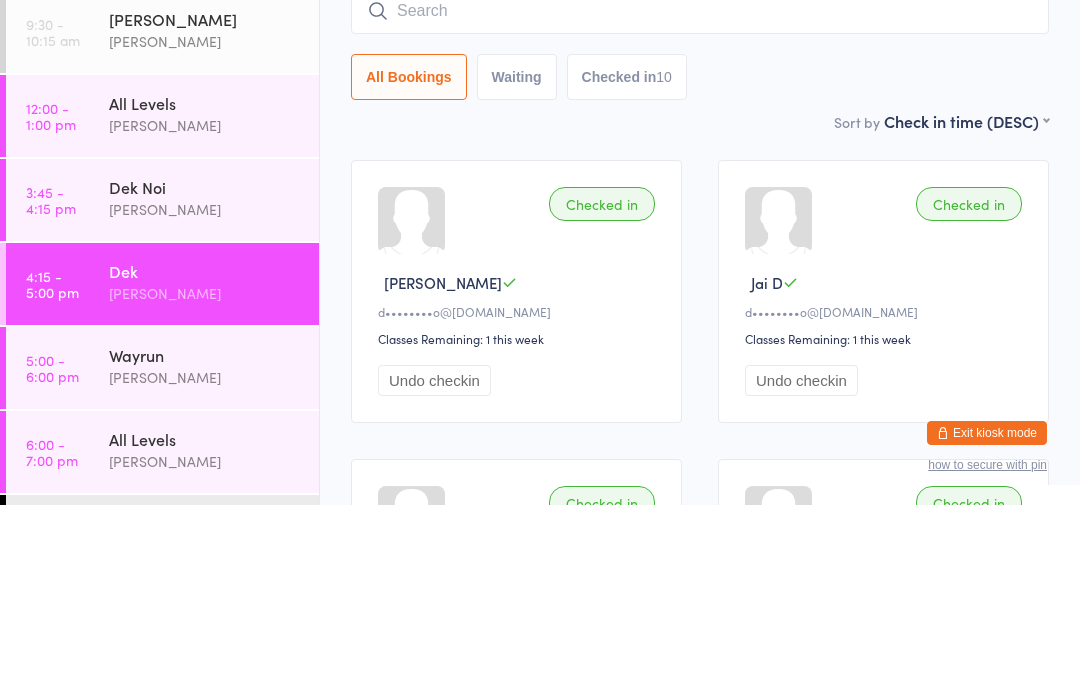 click on "Dek Karl Puglia" at bounding box center [214, 473] 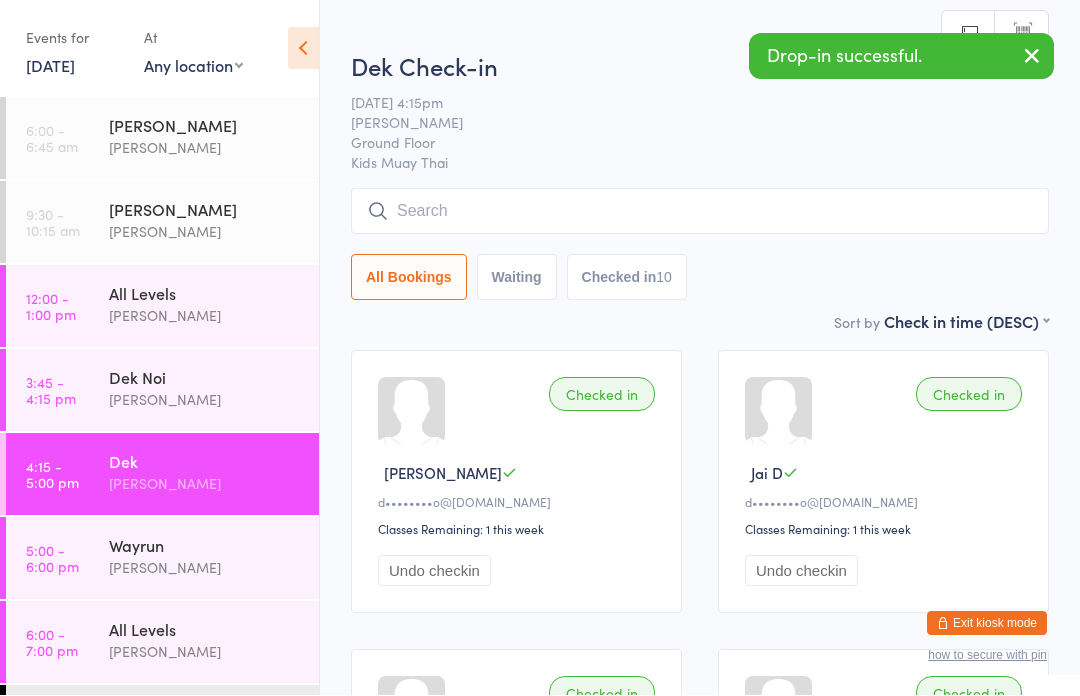 scroll, scrollTop: 1, scrollLeft: 0, axis: vertical 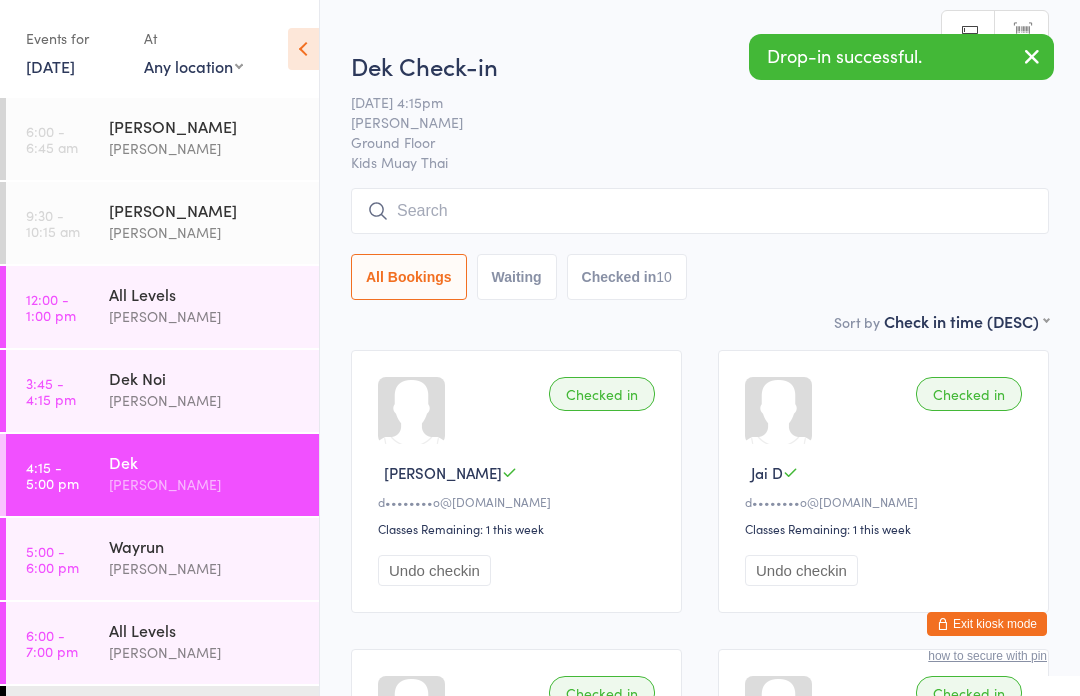 click at bounding box center [700, 211] 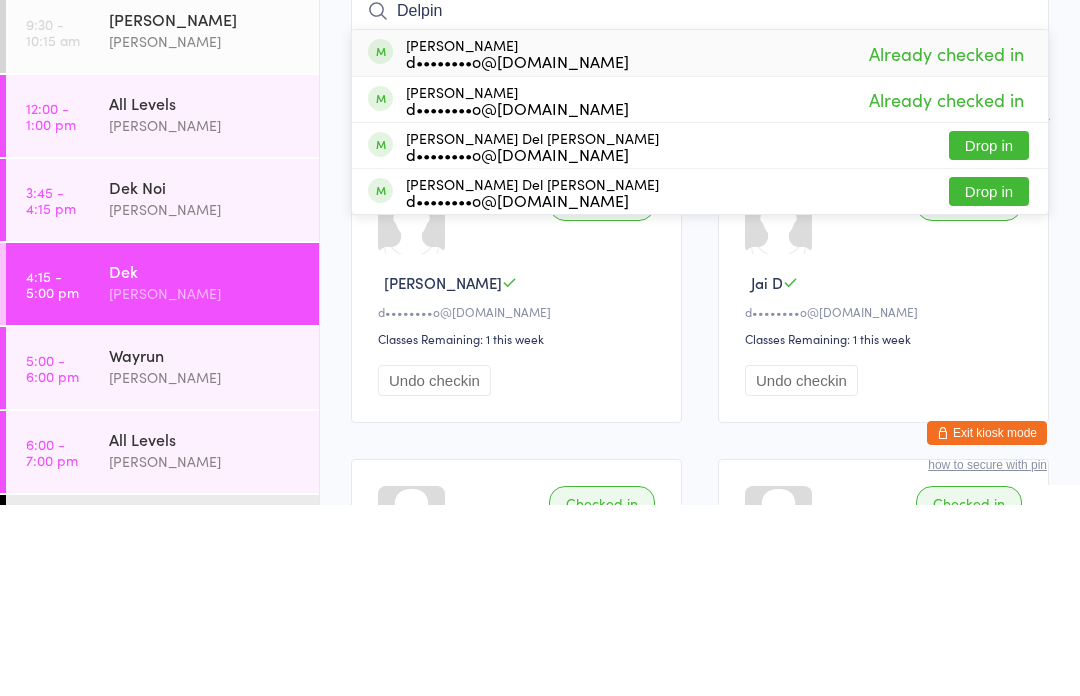 type on "Delpin" 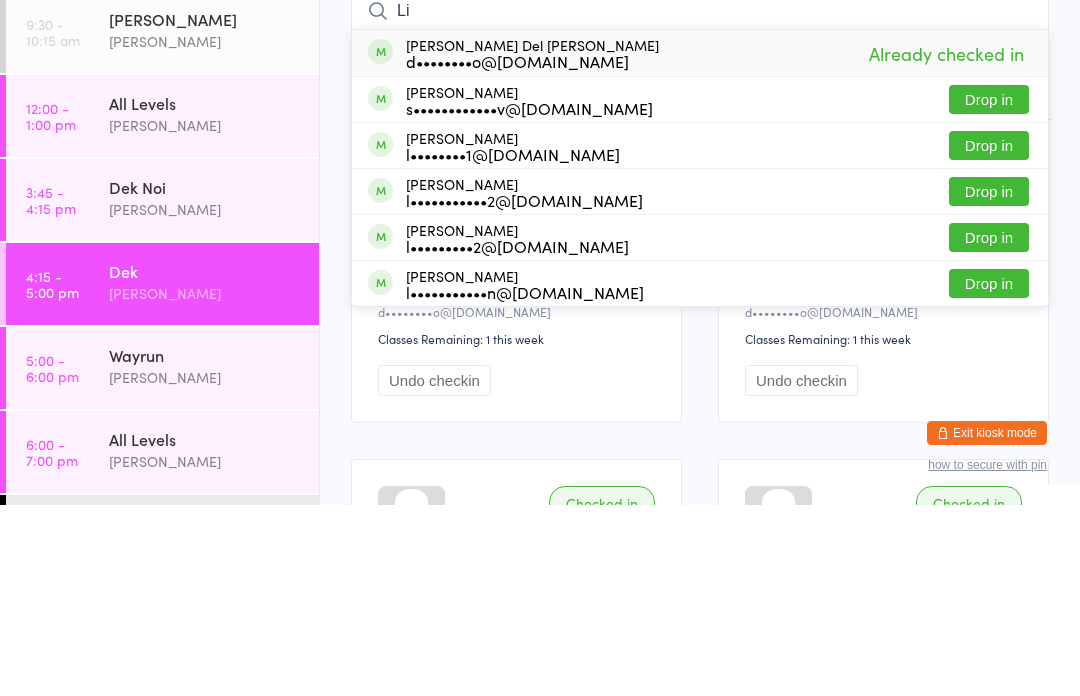 type on "L" 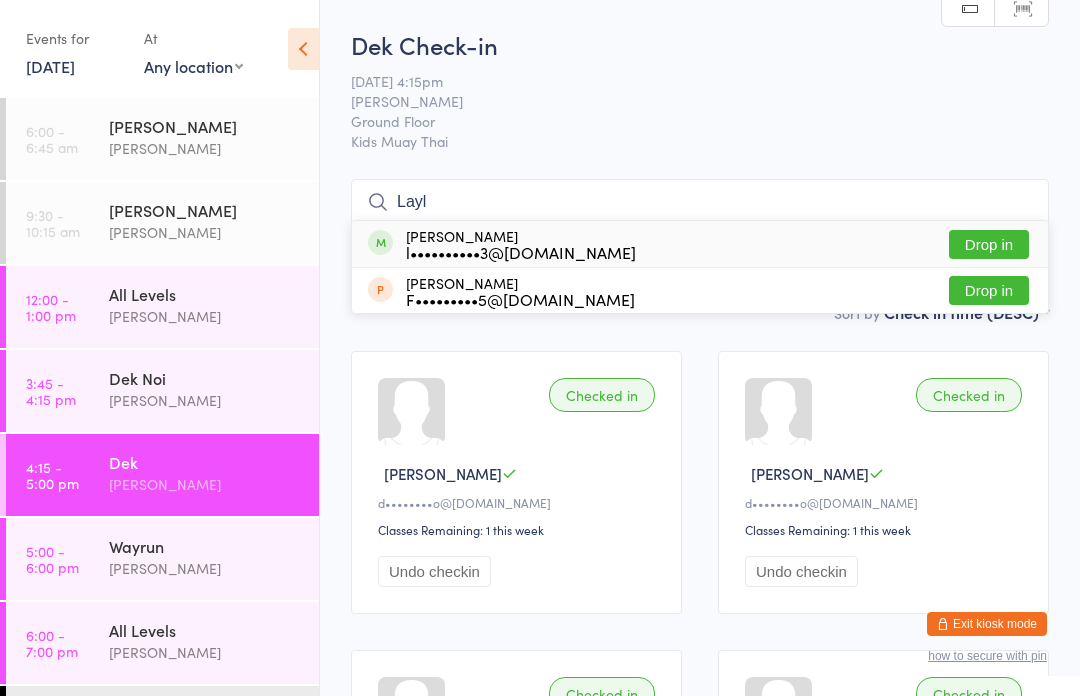 type on "Layl" 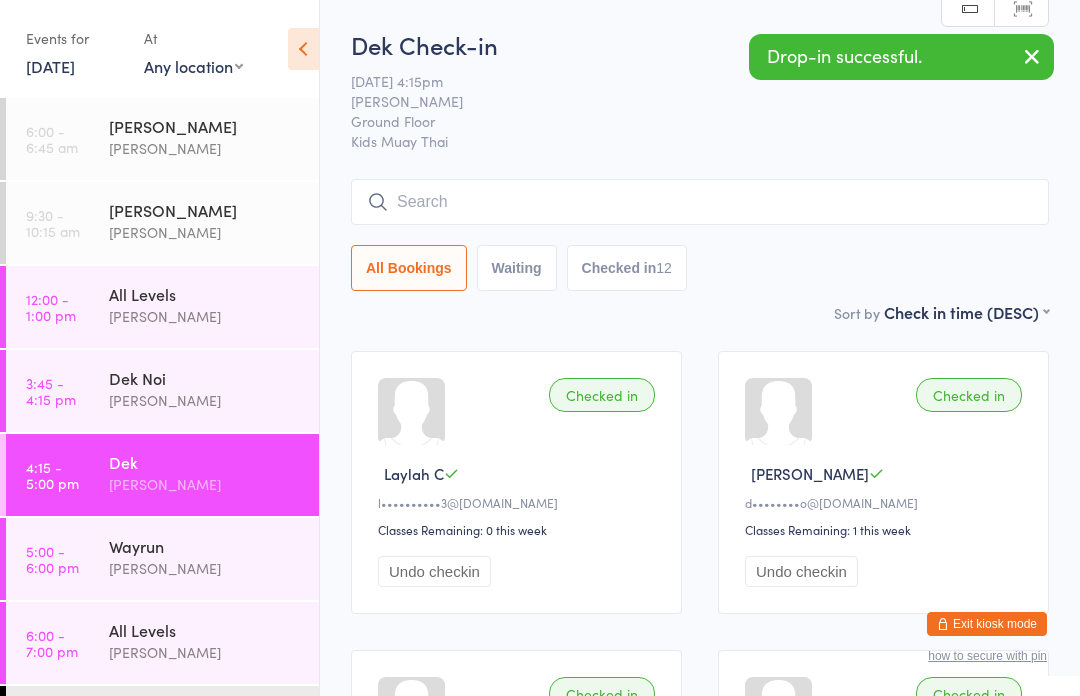 click at bounding box center [700, 202] 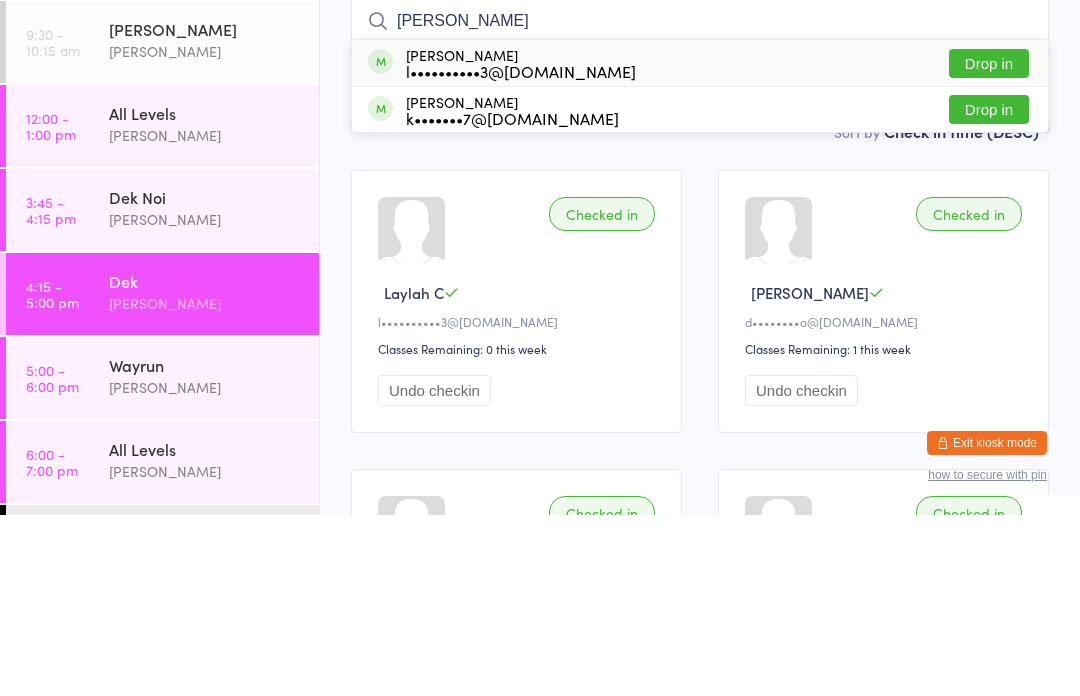 type on "Jed" 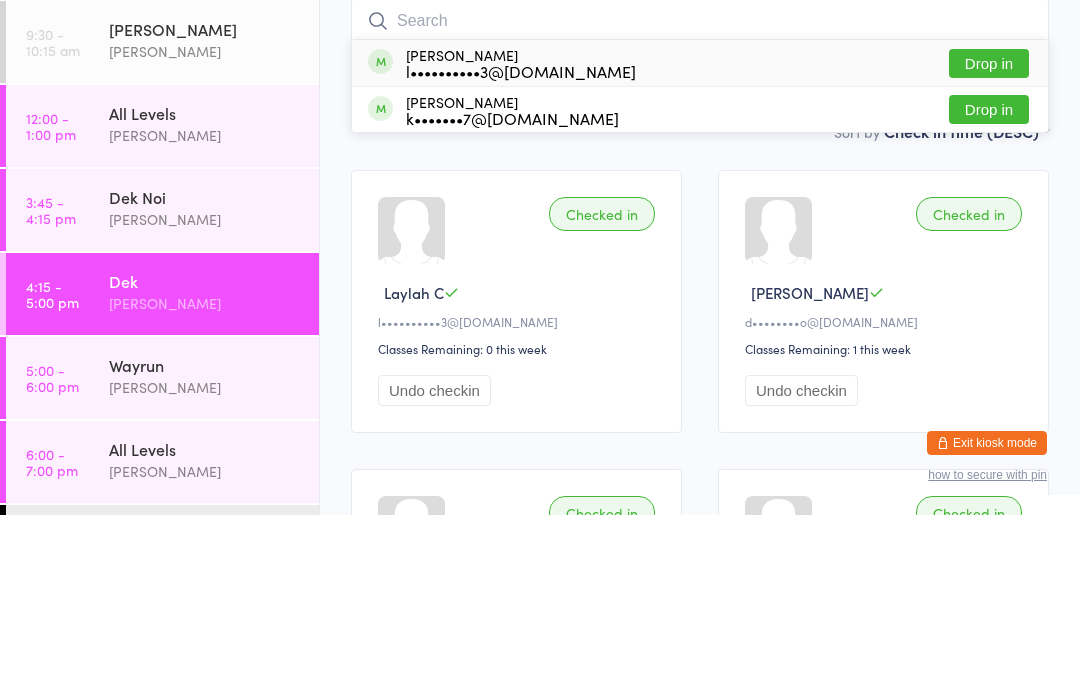 scroll, scrollTop: 181, scrollLeft: 0, axis: vertical 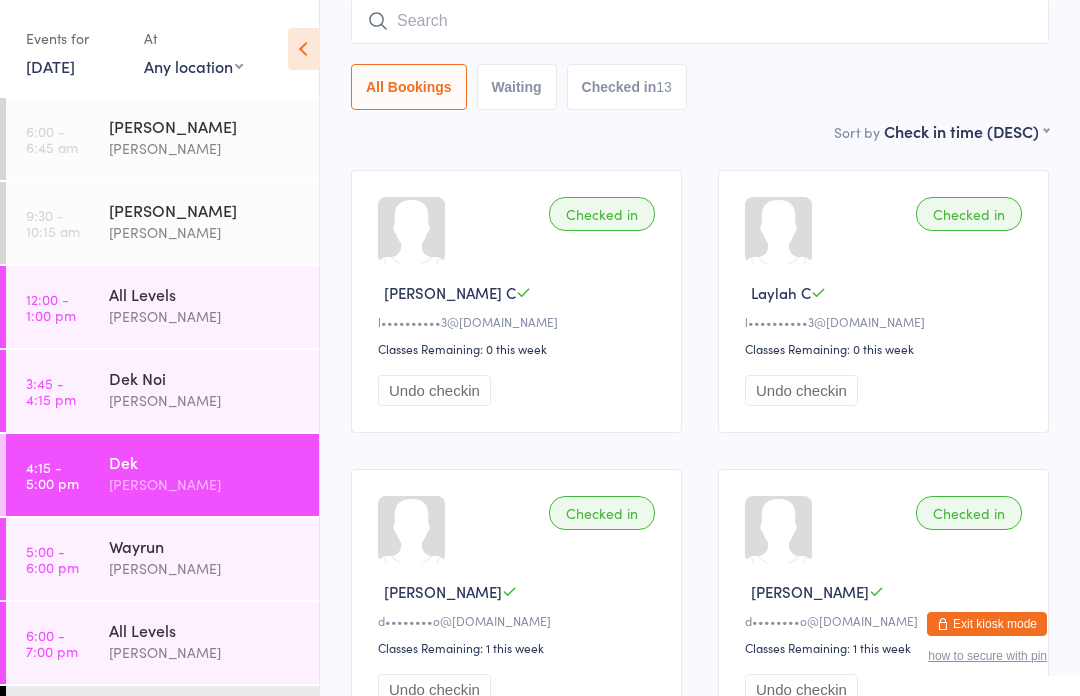 click at bounding box center [700, 21] 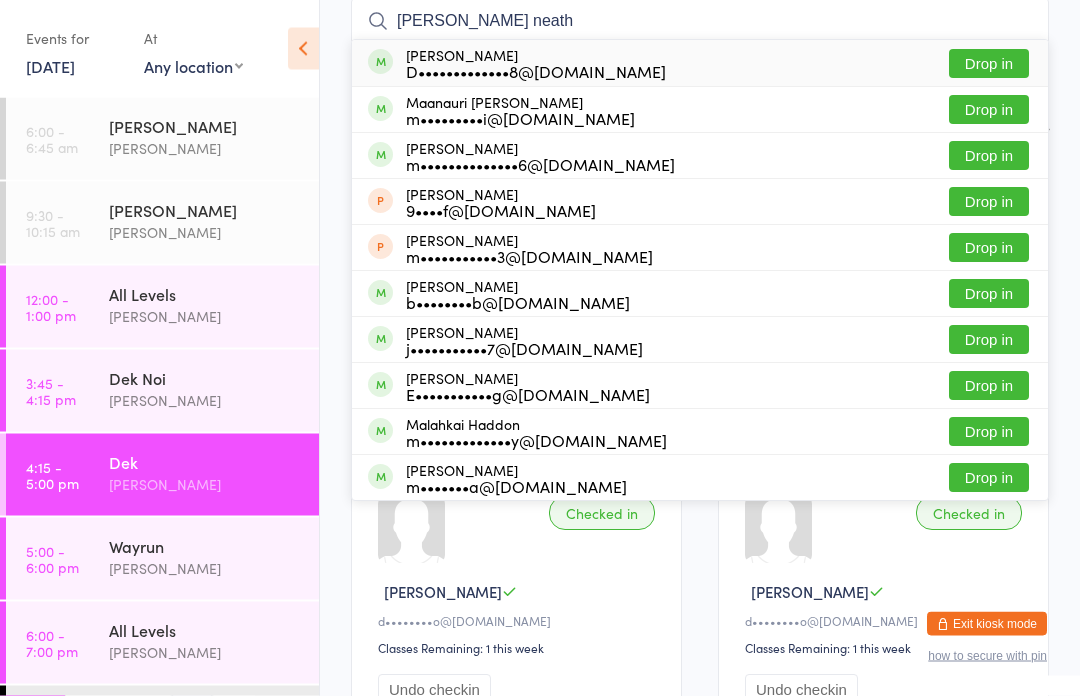 type on "Mason neath" 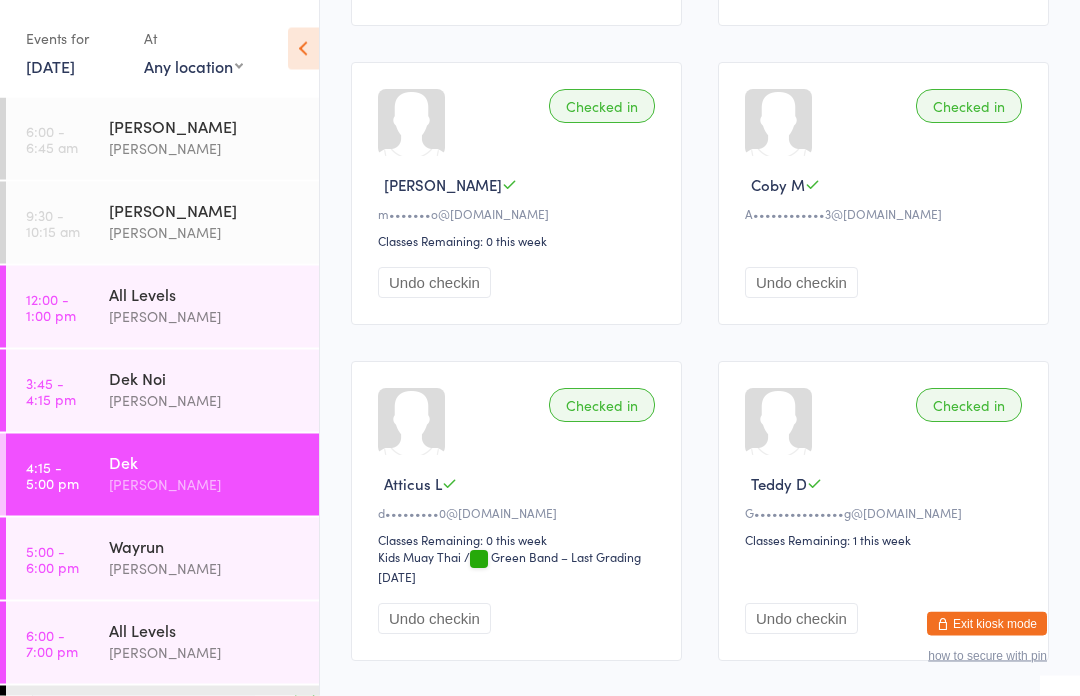scroll, scrollTop: 1955, scrollLeft: 0, axis: vertical 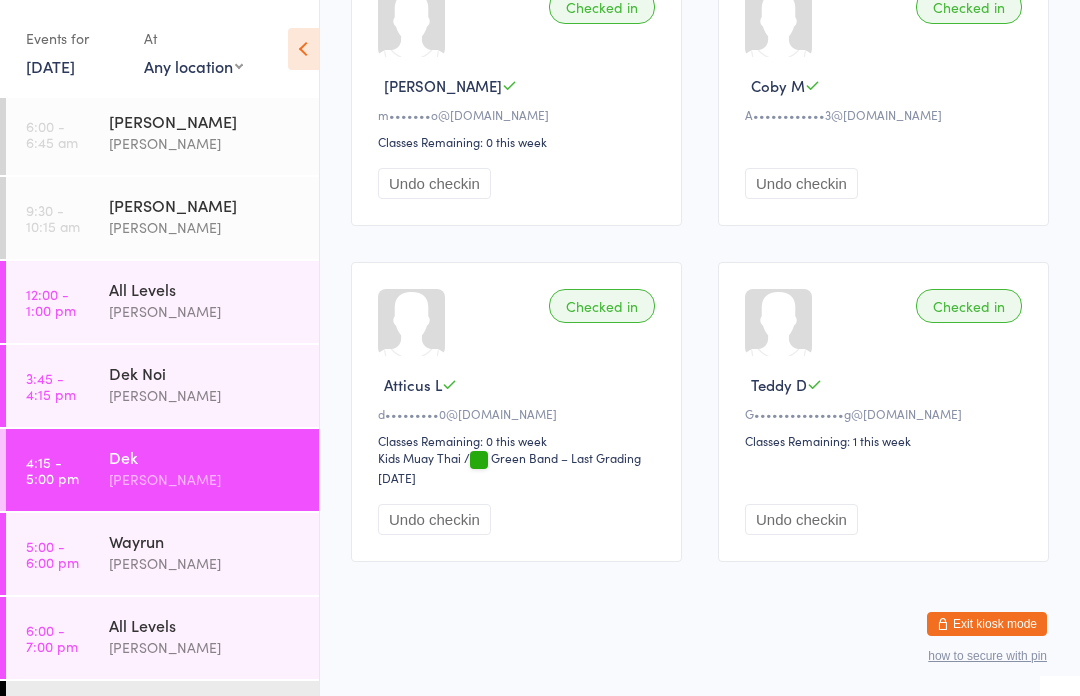 click on "[PERSON_NAME]" at bounding box center (205, 479) 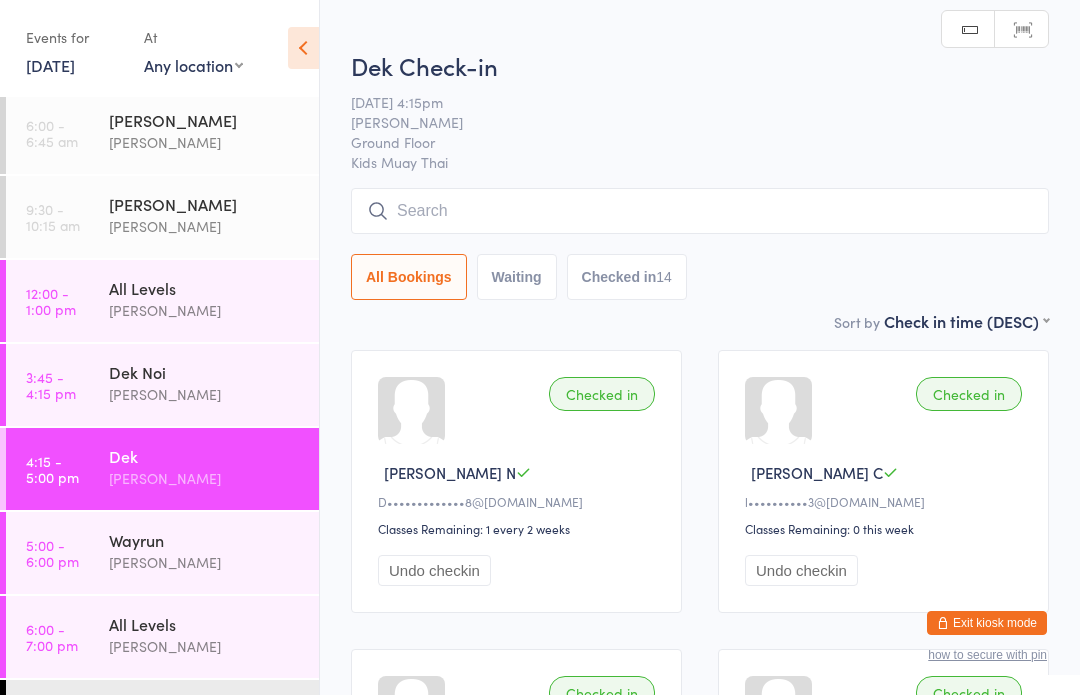 scroll, scrollTop: 1, scrollLeft: 0, axis: vertical 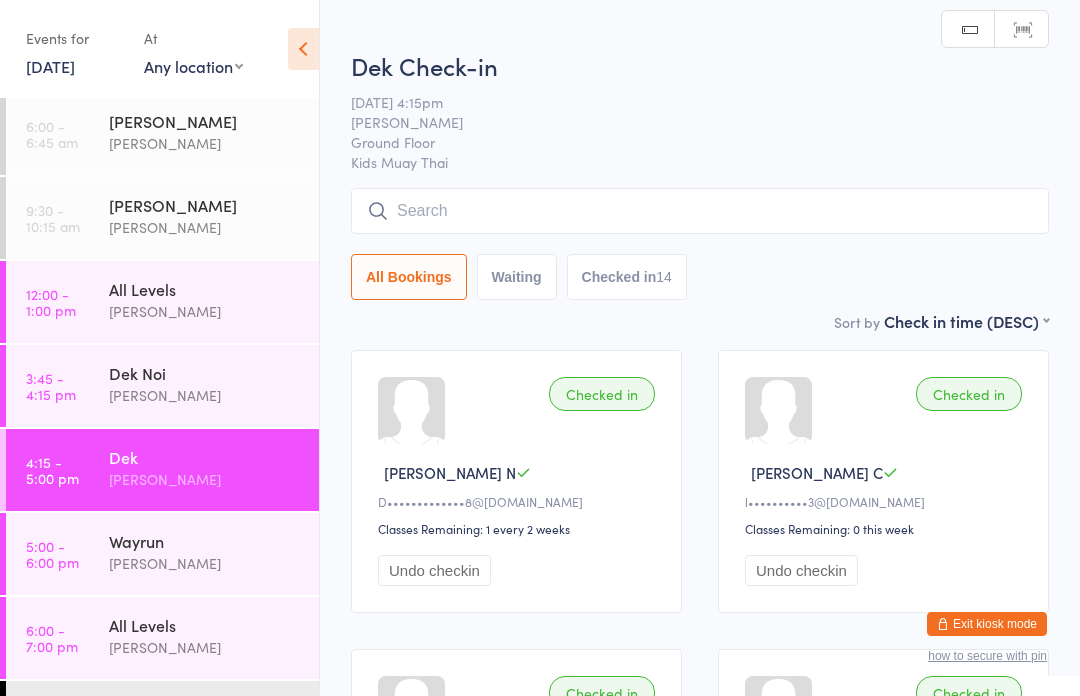 click at bounding box center [700, 211] 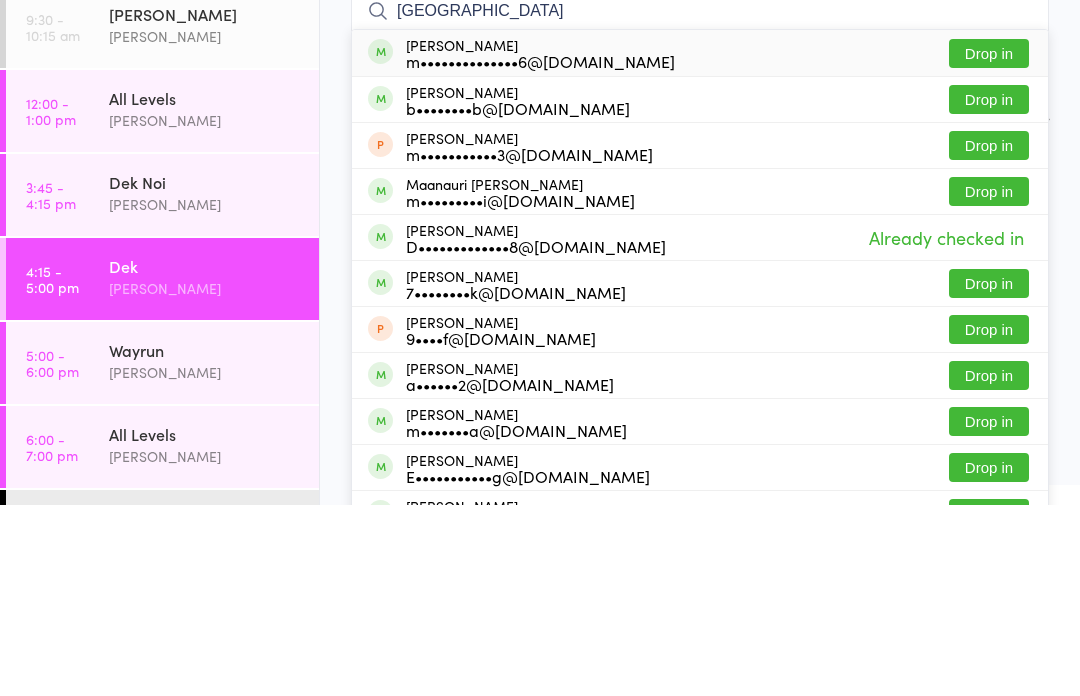 type on "Madison" 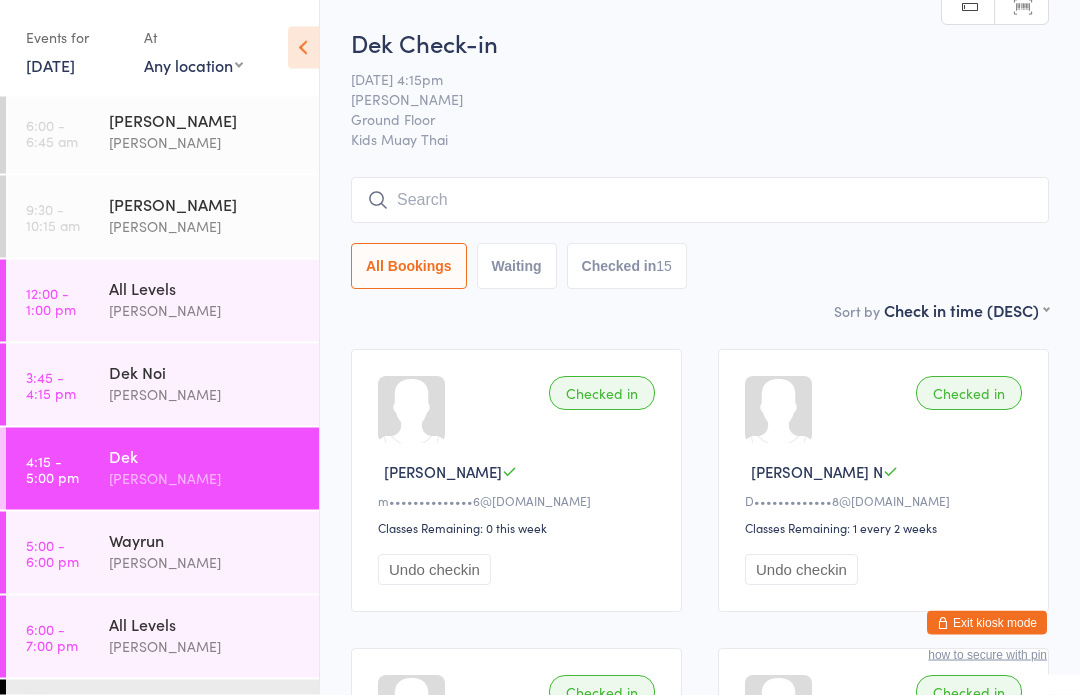 click on "Kids Muay Thai" at bounding box center [700, 141] 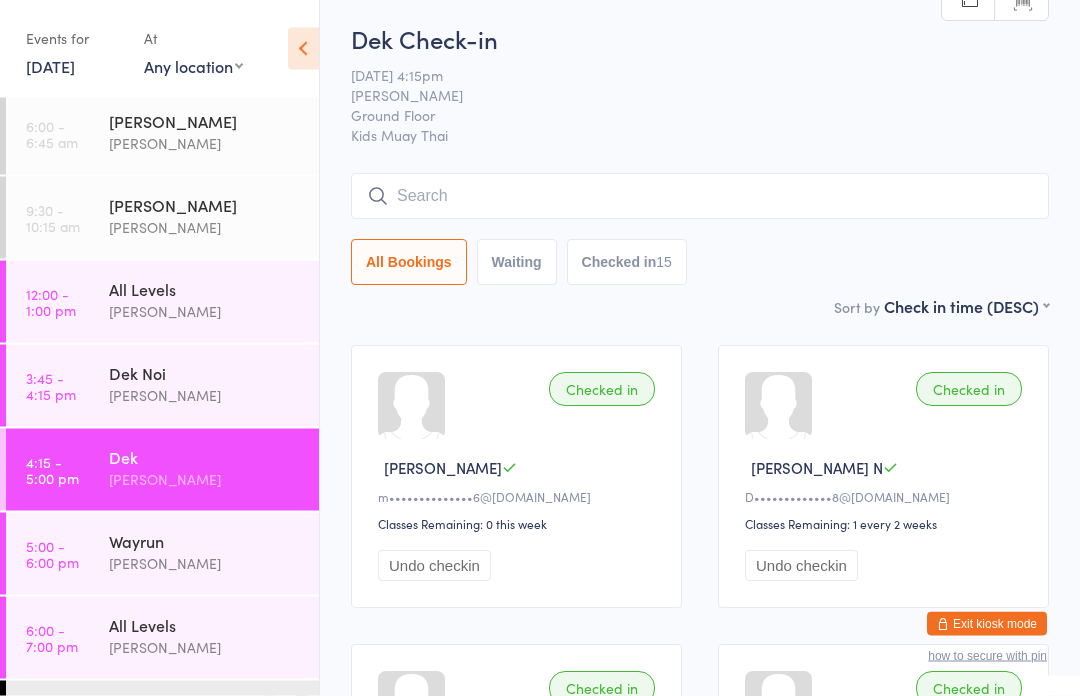 scroll, scrollTop: 0, scrollLeft: 0, axis: both 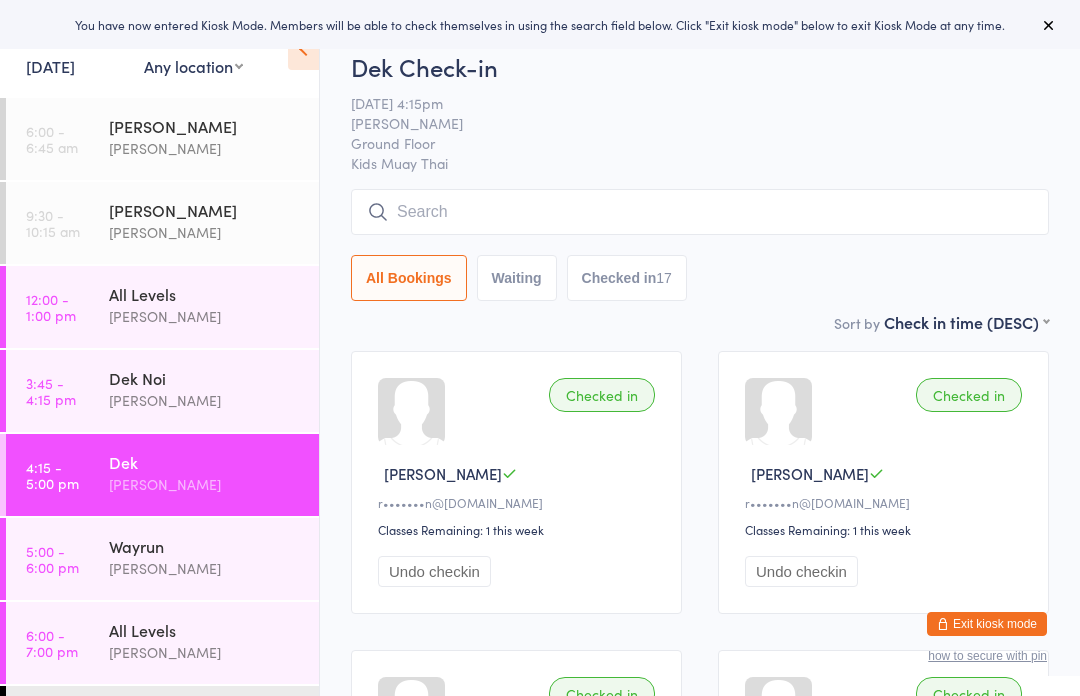 click on "[PERSON_NAME]" at bounding box center (205, 316) 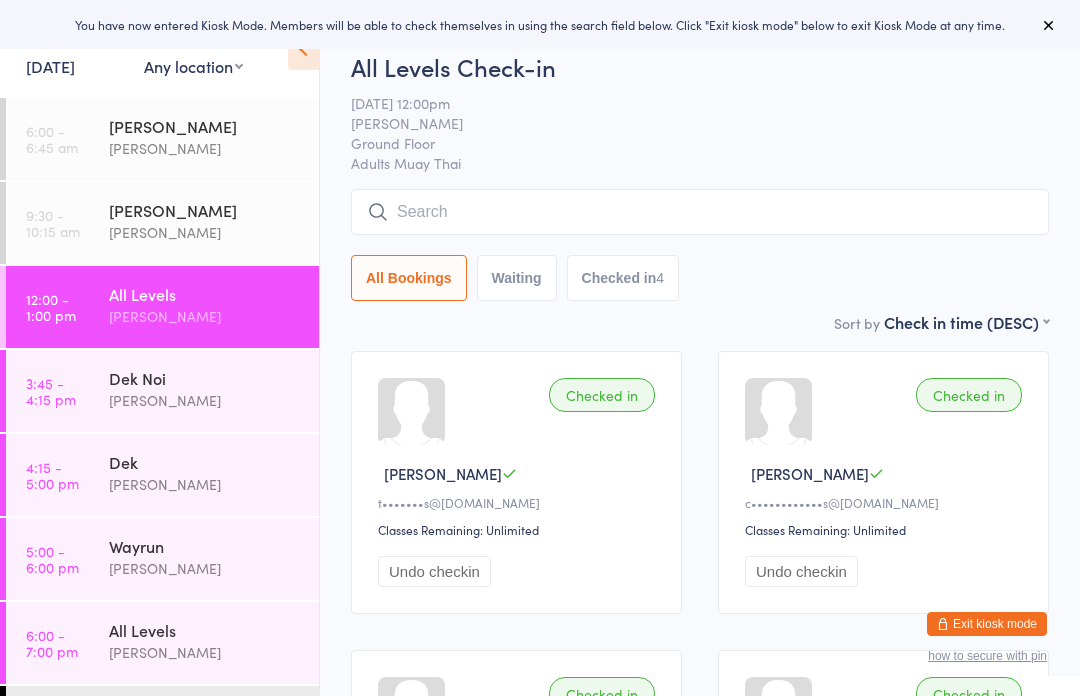 click on "[PERSON_NAME]" at bounding box center (205, 484) 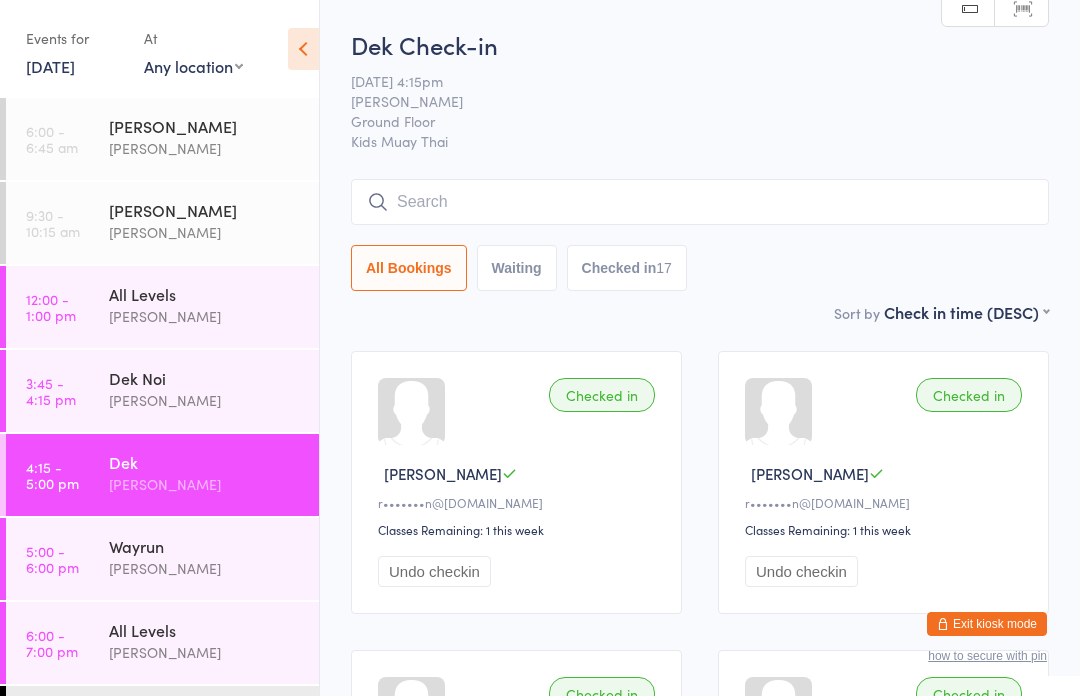 click on "Wayrun" at bounding box center [205, 546] 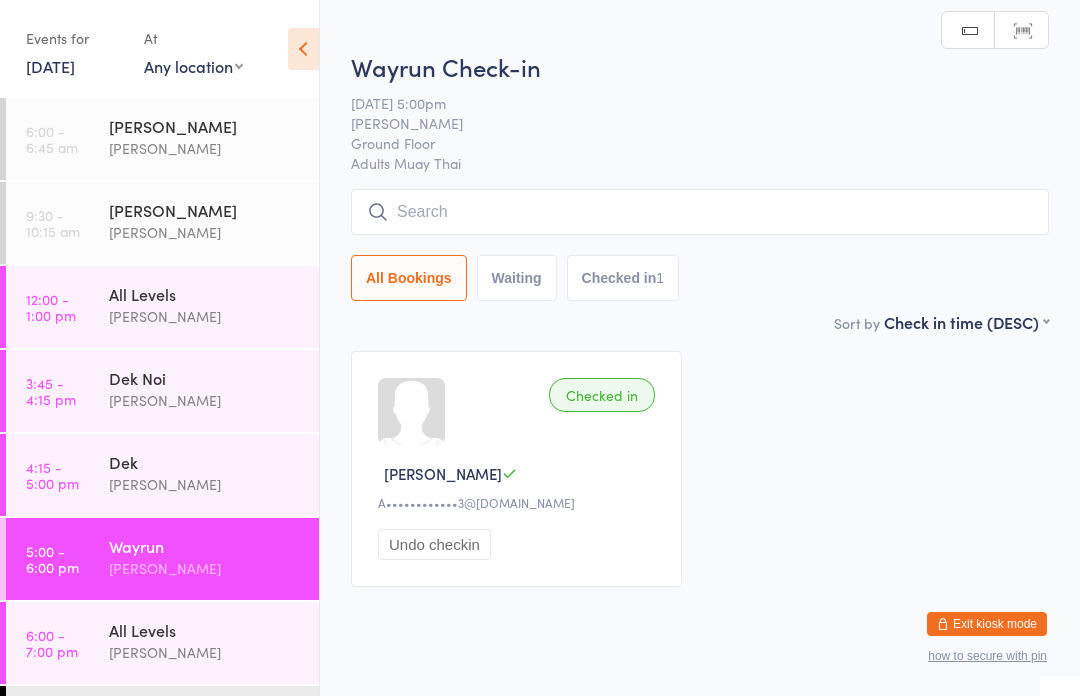 click at bounding box center [700, 212] 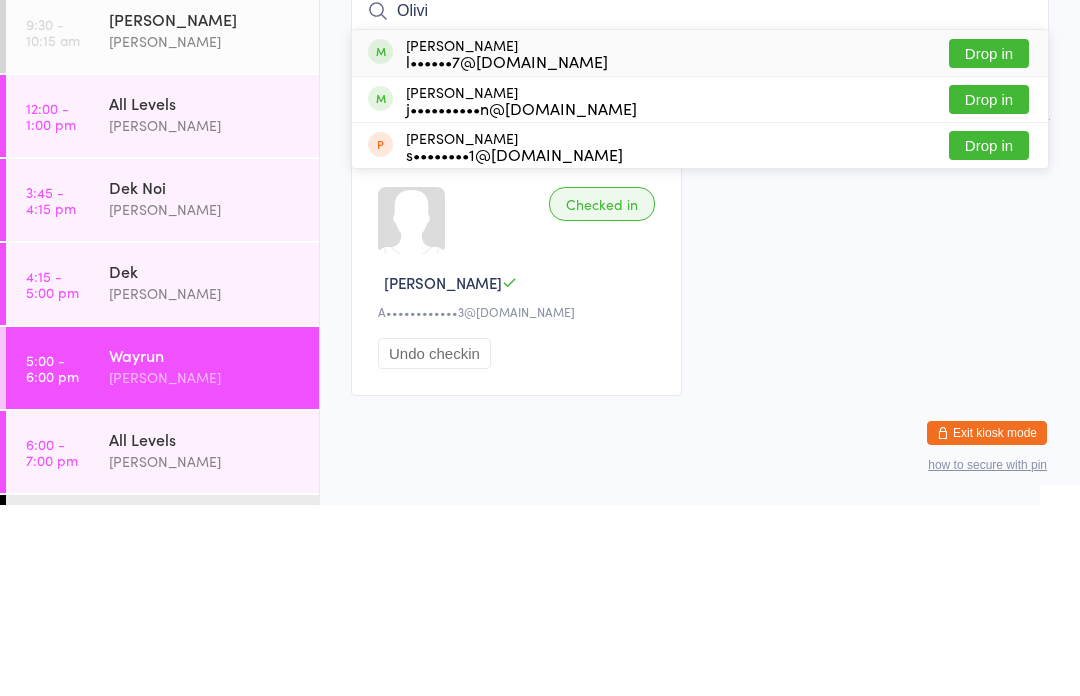 type on "Olivi" 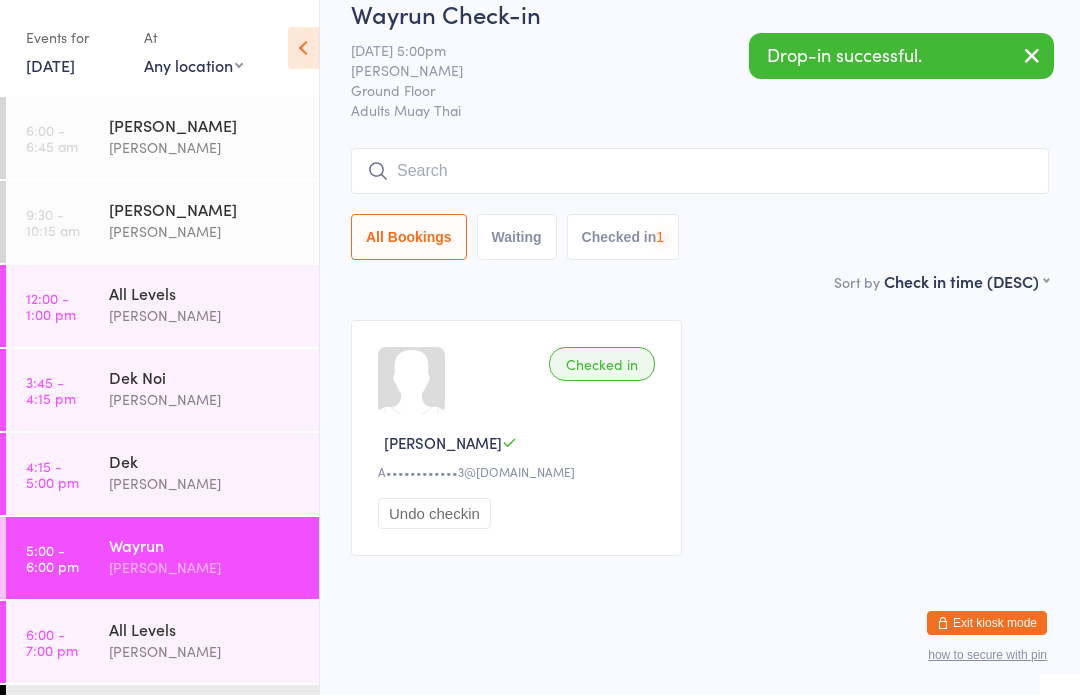 scroll, scrollTop: 55, scrollLeft: 0, axis: vertical 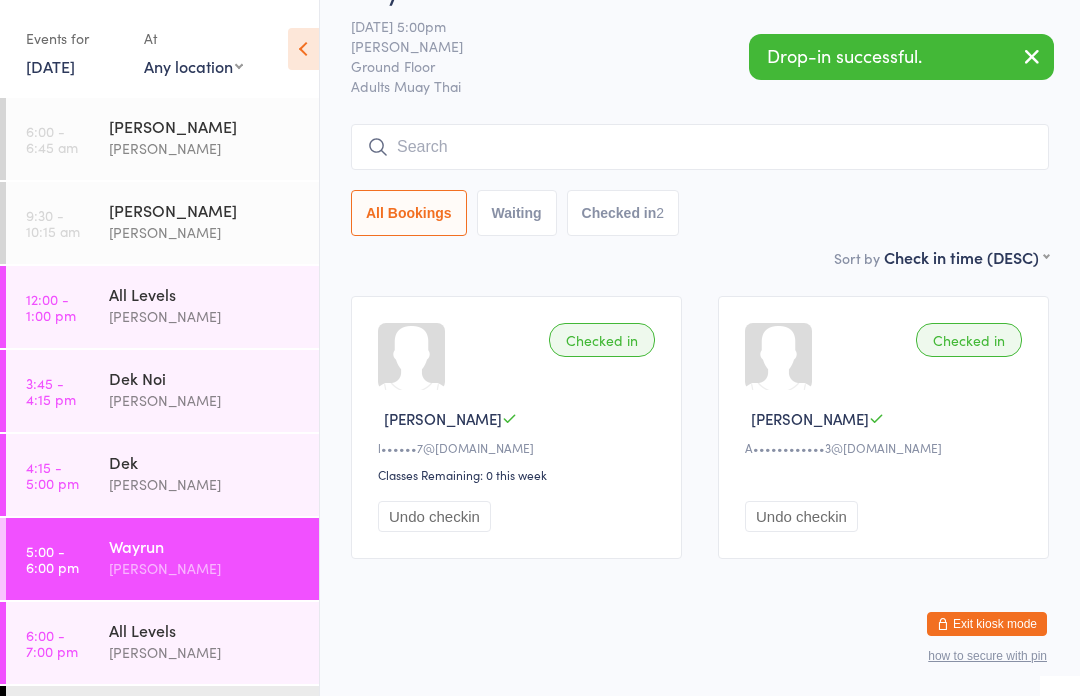 click on "All Levels" at bounding box center (205, 630) 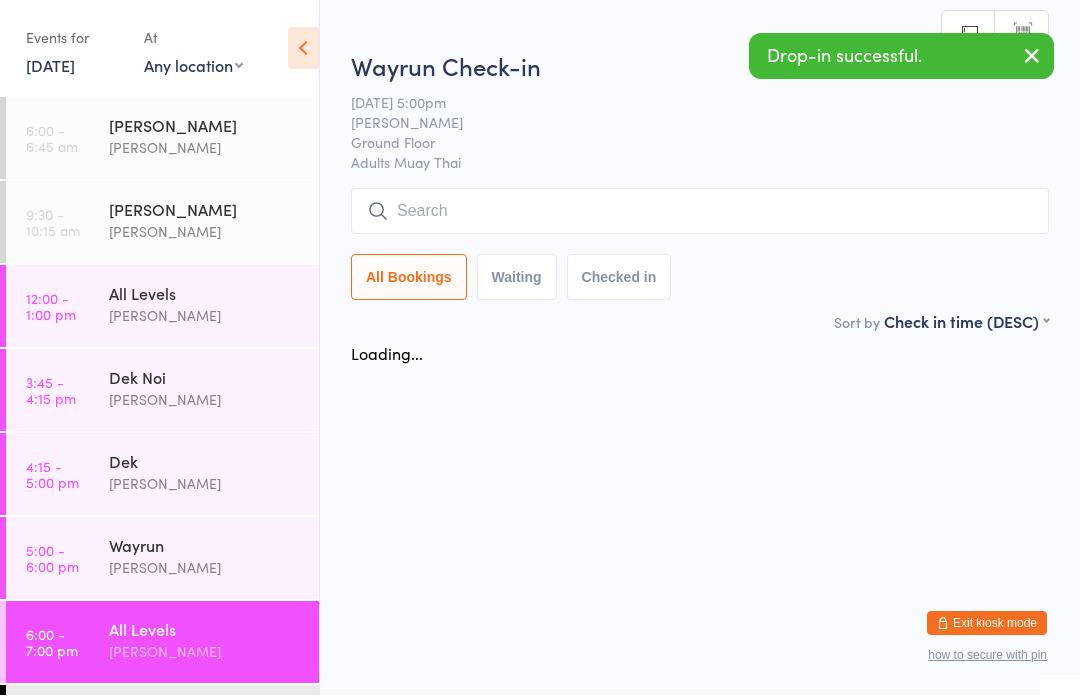 scroll, scrollTop: 1, scrollLeft: 0, axis: vertical 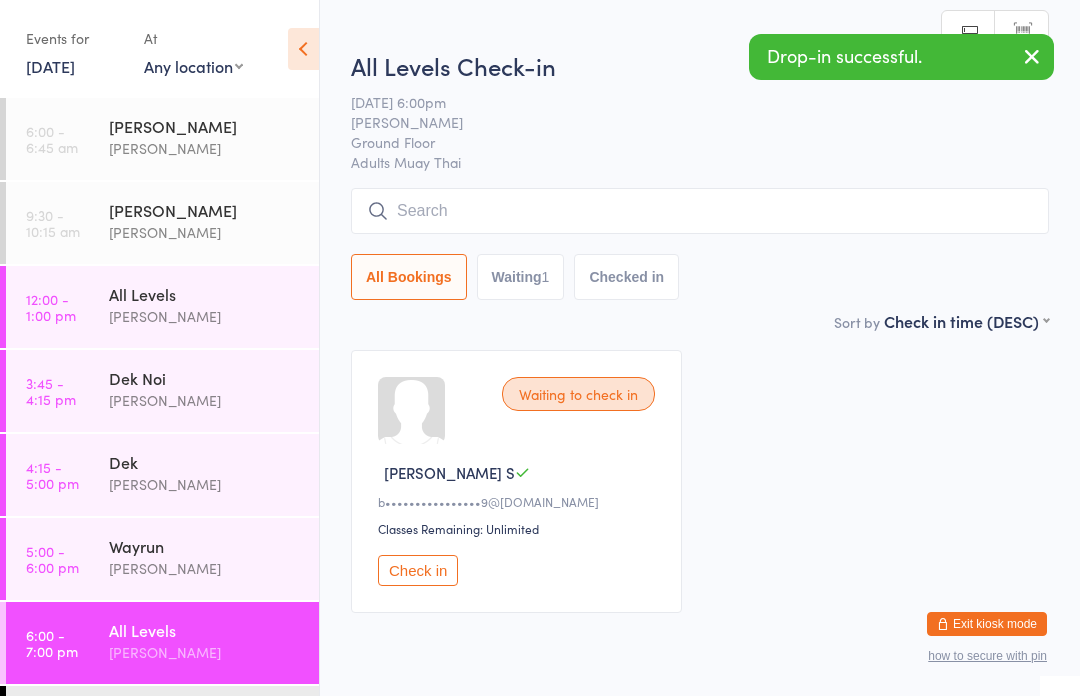 click at bounding box center (700, 211) 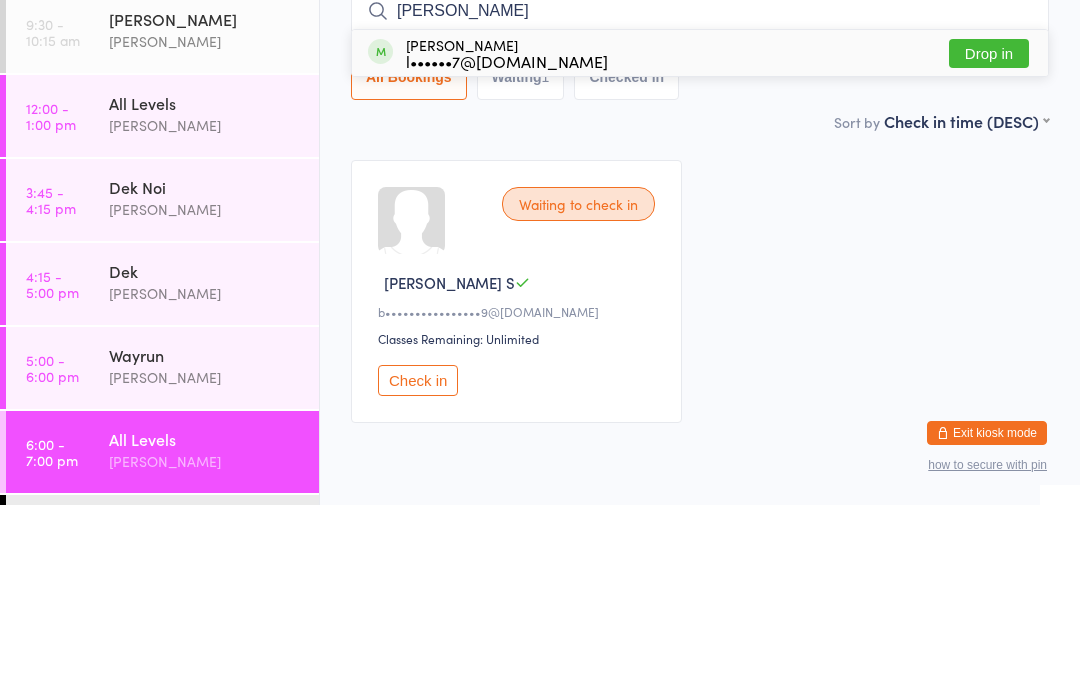type on "[PERSON_NAME]" 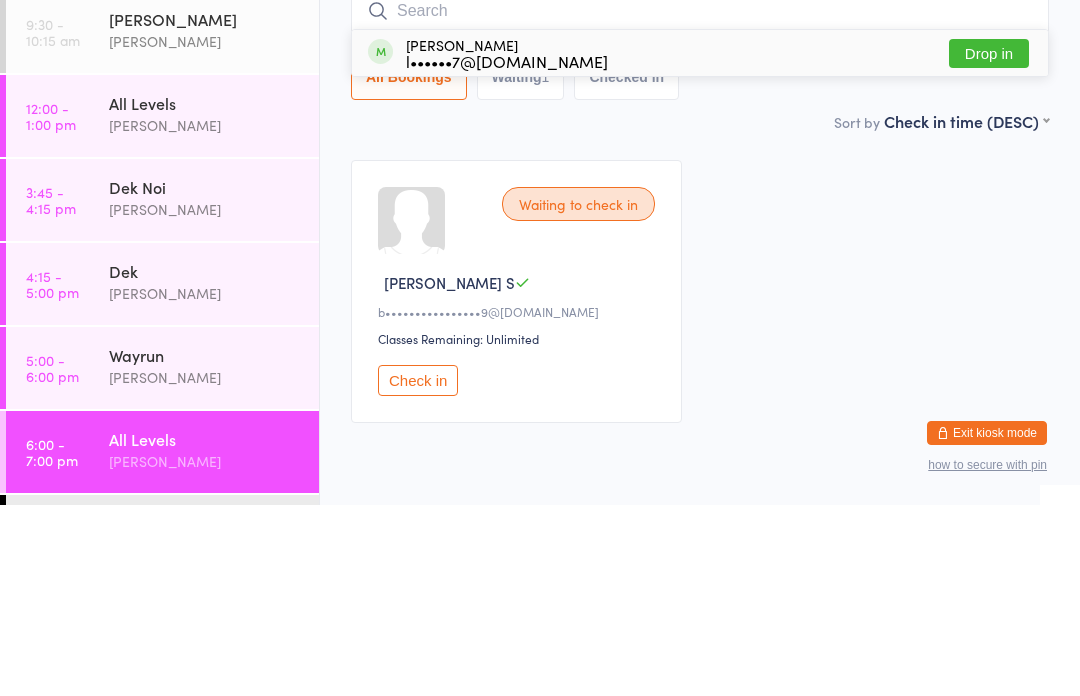 scroll, scrollTop: 82, scrollLeft: 0, axis: vertical 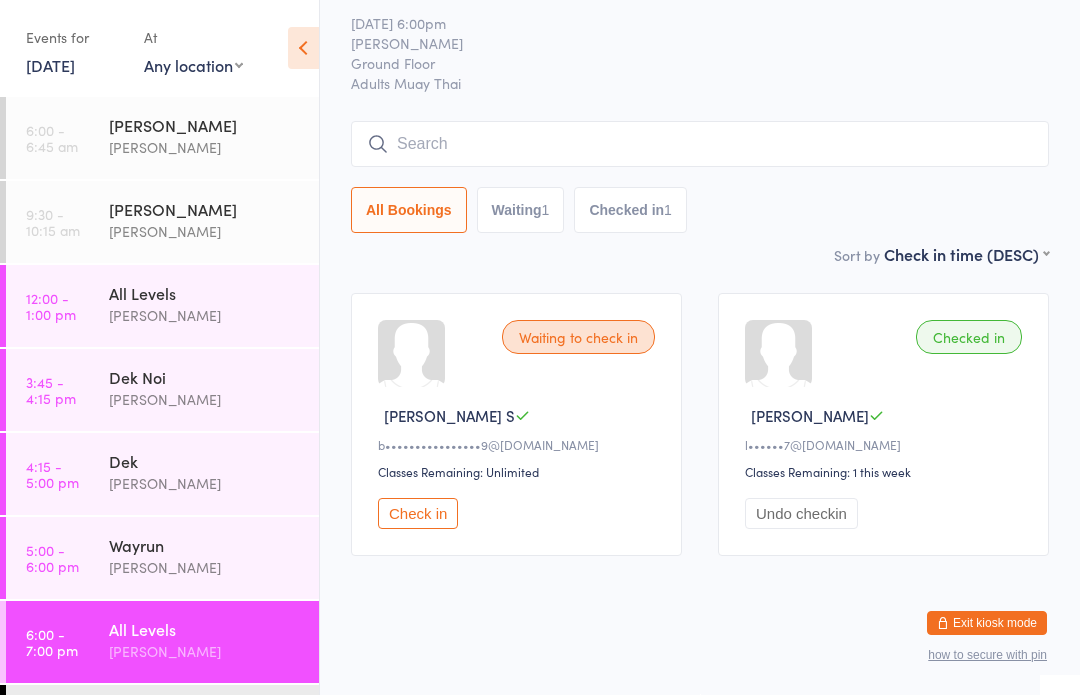click on "[PERSON_NAME]" at bounding box center (205, 568) 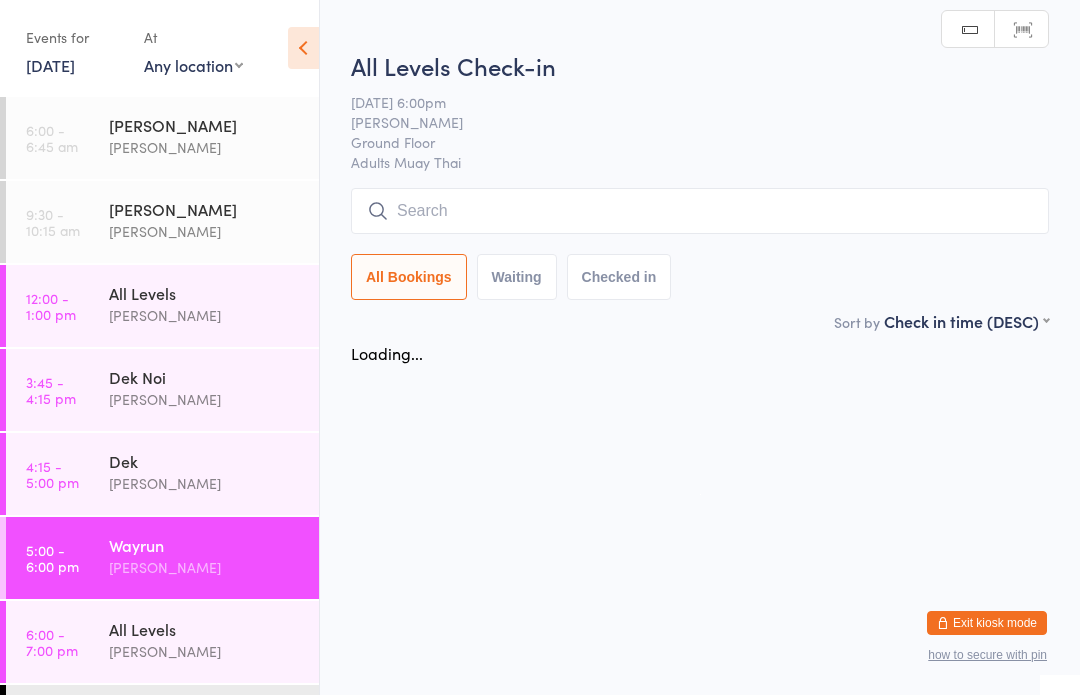 scroll, scrollTop: 0, scrollLeft: 0, axis: both 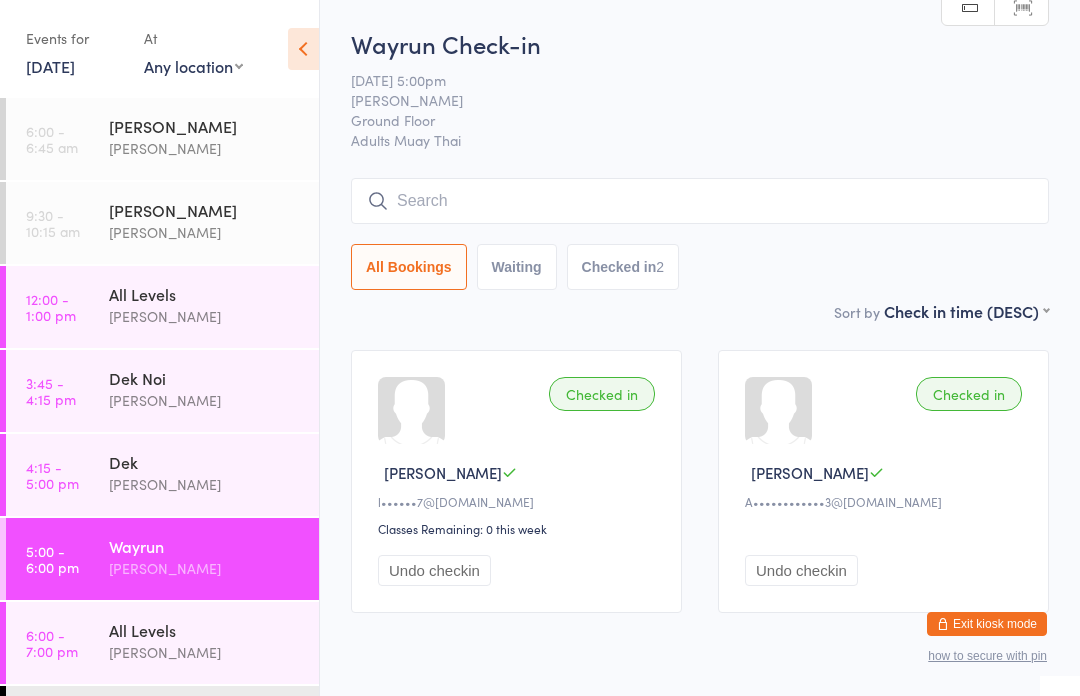 click at bounding box center [700, 201] 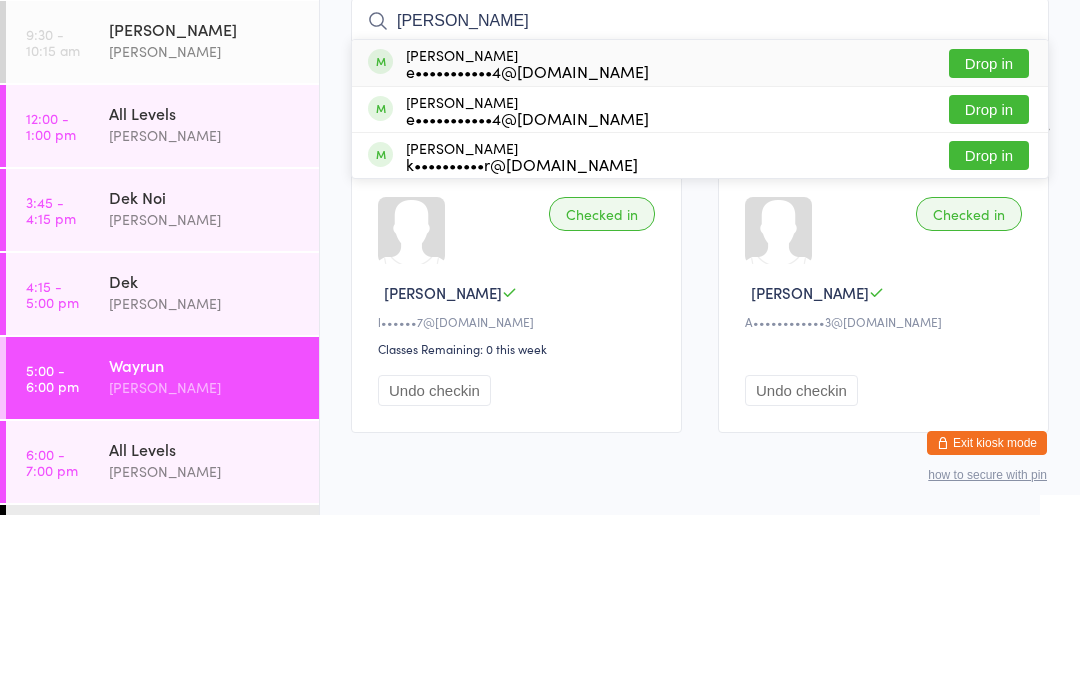 type on "[PERSON_NAME]" 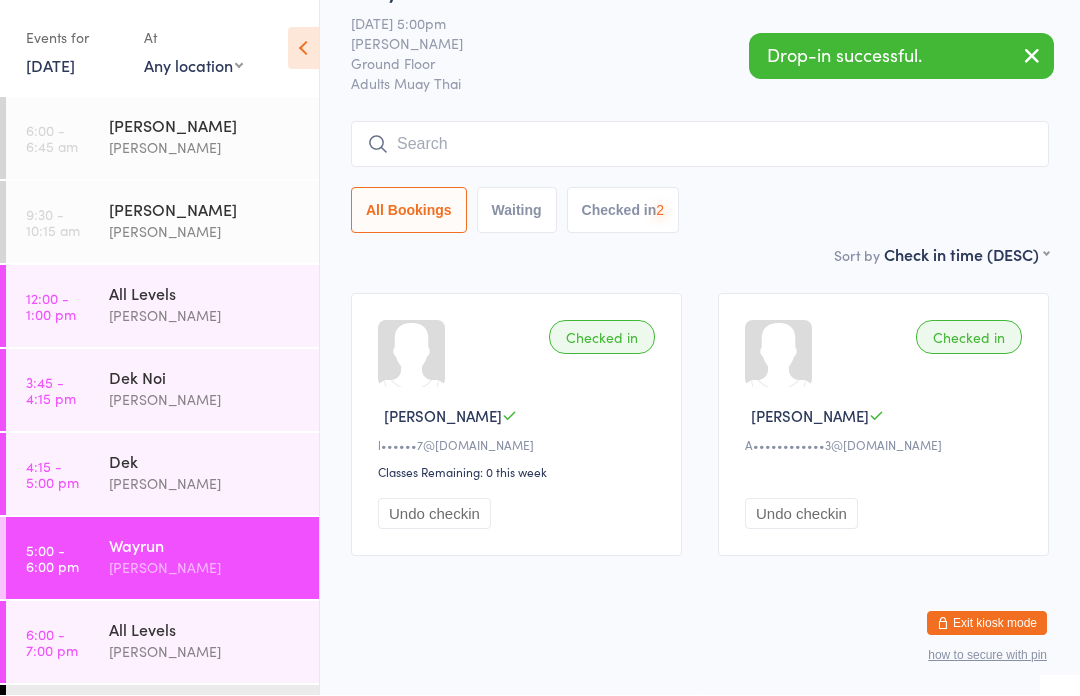 scroll, scrollTop: 83, scrollLeft: 0, axis: vertical 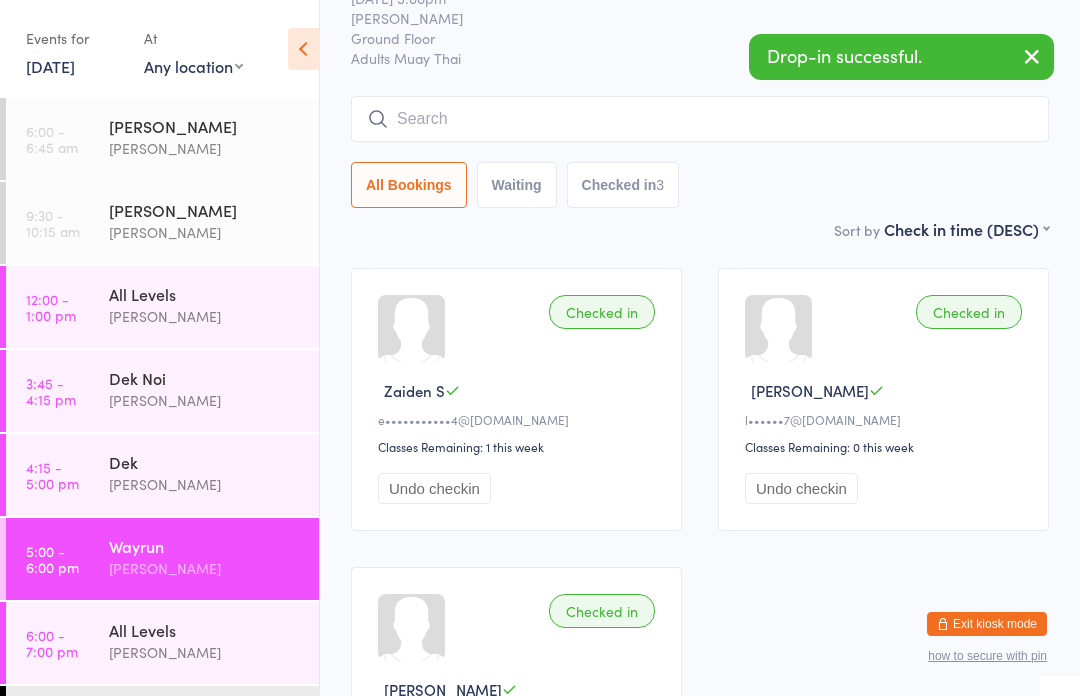 click at bounding box center (700, 119) 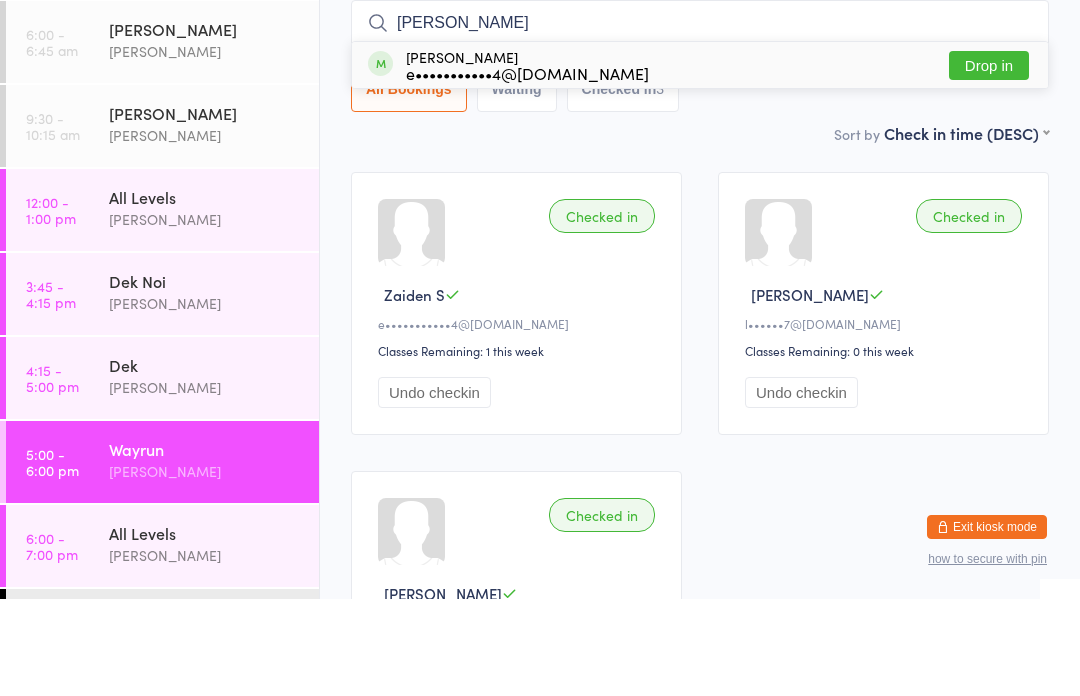 type on "[PERSON_NAME]" 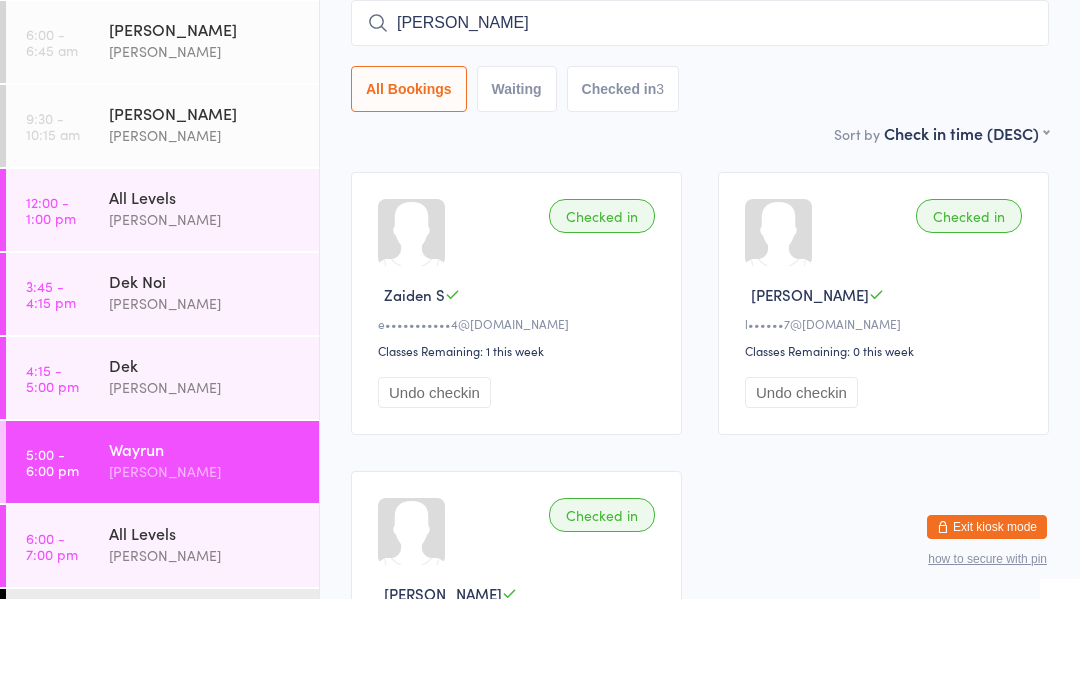type 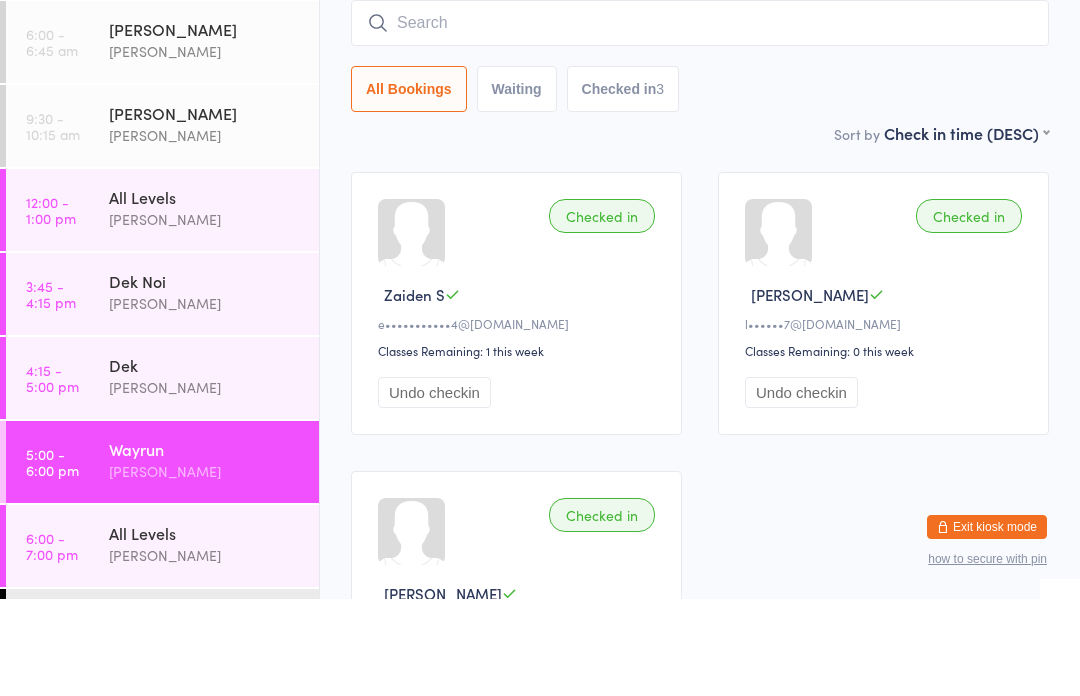 scroll, scrollTop: 179, scrollLeft: 0, axis: vertical 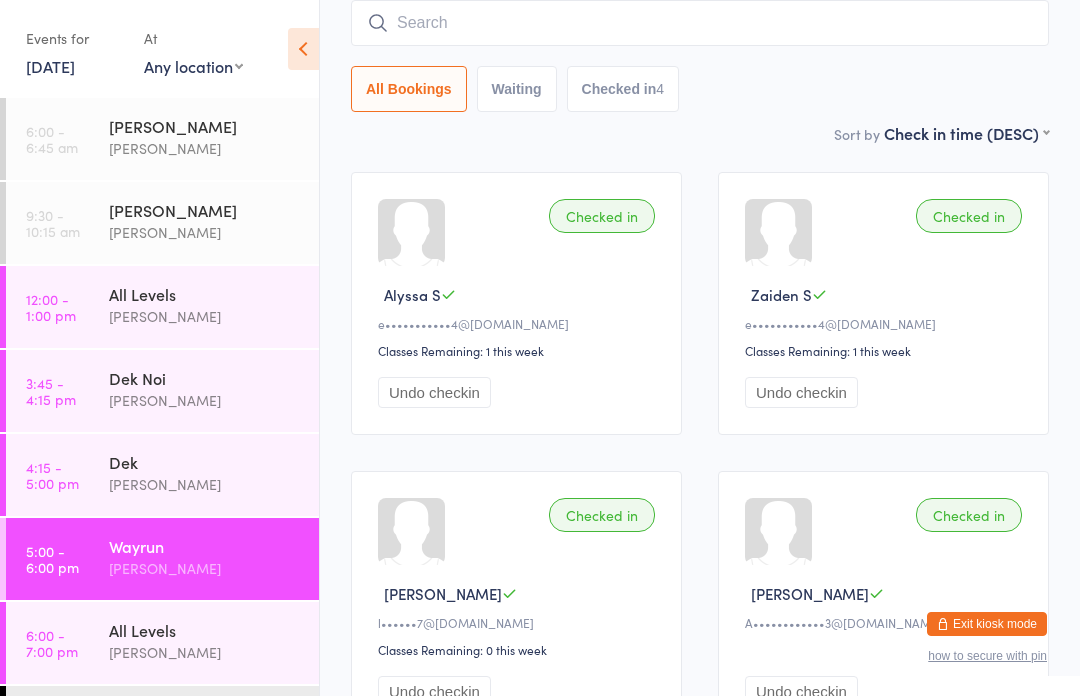 click on "Dek" at bounding box center [205, 462] 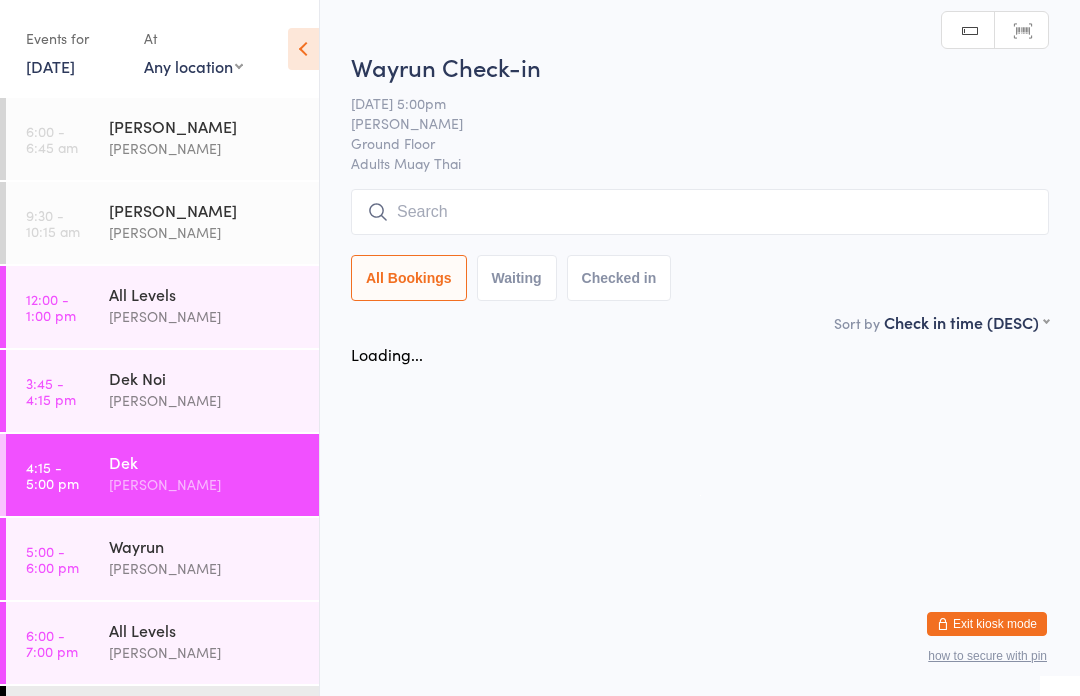 scroll, scrollTop: 0, scrollLeft: 0, axis: both 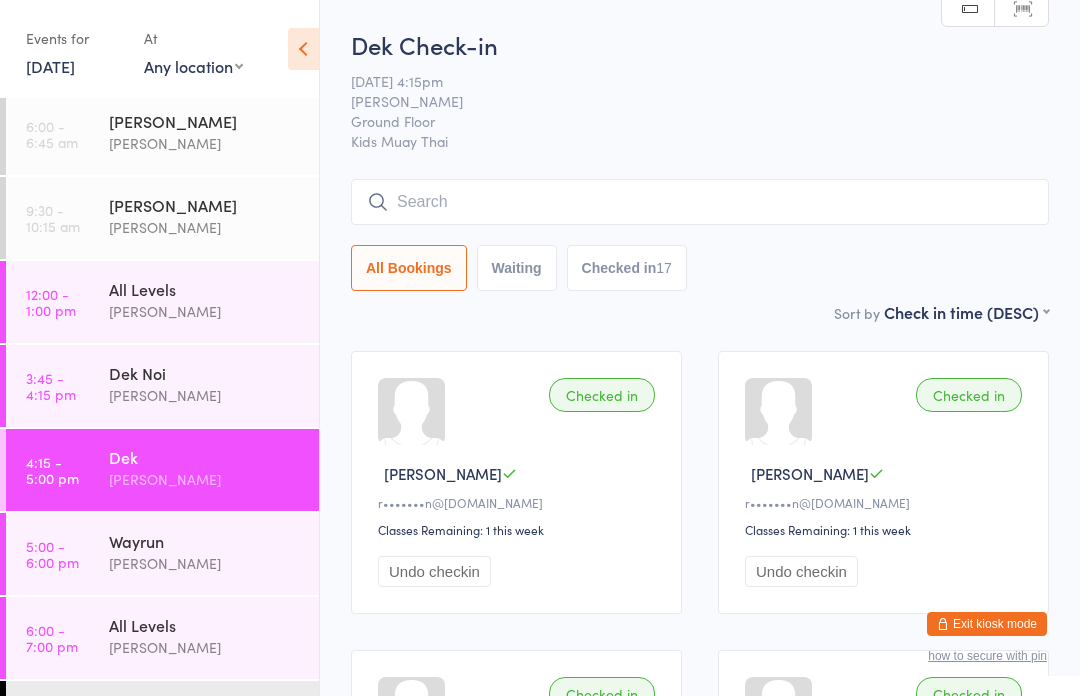 click on "Sort by   Check in time (DESC) First name (ASC) First name (DESC) Last name (ASC) Last name (DESC) Check in time (ASC) Check in time (DESC) Rank (ASC) Rank (DESC)" at bounding box center (700, 312) 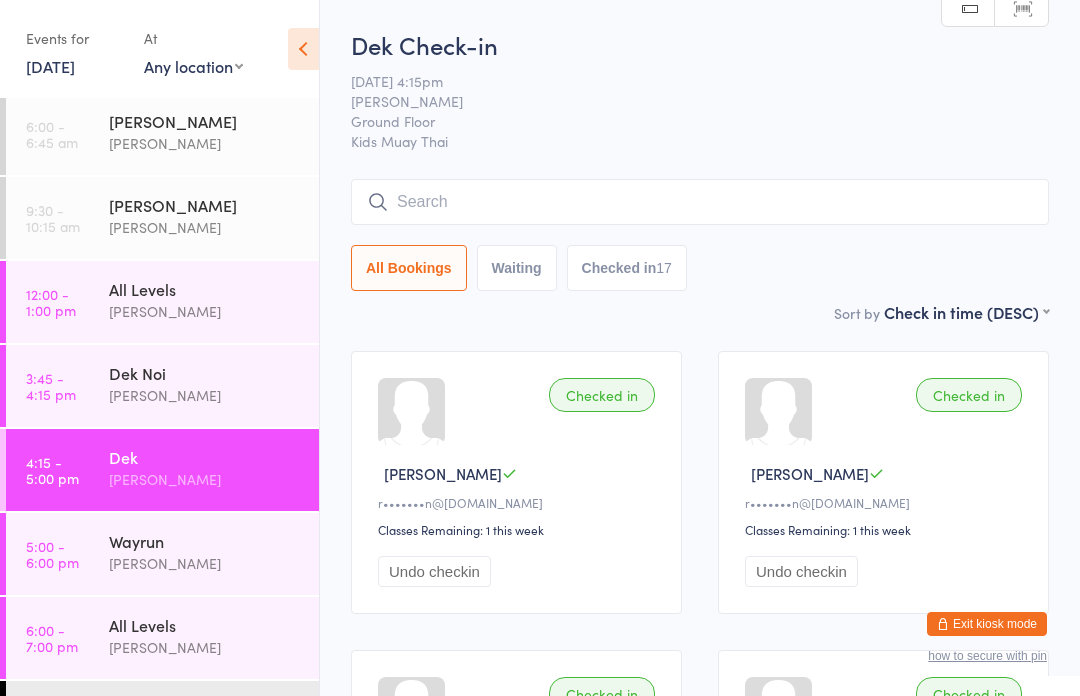 click on "Wayrun" at bounding box center (205, 541) 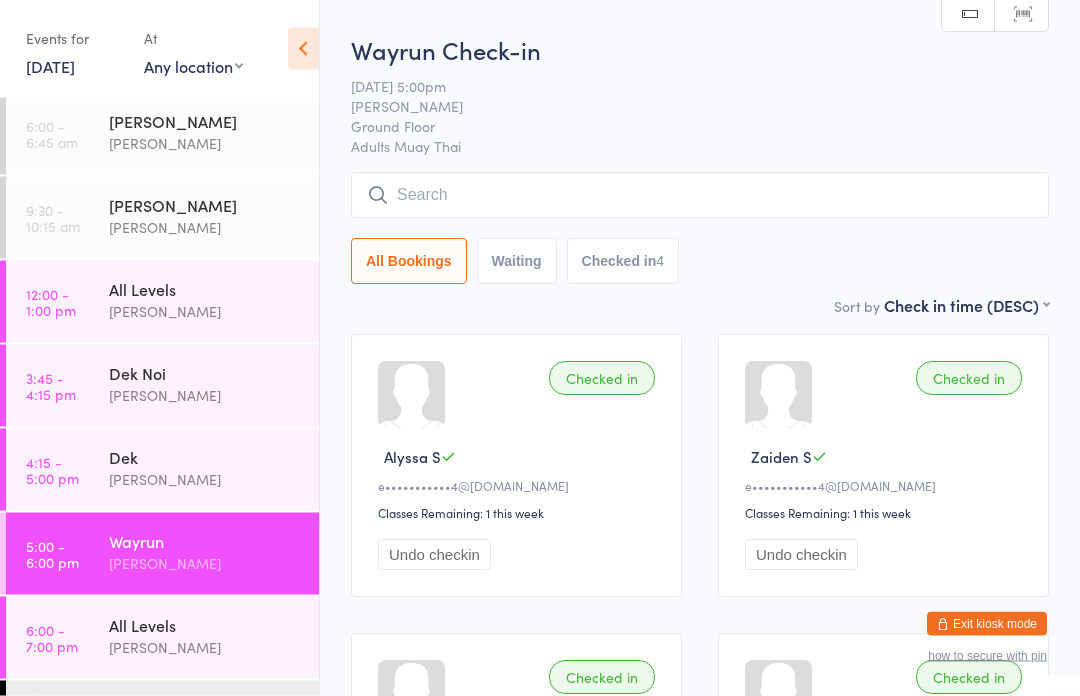 scroll, scrollTop: 17, scrollLeft: 0, axis: vertical 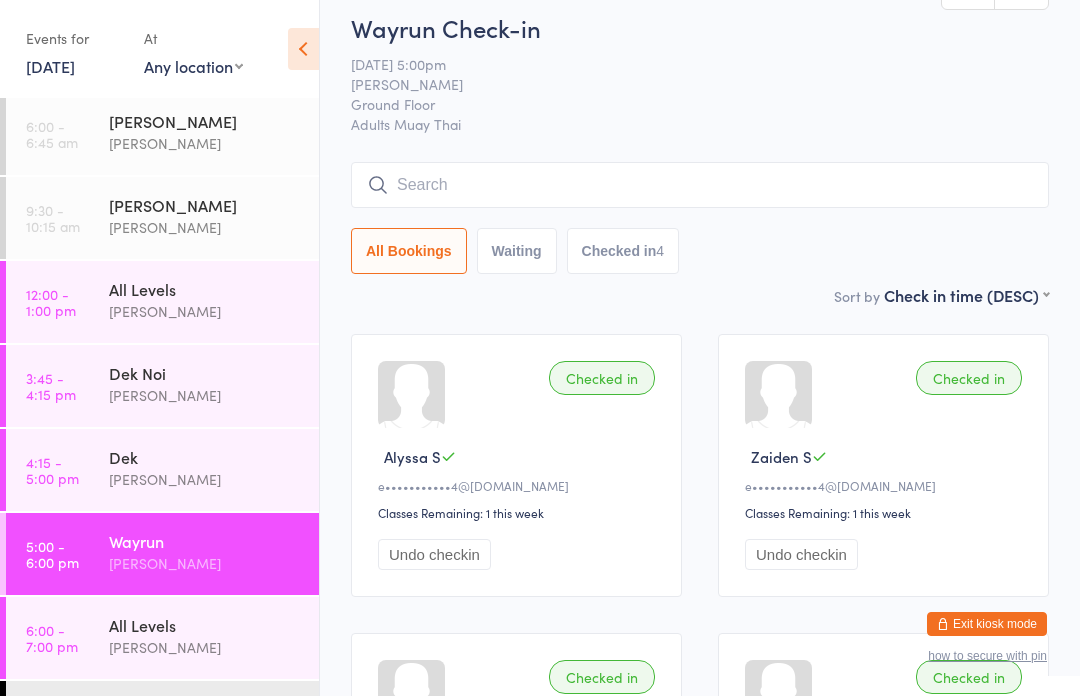 click at bounding box center (700, 185) 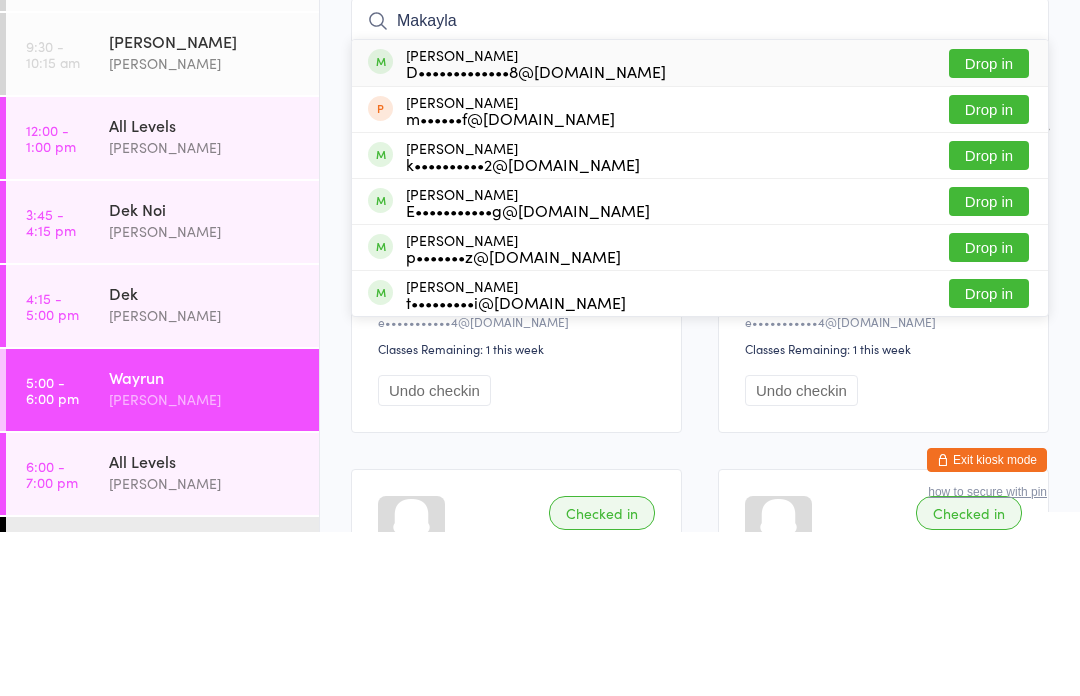 type on "Makayla" 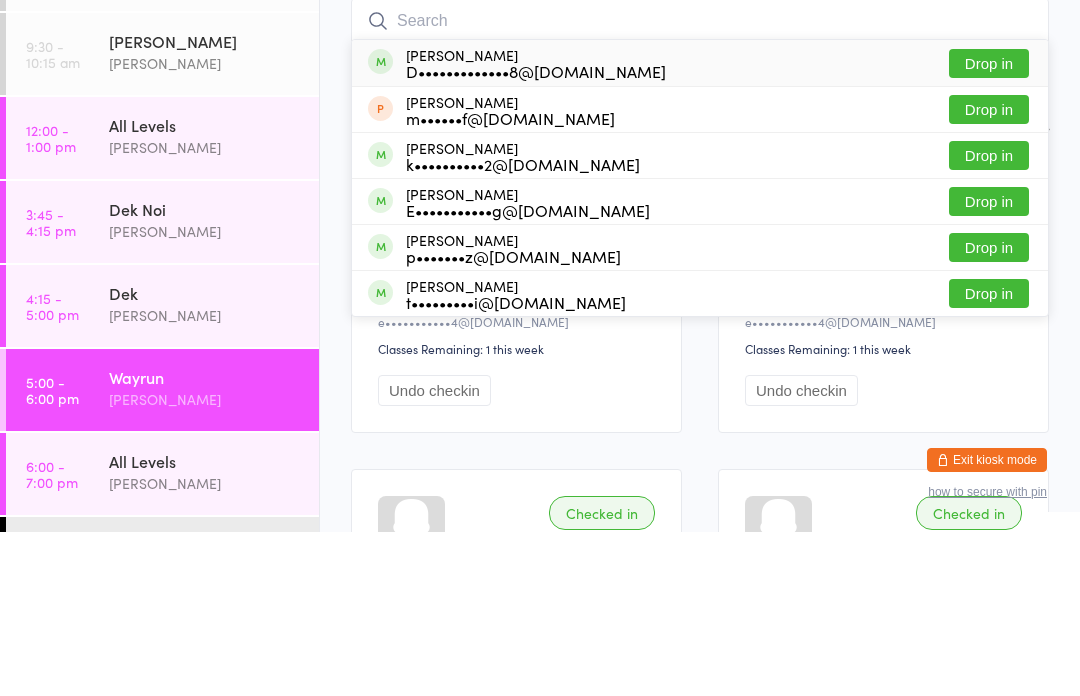 scroll, scrollTop: 181, scrollLeft: 0, axis: vertical 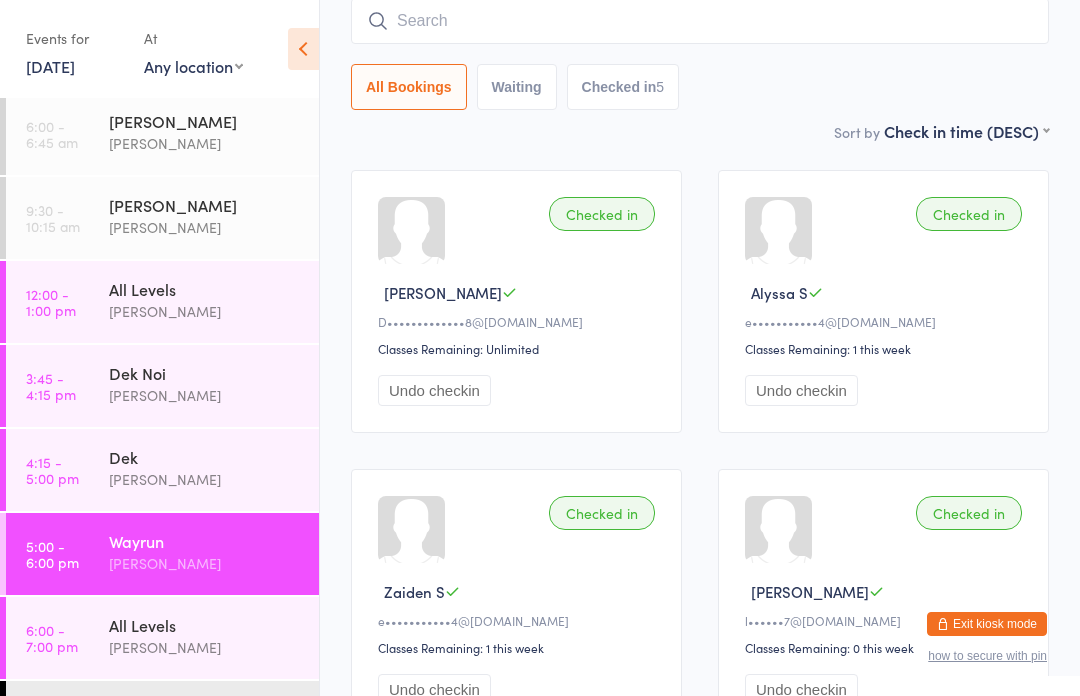click on "Wayrun" at bounding box center [205, 541] 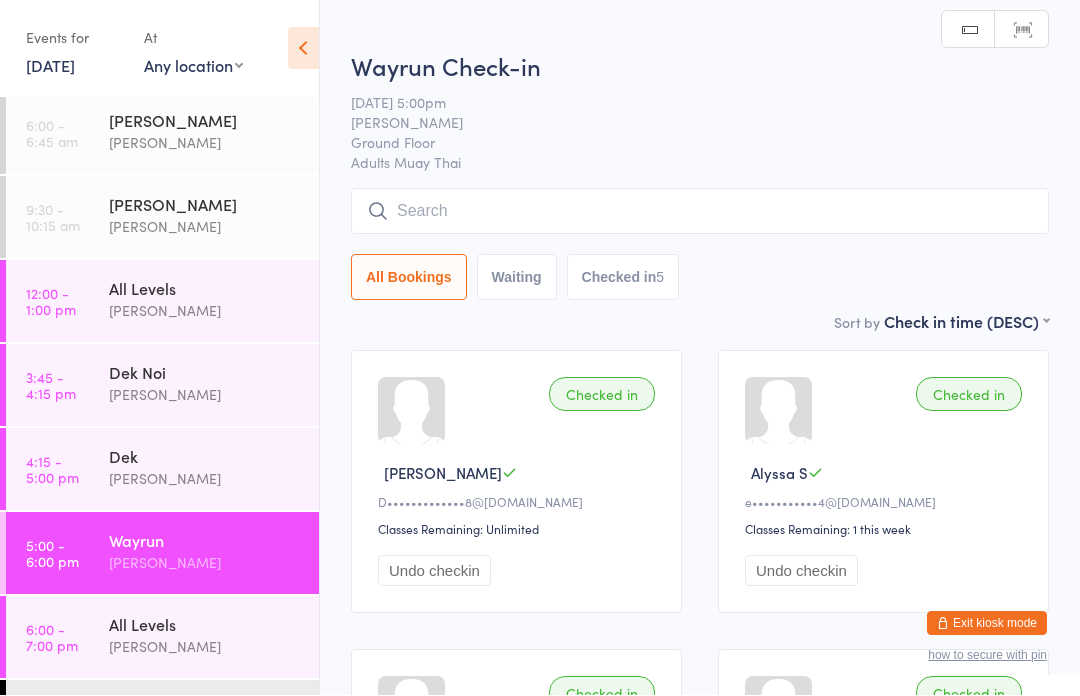 scroll, scrollTop: 1, scrollLeft: 0, axis: vertical 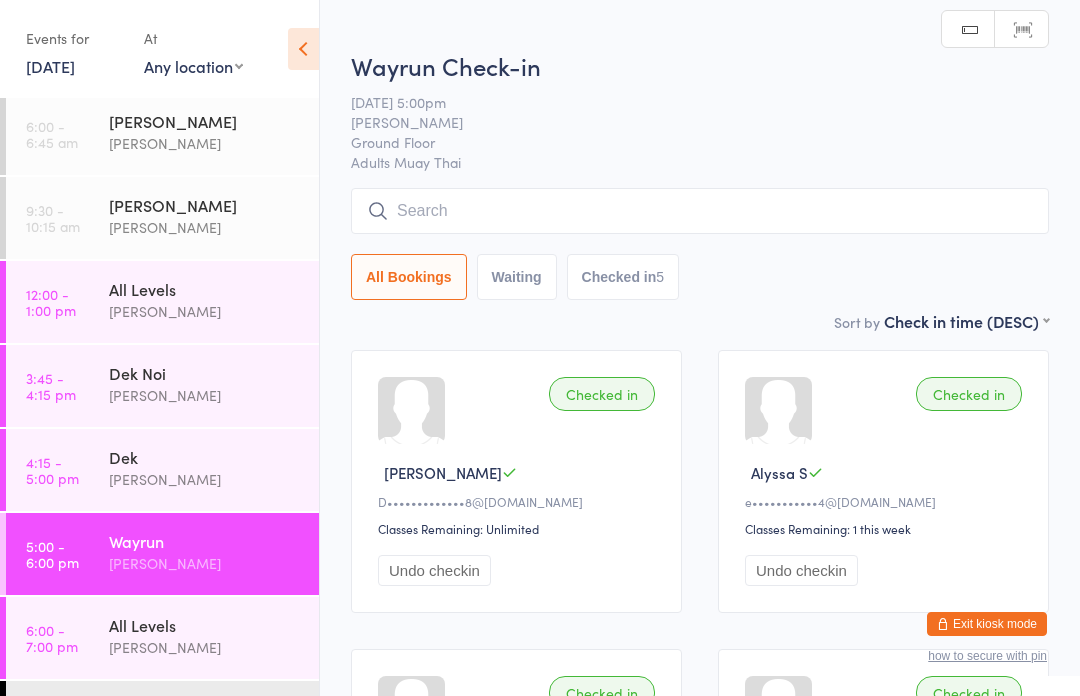 click at bounding box center [700, 211] 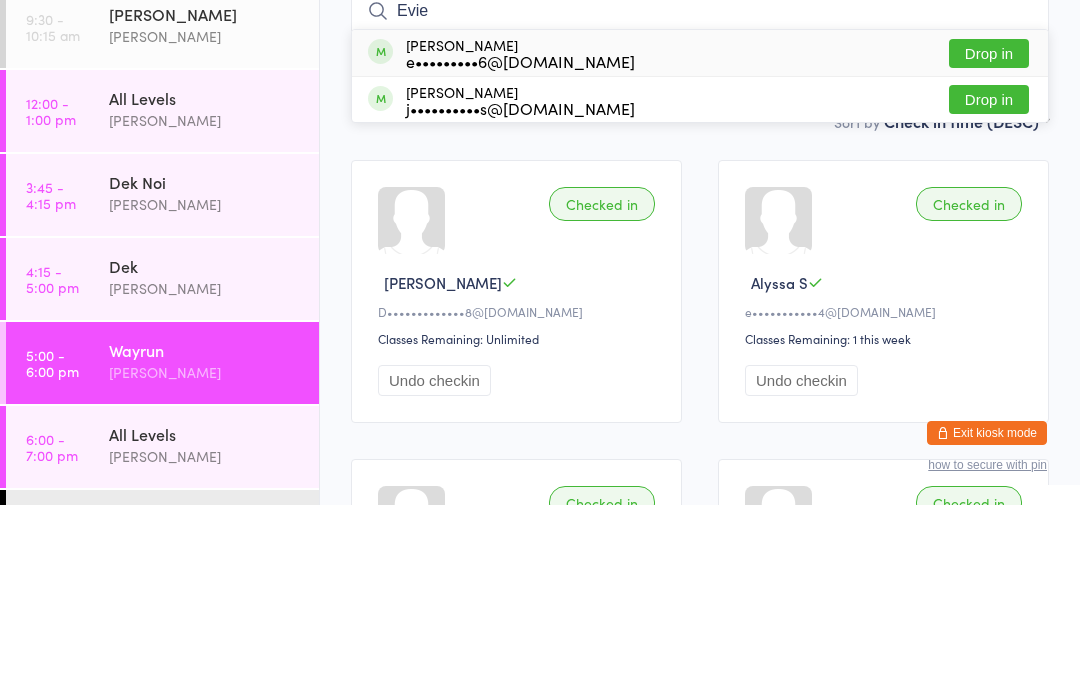 type on "Evie" 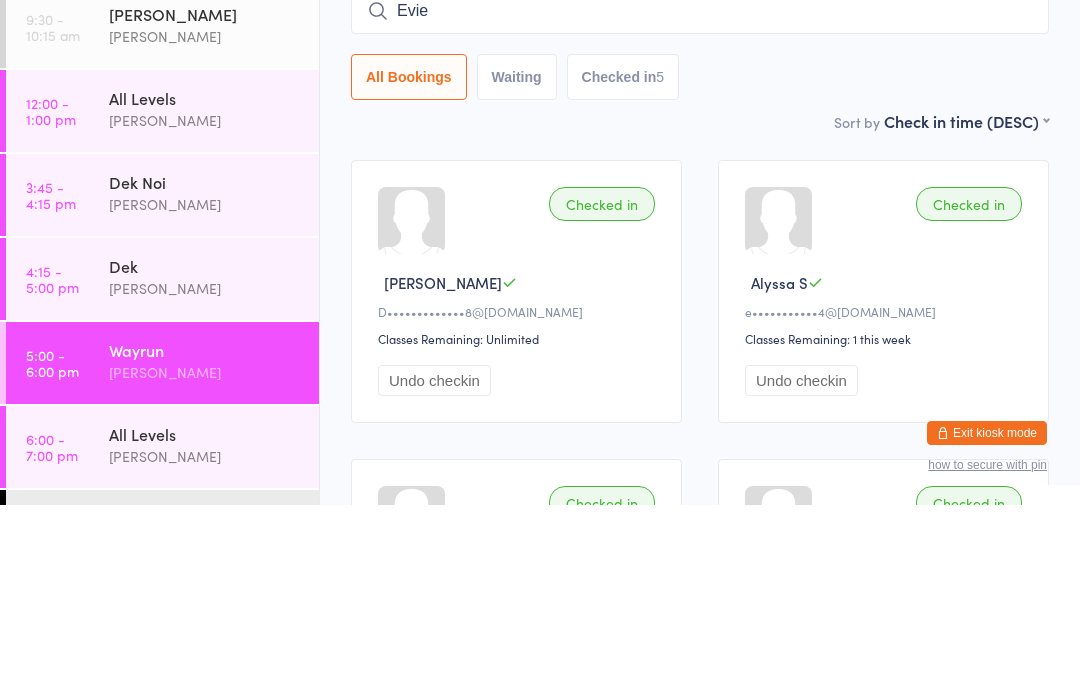 type 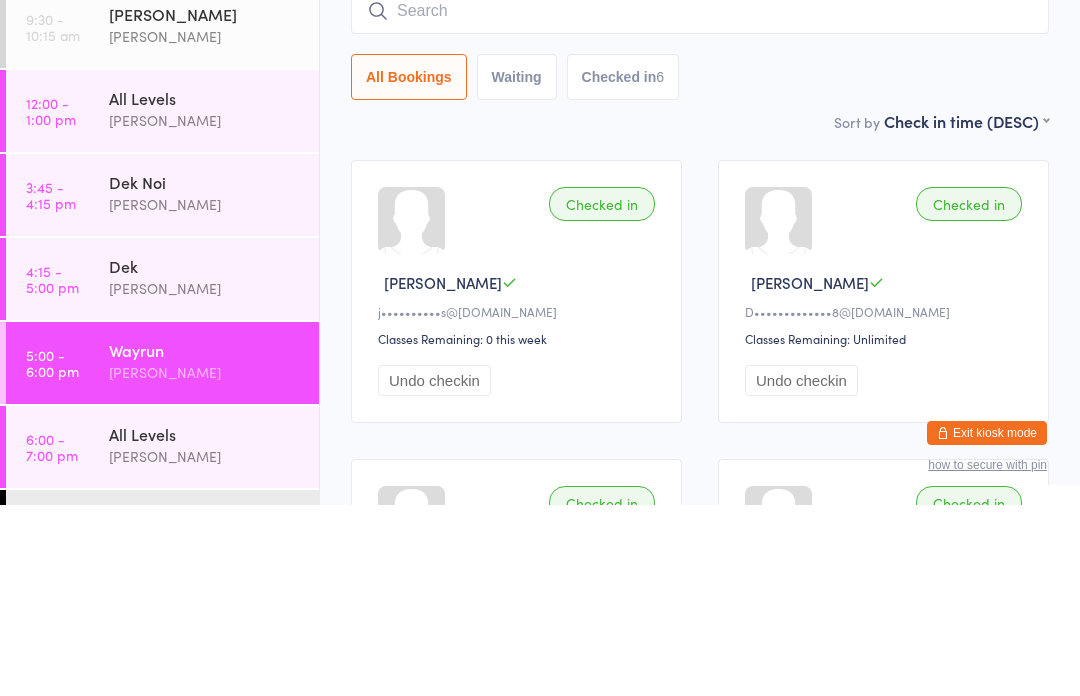 scroll, scrollTop: 191, scrollLeft: 0, axis: vertical 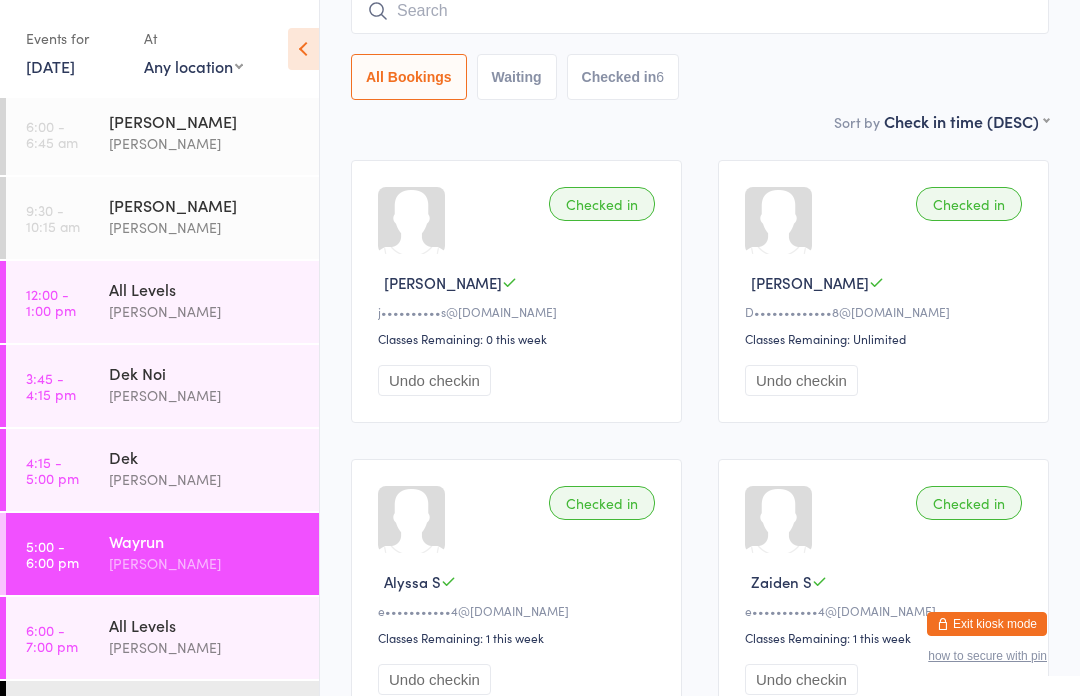 click on "All Levels" at bounding box center [205, 625] 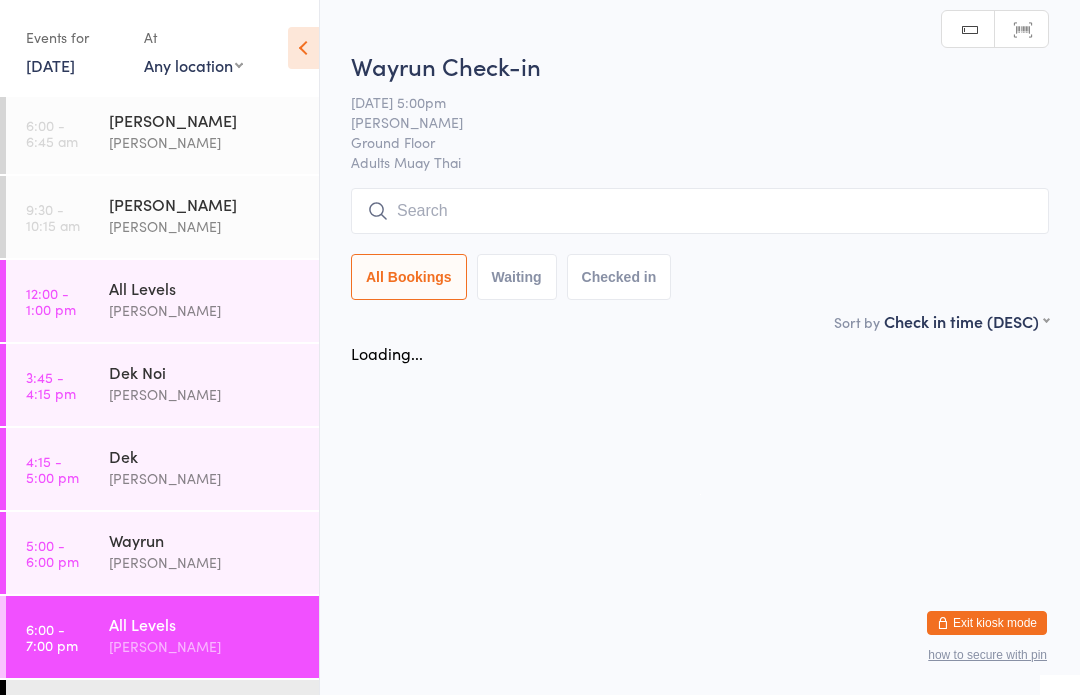 scroll, scrollTop: 1, scrollLeft: 0, axis: vertical 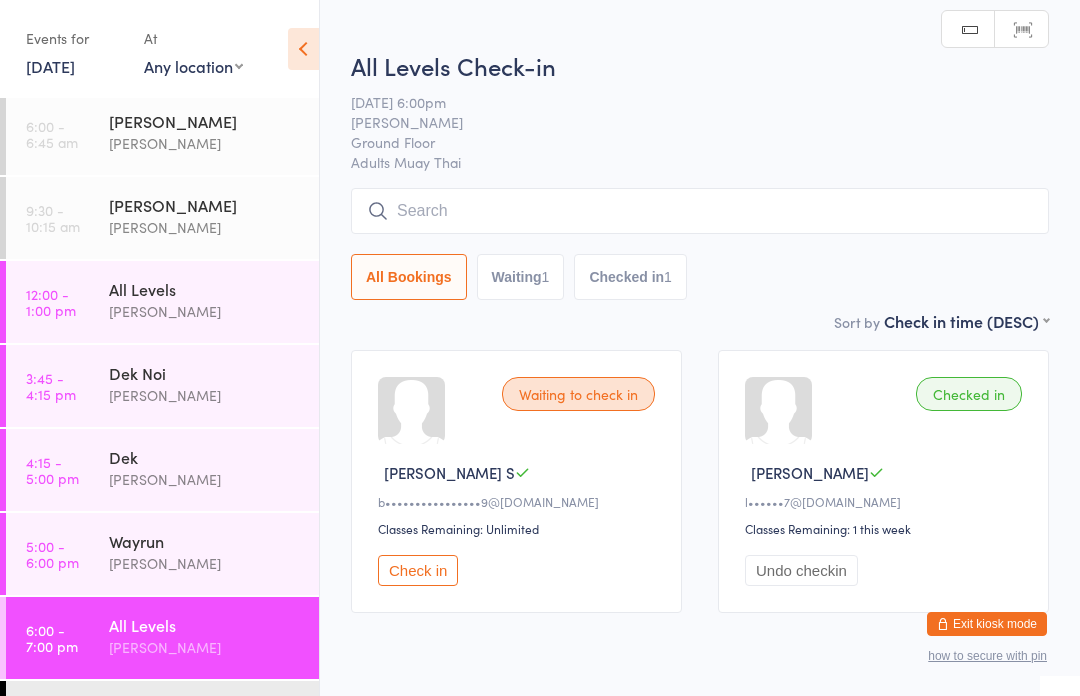 click at bounding box center [700, 211] 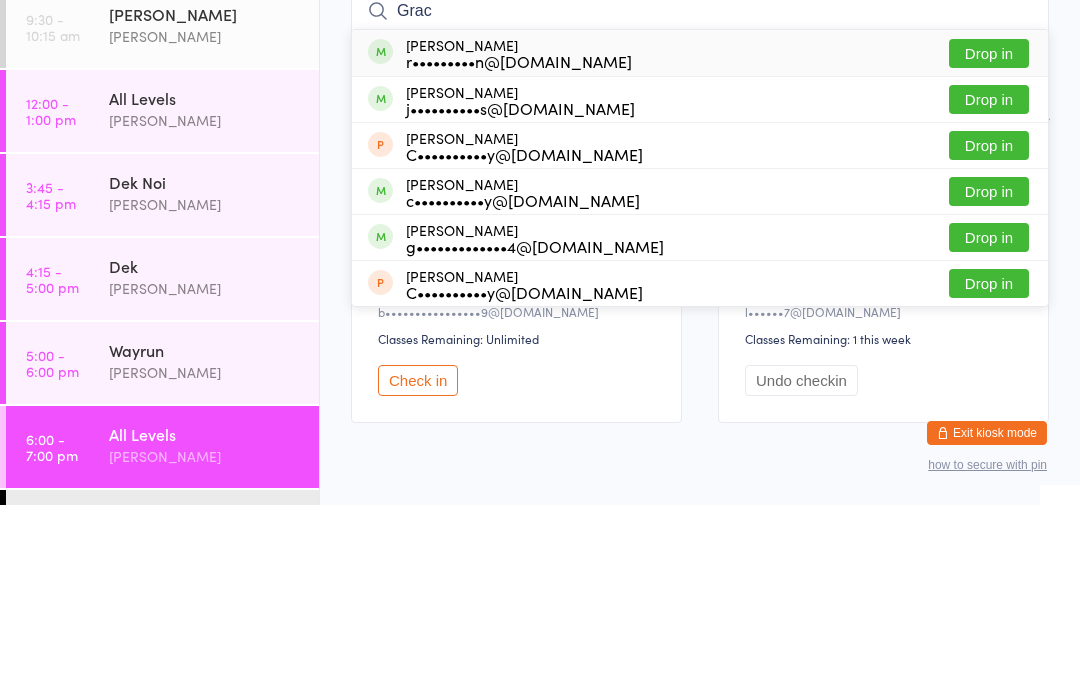 type on "Grac" 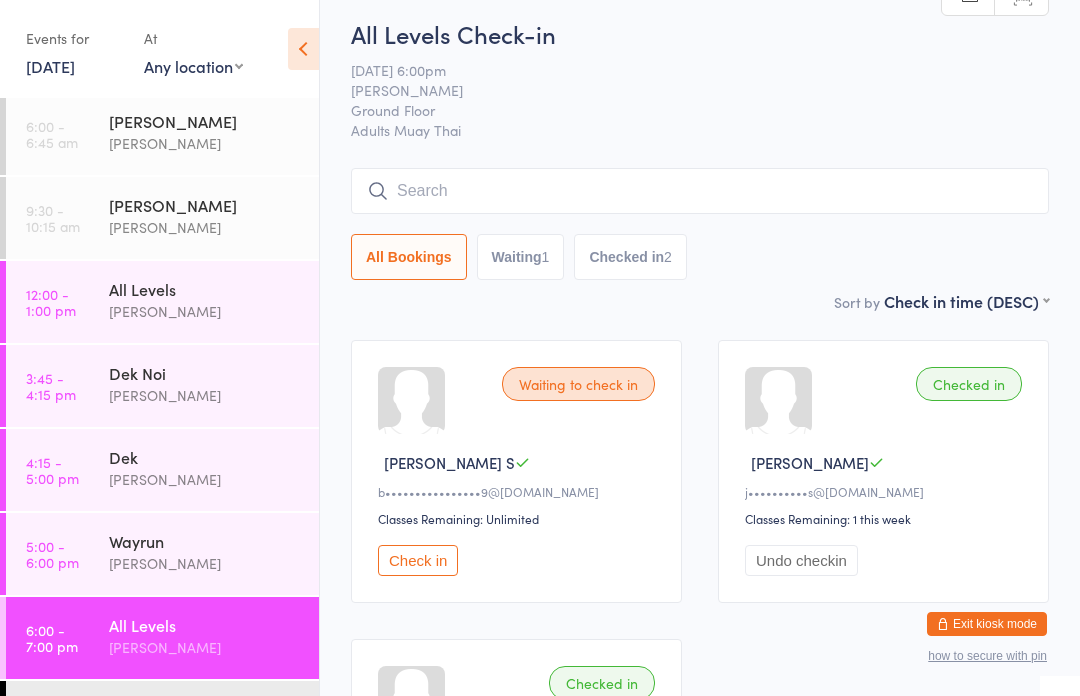 scroll, scrollTop: 0, scrollLeft: 0, axis: both 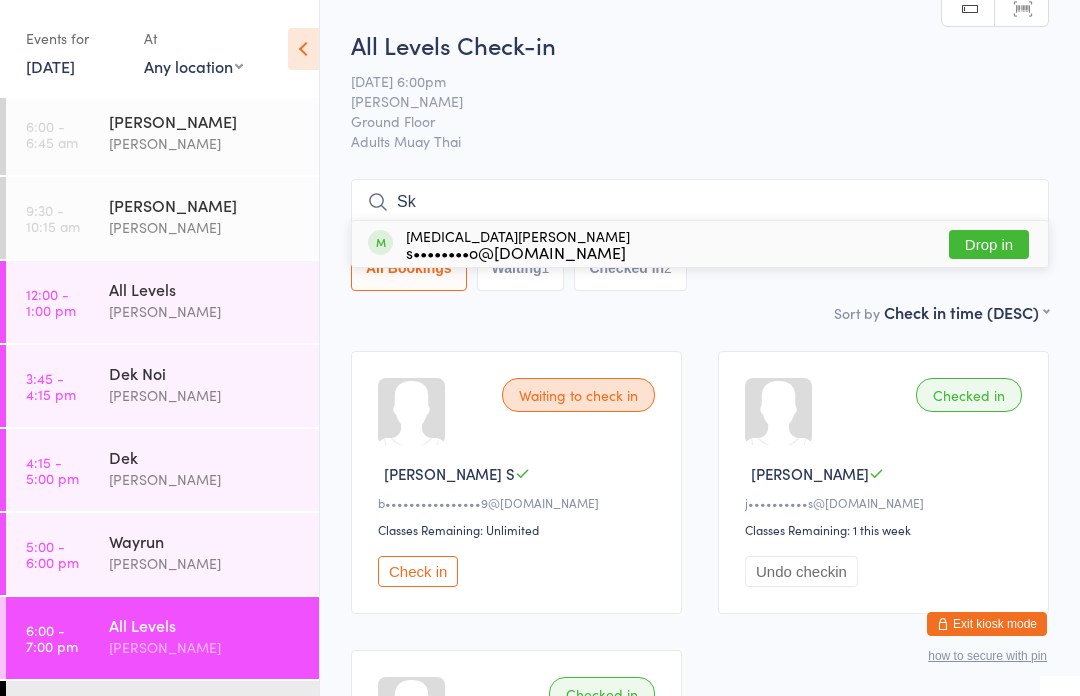 type on "S" 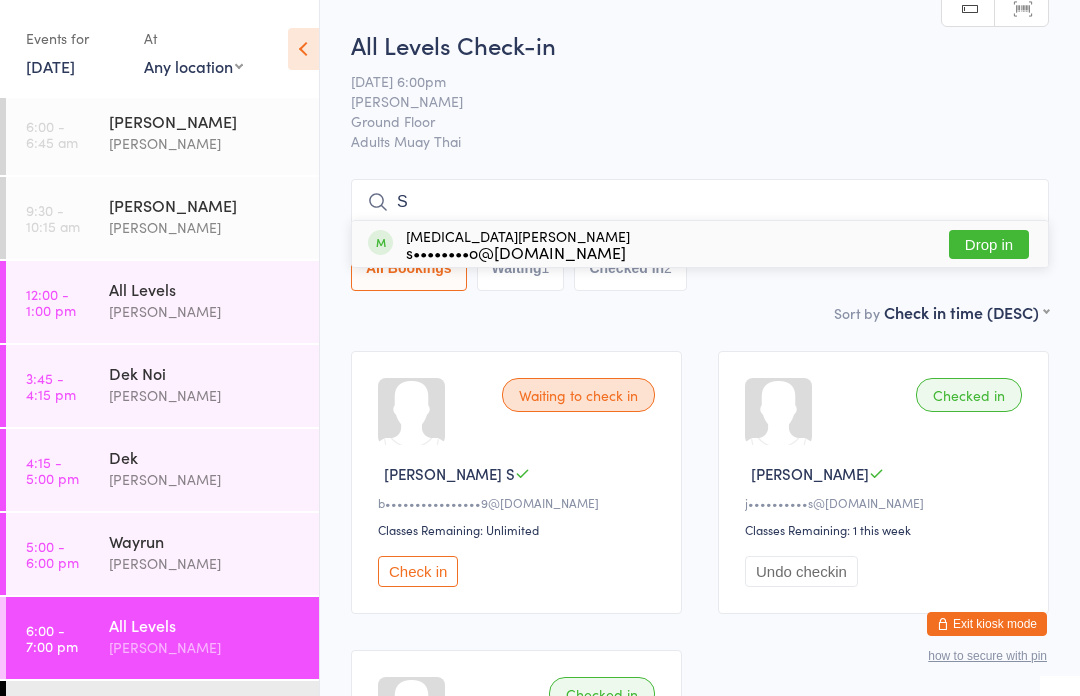 type 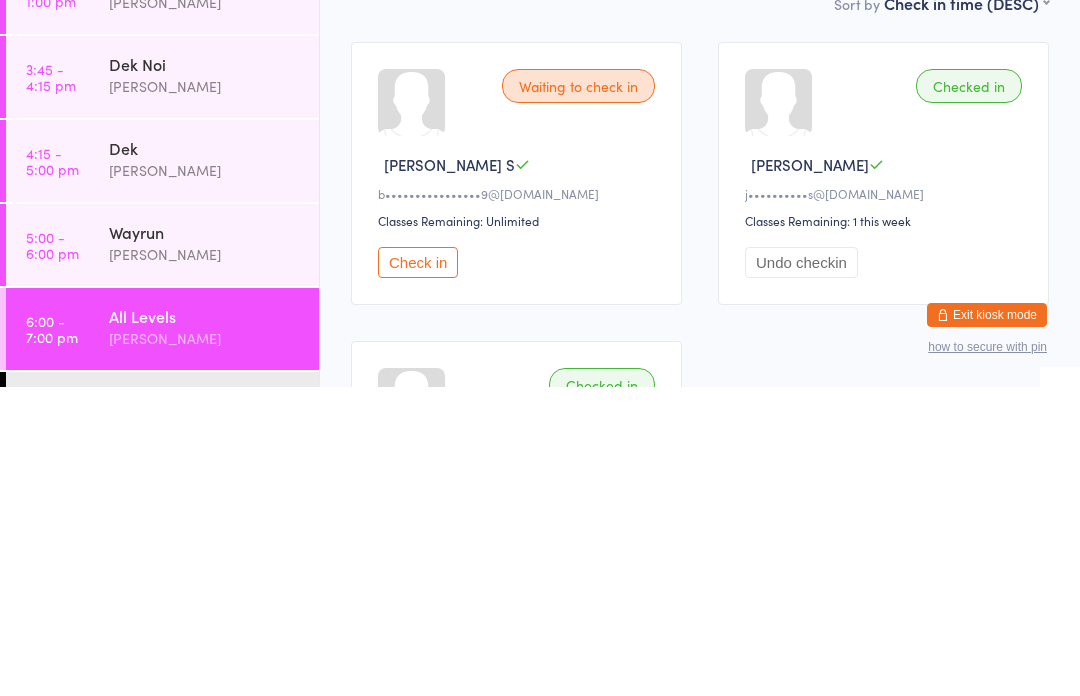 click on "Wayrun" at bounding box center [205, 541] 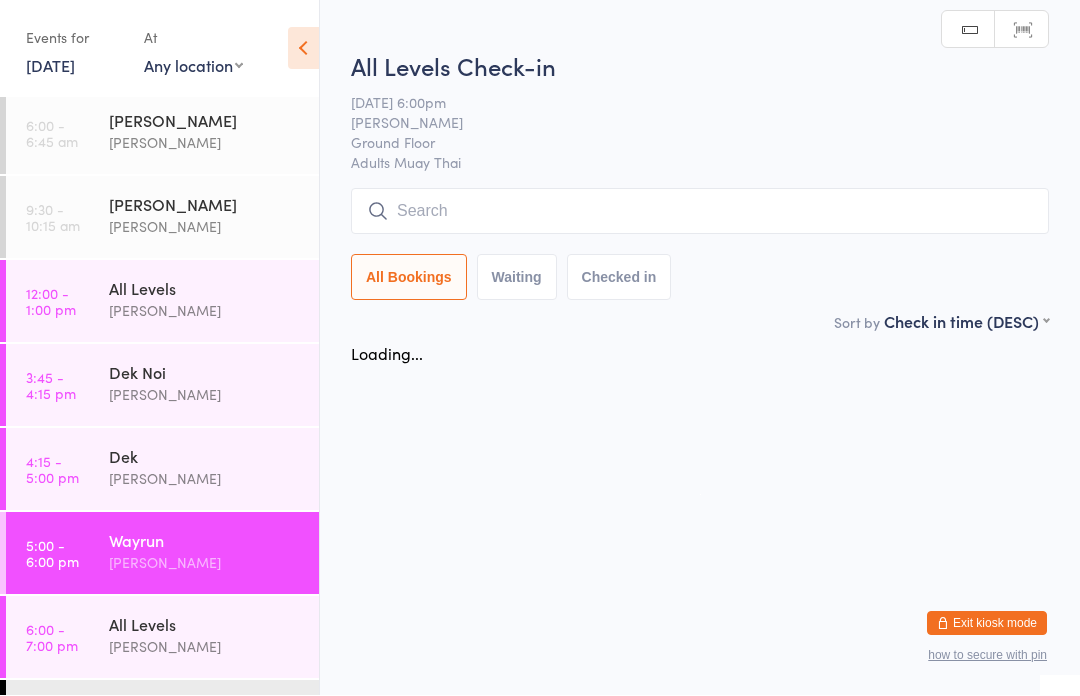 scroll, scrollTop: 1, scrollLeft: 0, axis: vertical 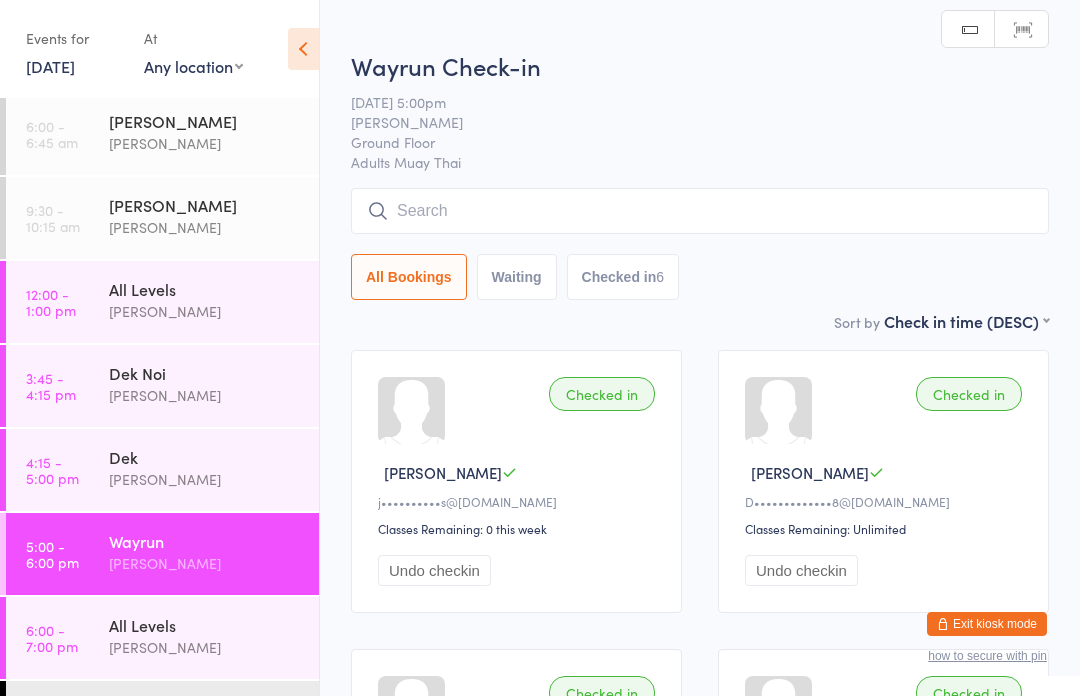 click at bounding box center [700, 211] 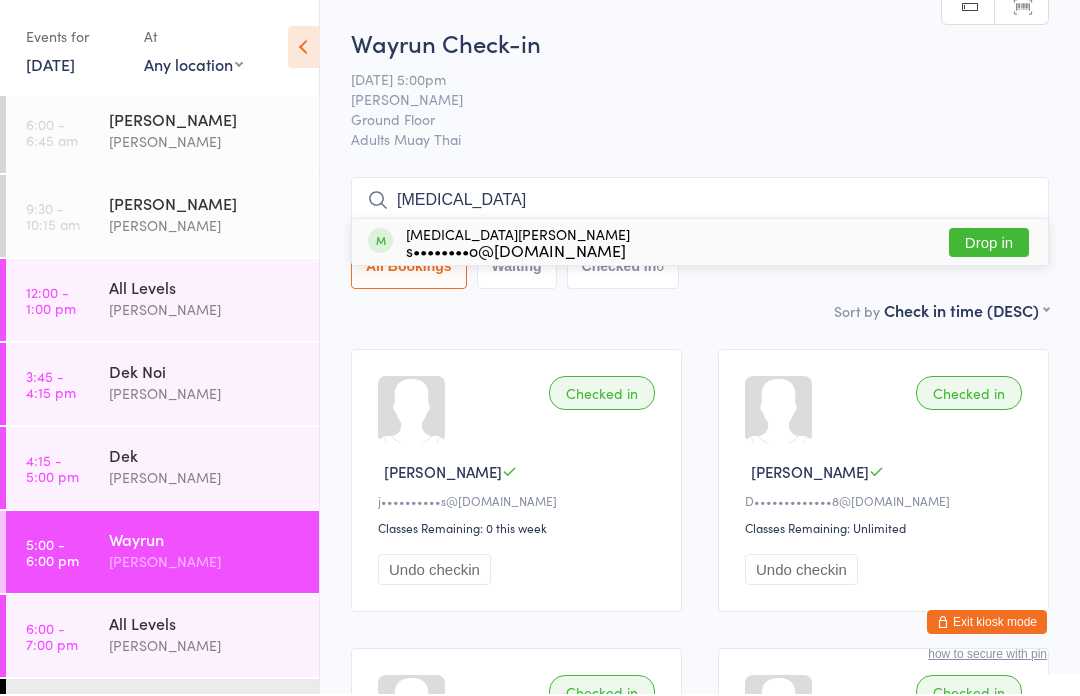type on "[MEDICAL_DATA]" 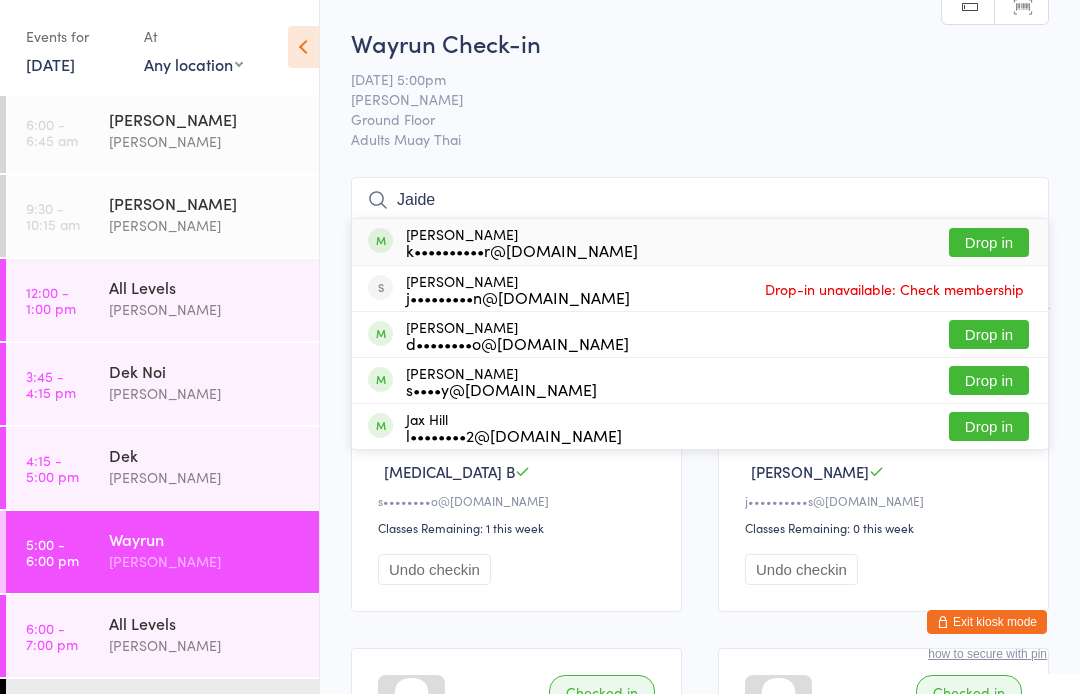 type on "Jaide" 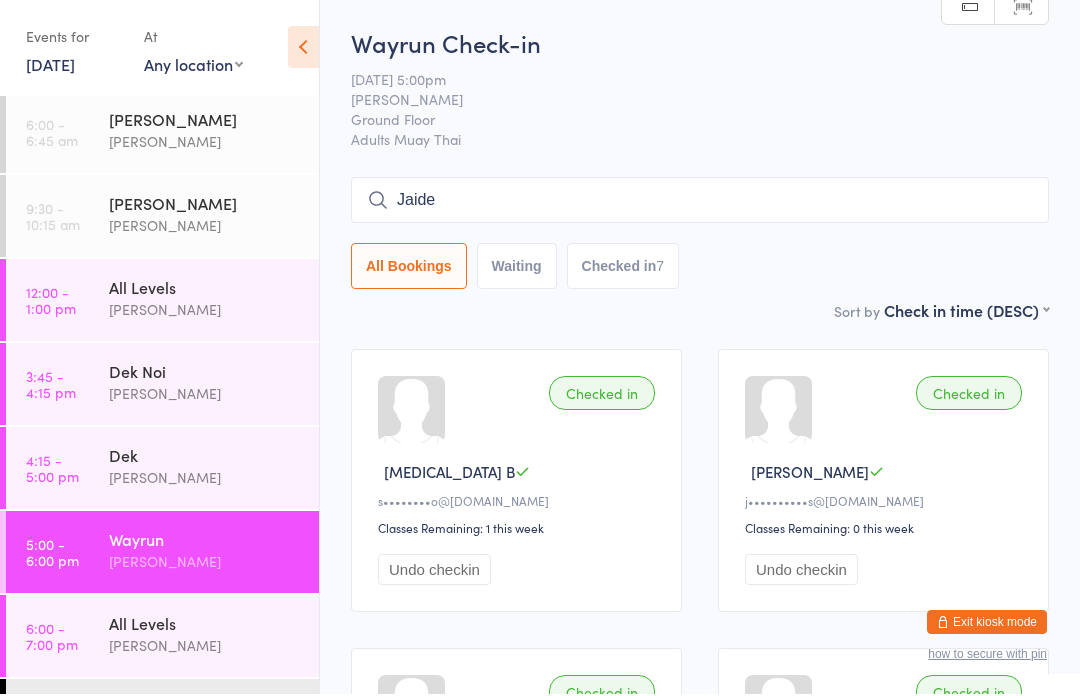 type 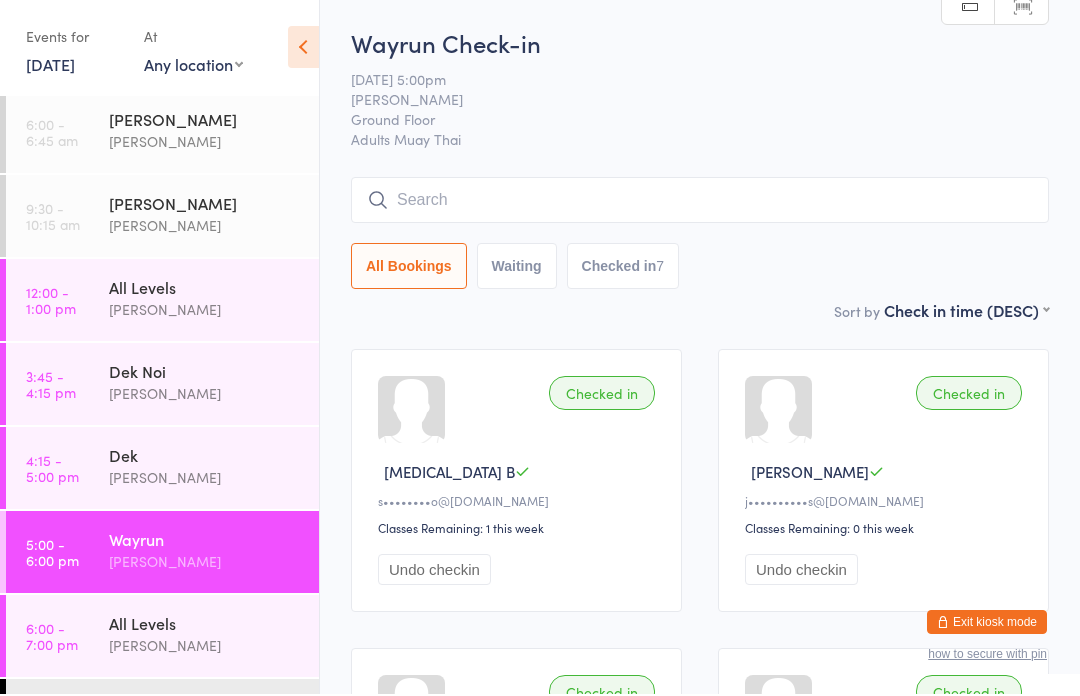 scroll, scrollTop: 2, scrollLeft: 0, axis: vertical 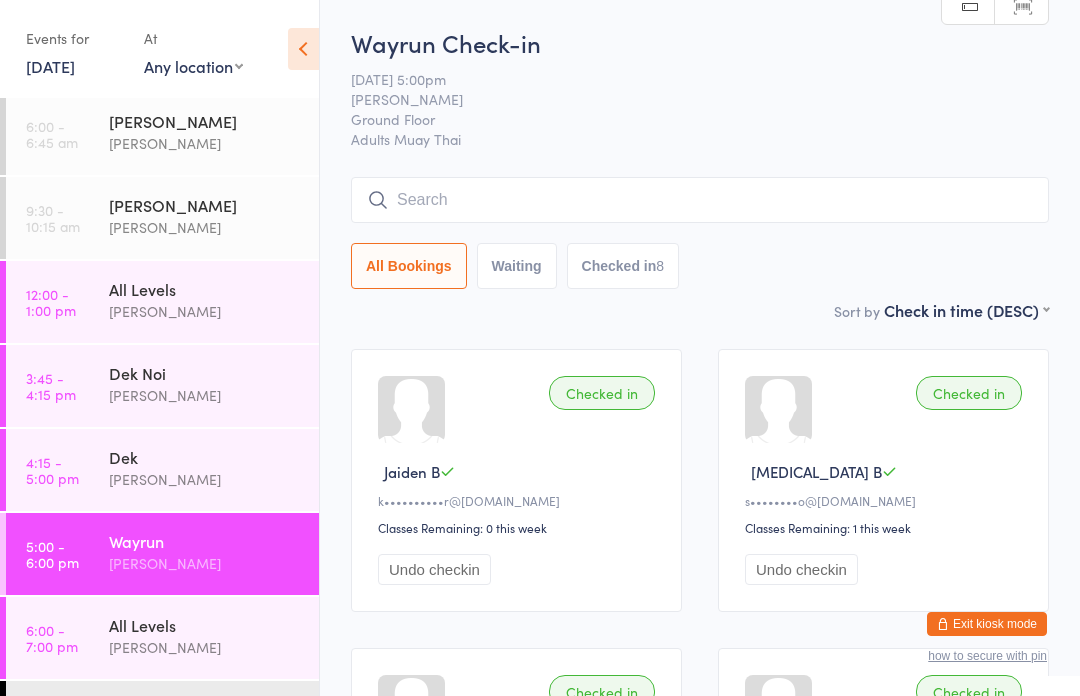 click on "4:15 - 5:00 pm Dek [PERSON_NAME]" at bounding box center [162, 470] 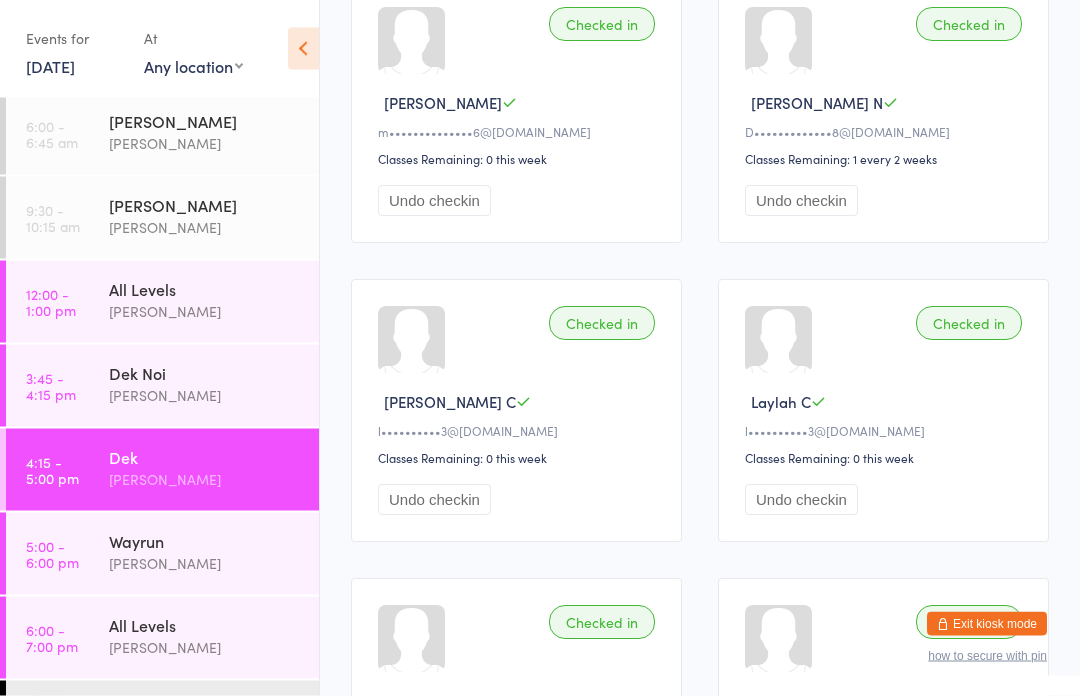 scroll, scrollTop: 671, scrollLeft: 0, axis: vertical 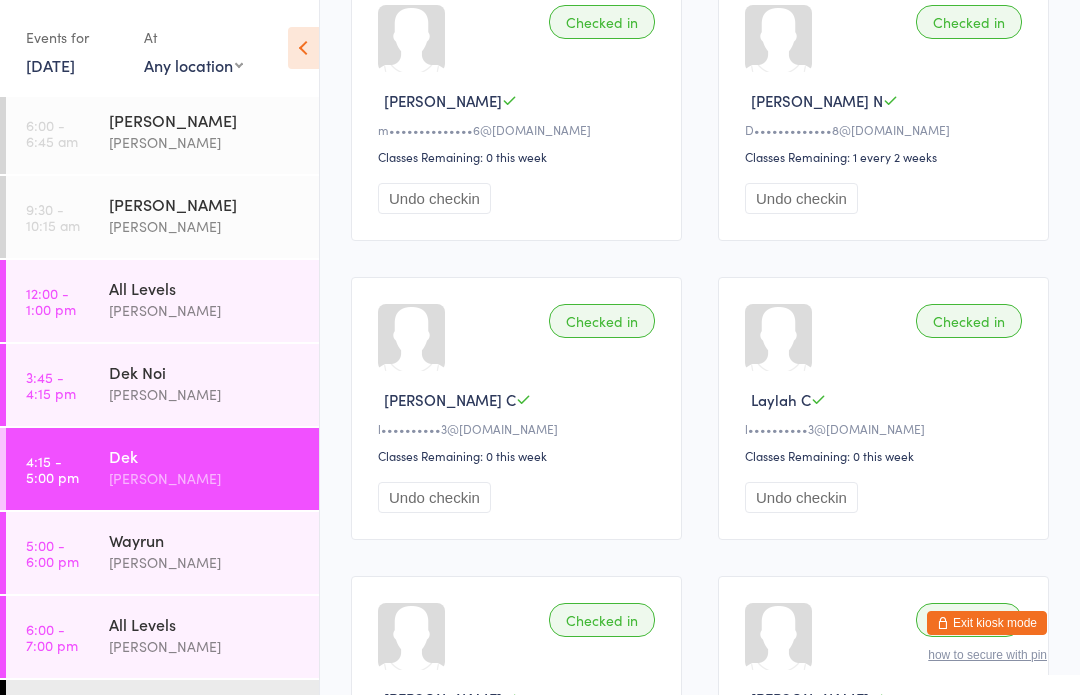 click on "5:00 - 6:00 pm Wayrun [PERSON_NAME]" at bounding box center (162, 554) 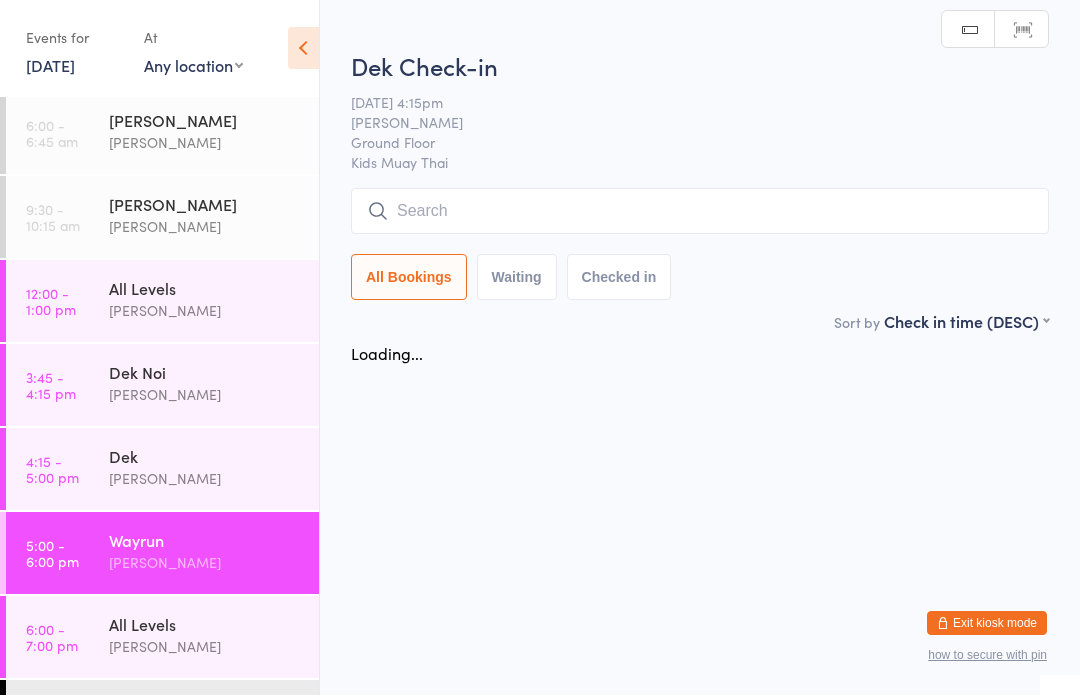 scroll, scrollTop: 1, scrollLeft: 0, axis: vertical 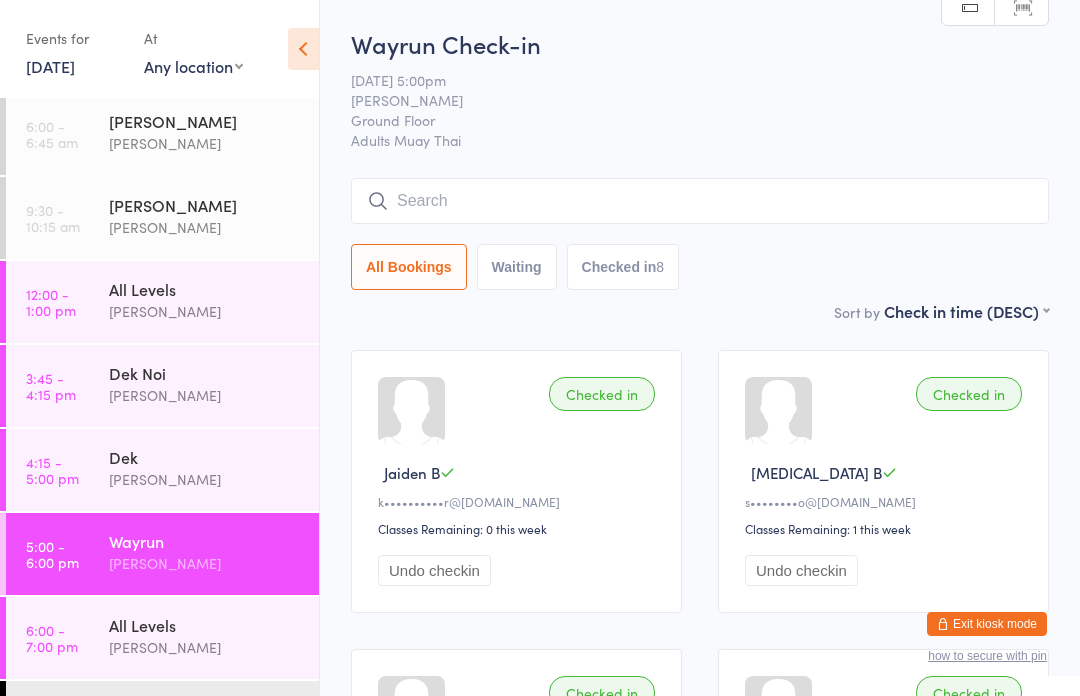 click at bounding box center [700, 201] 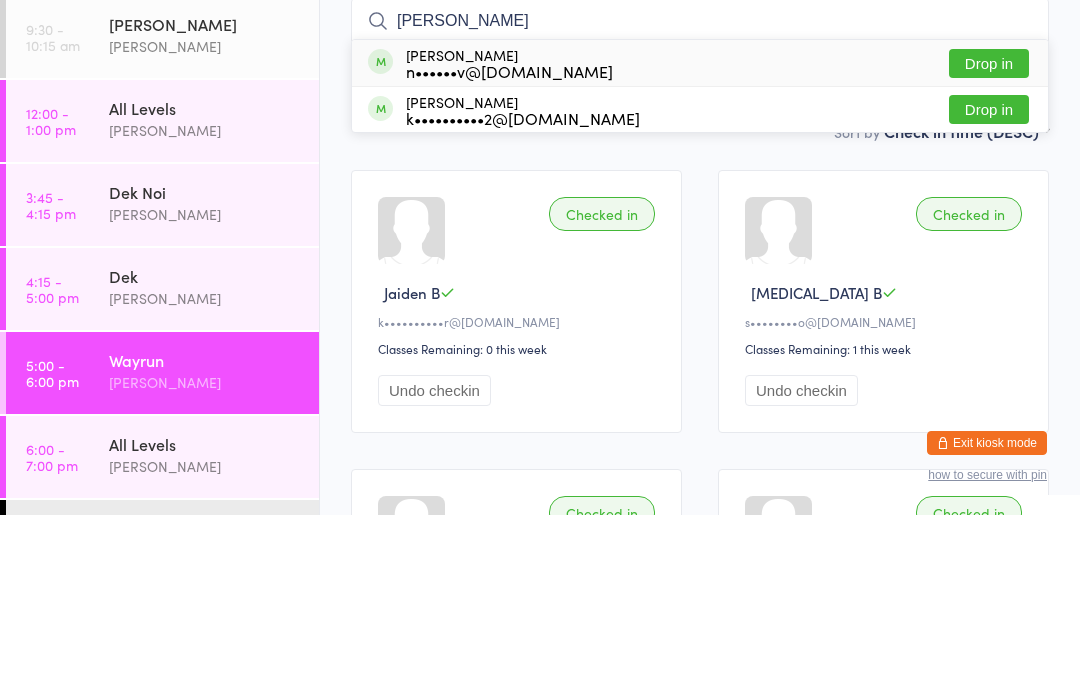 type on "[PERSON_NAME]" 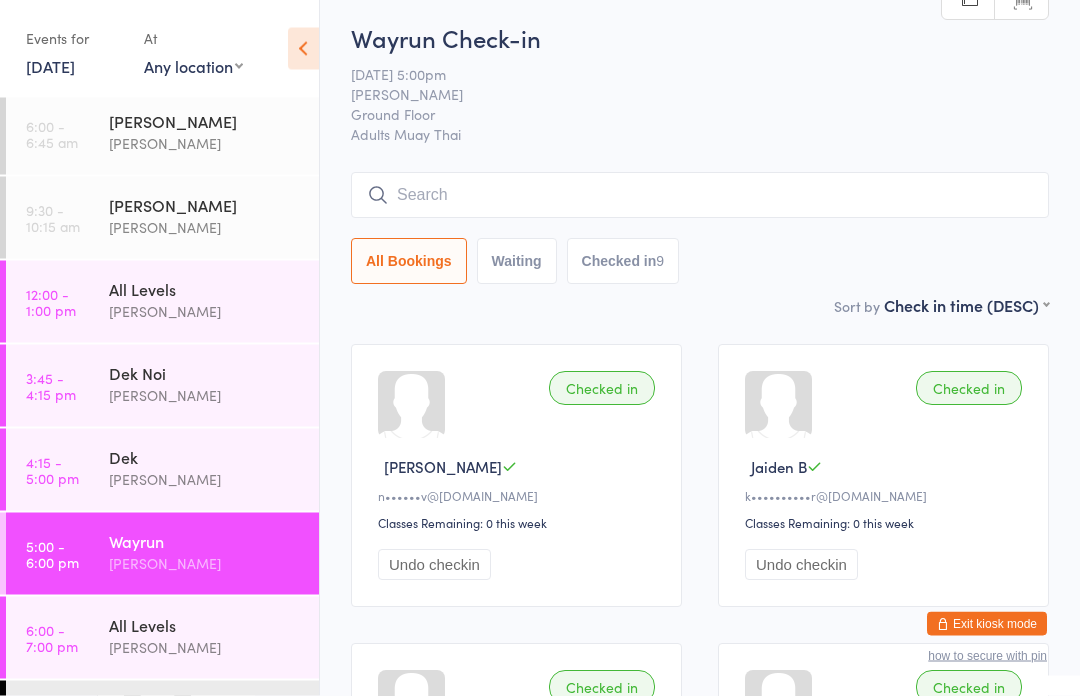 scroll, scrollTop: 0, scrollLeft: 0, axis: both 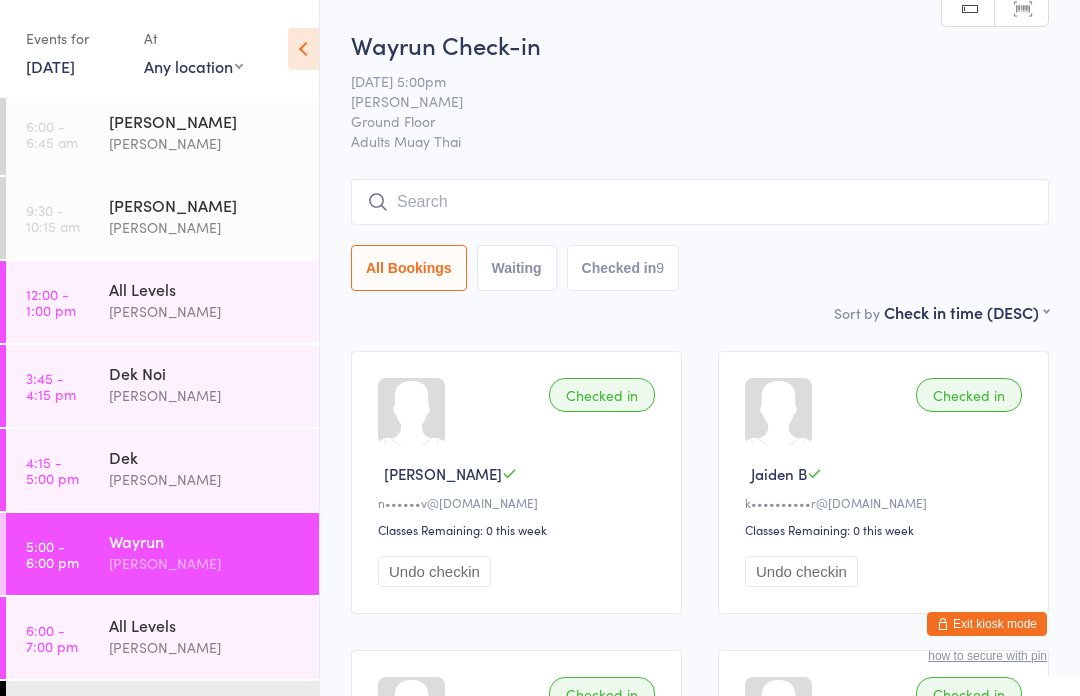 click at bounding box center (700, 202) 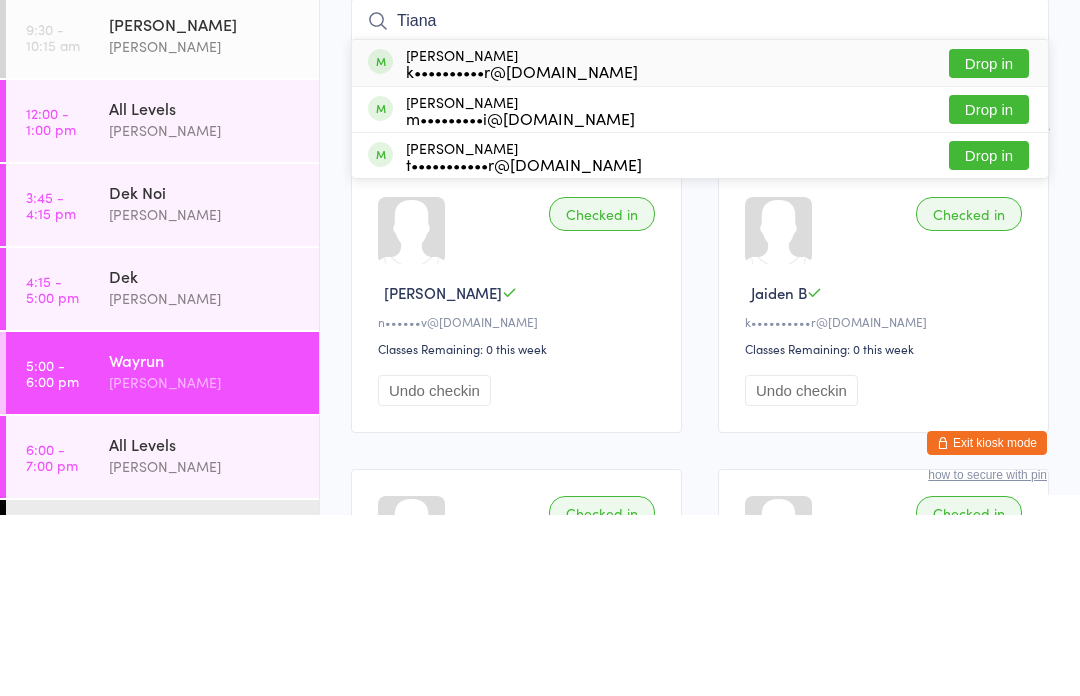 type on "Tiana" 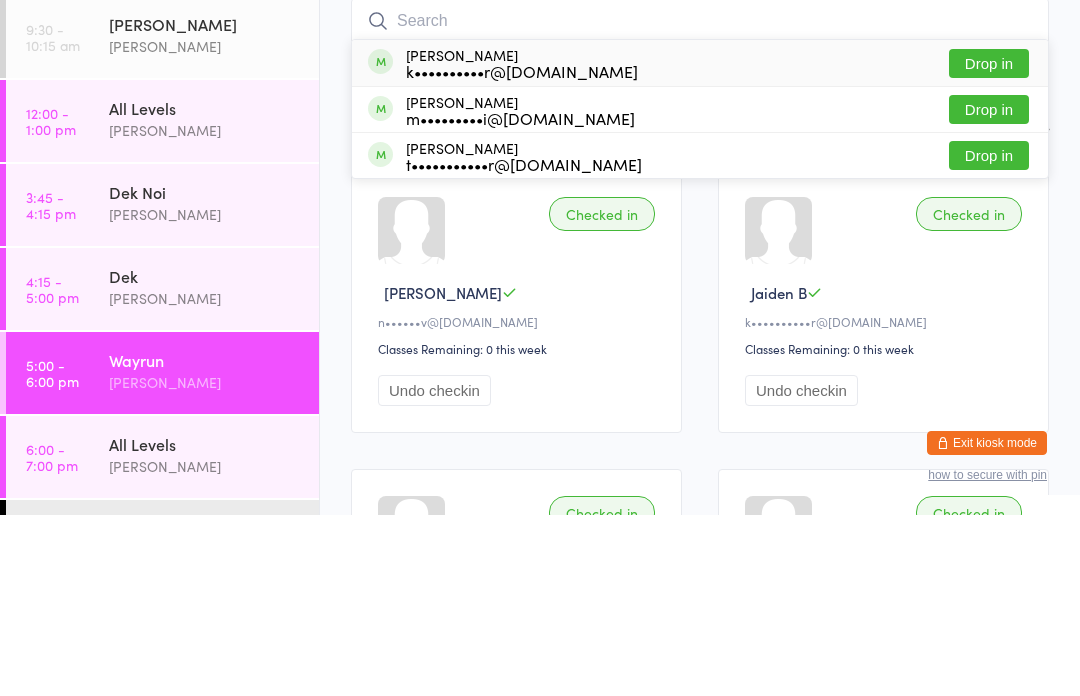 scroll, scrollTop: 181, scrollLeft: 0, axis: vertical 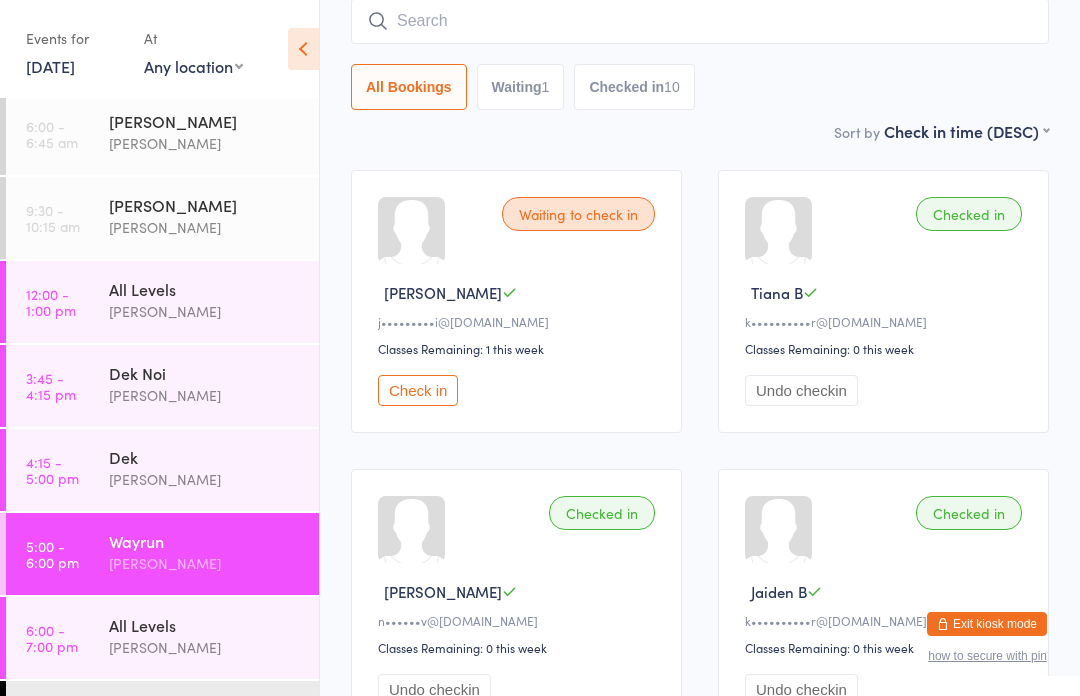 click at bounding box center (700, 21) 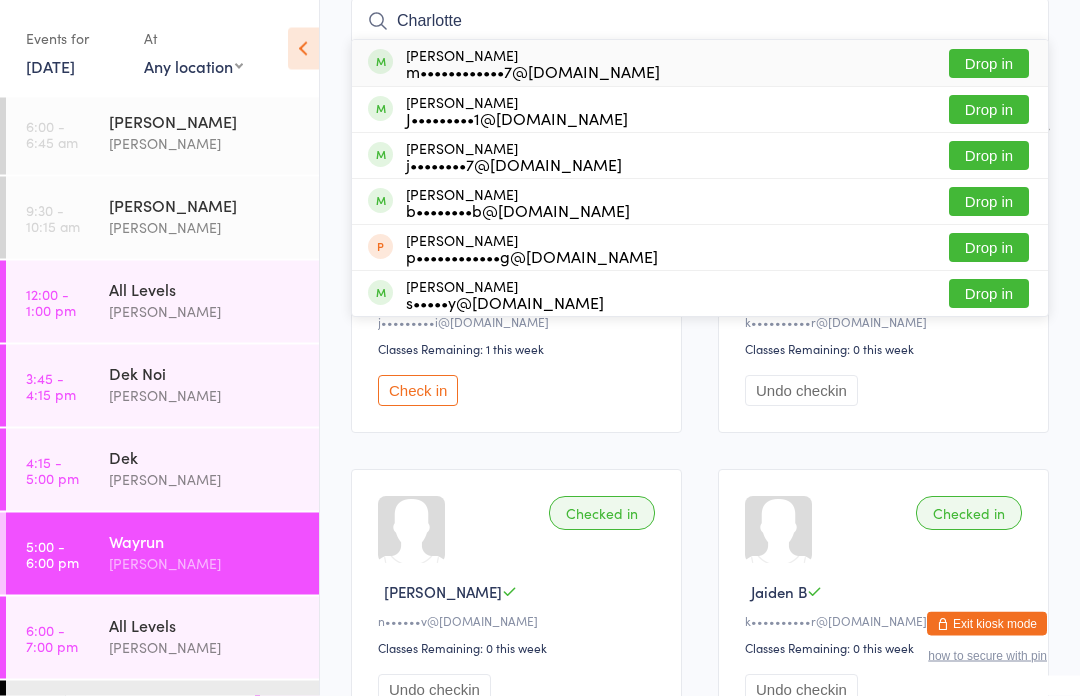 type on "Charlotte" 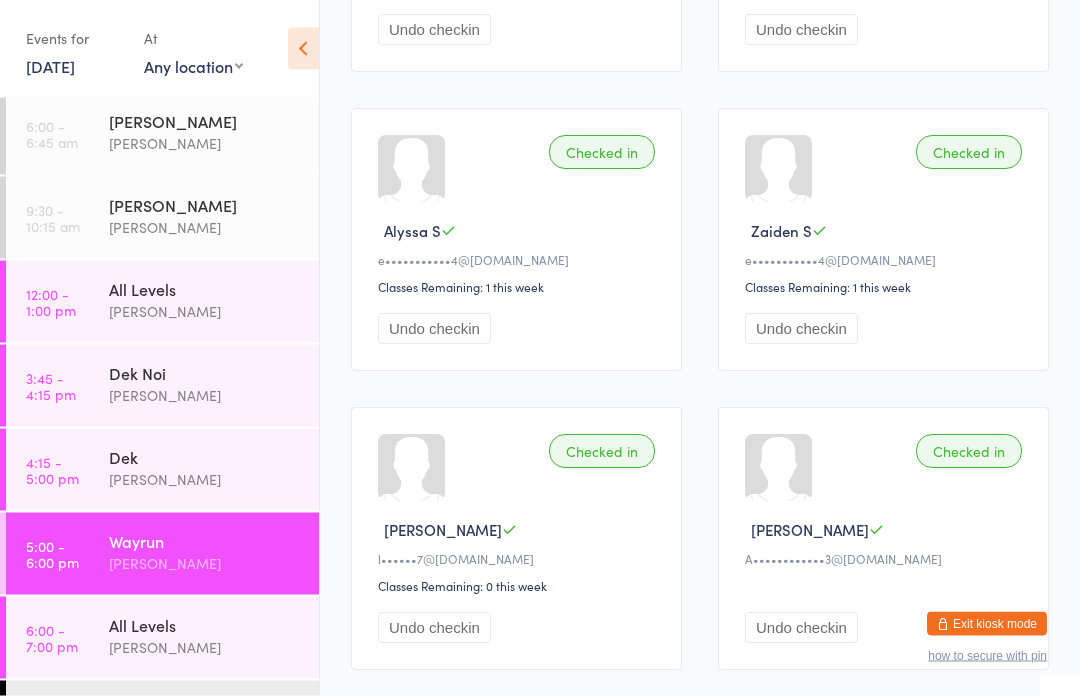scroll, scrollTop: 1538, scrollLeft: 0, axis: vertical 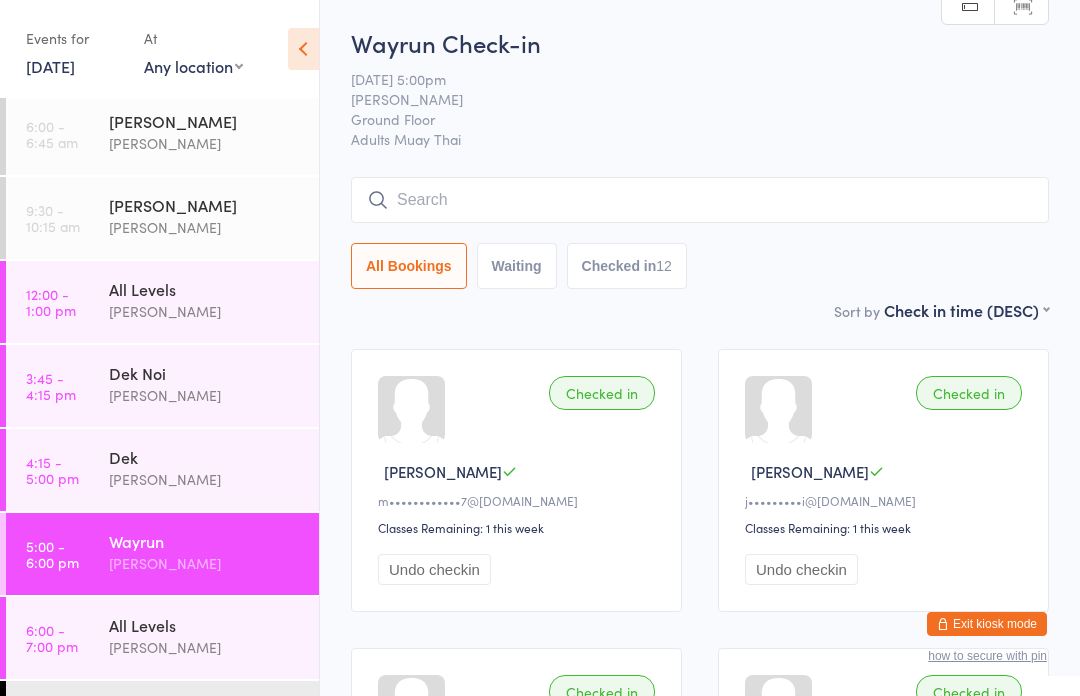 click at bounding box center (700, 200) 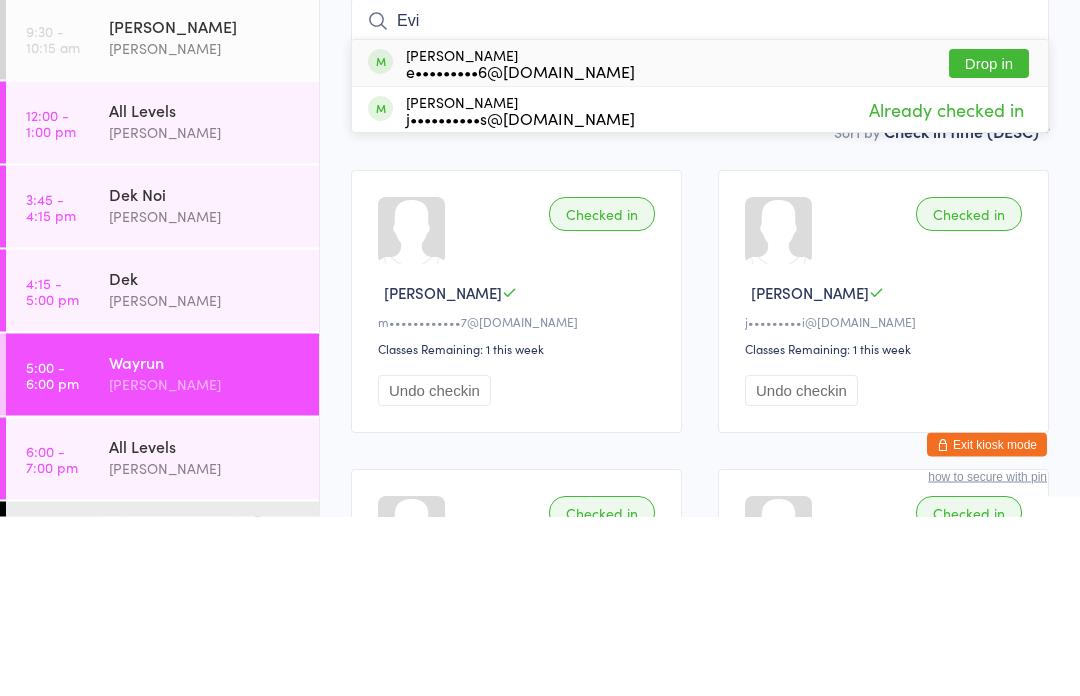 type on "Evi" 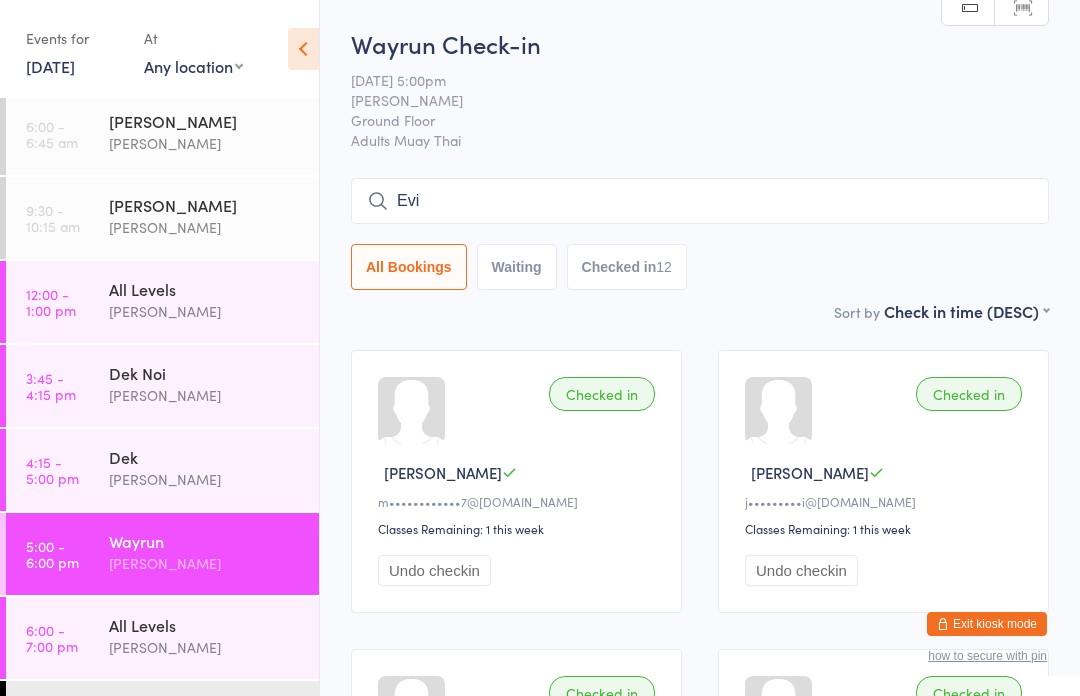 scroll, scrollTop: 0, scrollLeft: 0, axis: both 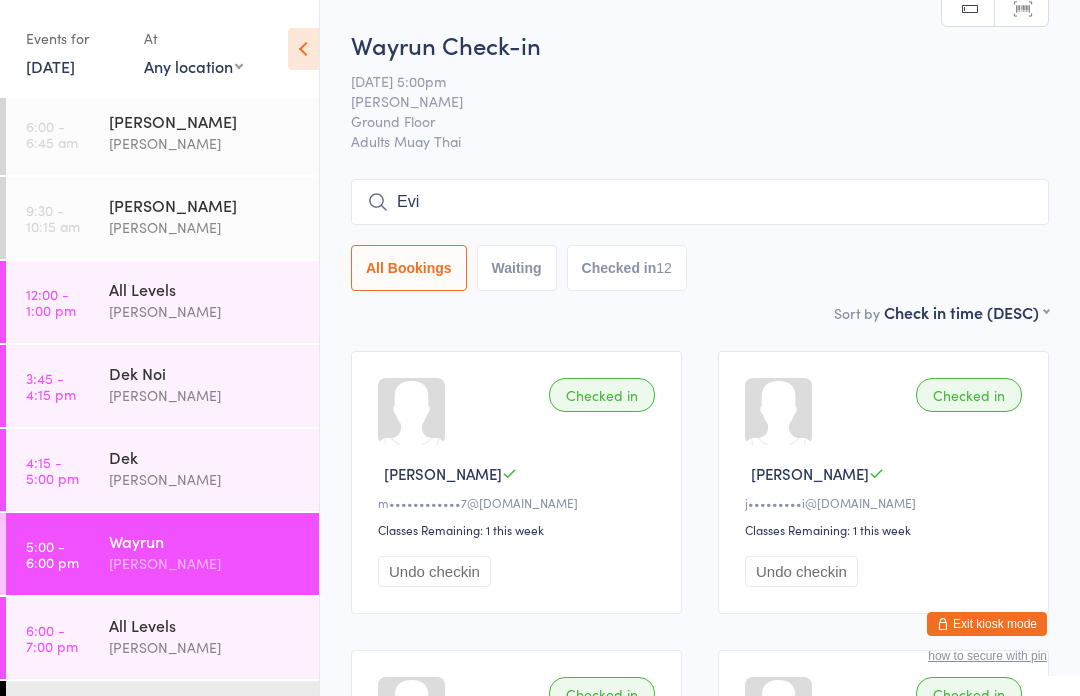 click on "Checked in Tiana B  k••••••••••r@[DOMAIN_NAME] Classes Remaining: 0 this week   Undo checkin" at bounding box center [516, 781] 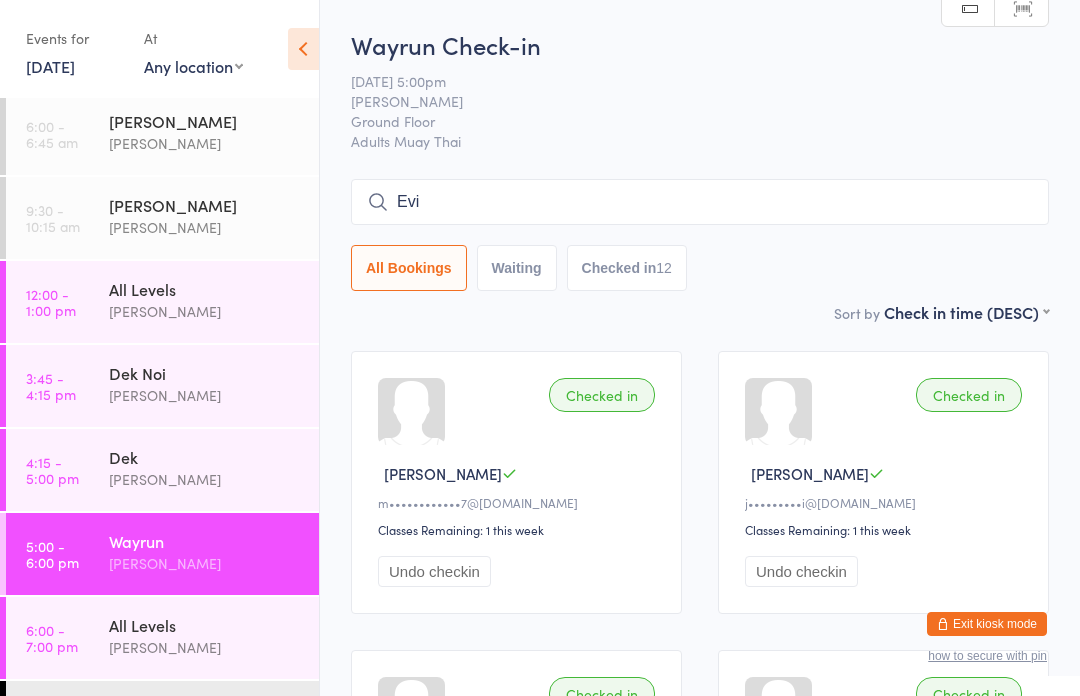 click on "Evi" at bounding box center [700, 202] 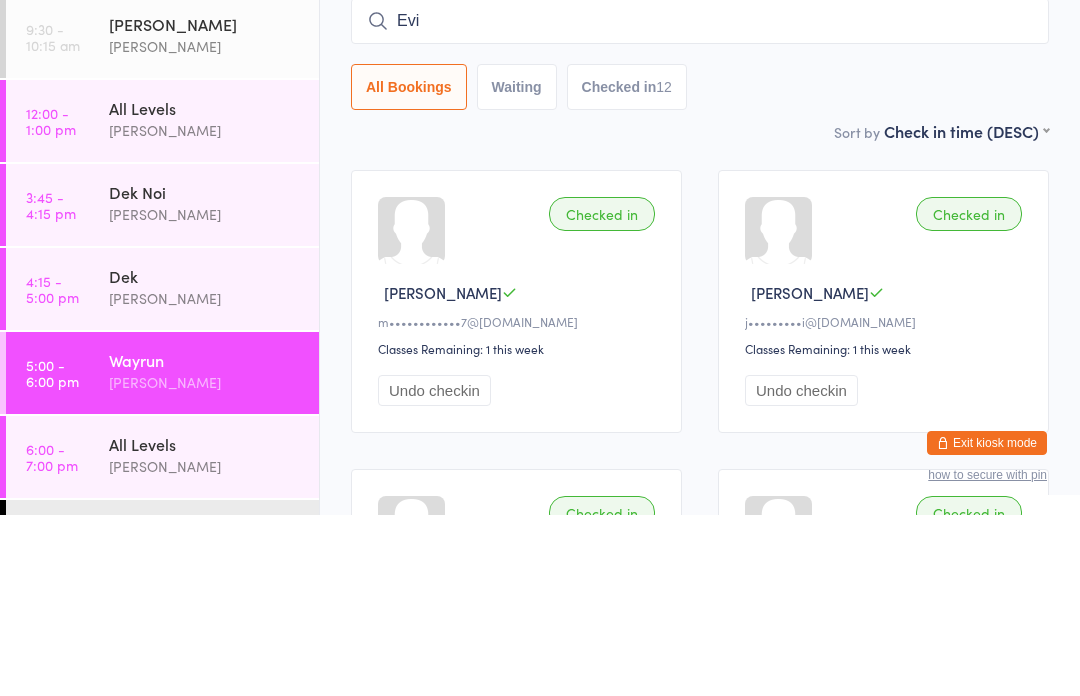 click on "Evi" at bounding box center (700, 202) 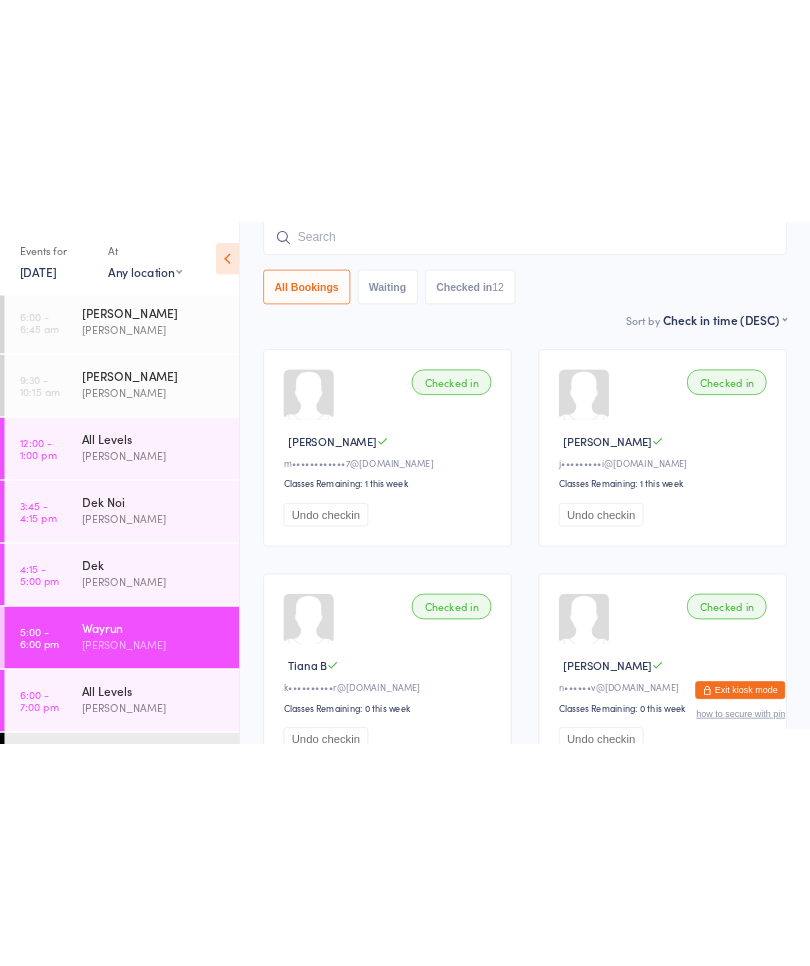 scroll, scrollTop: 0, scrollLeft: 0, axis: both 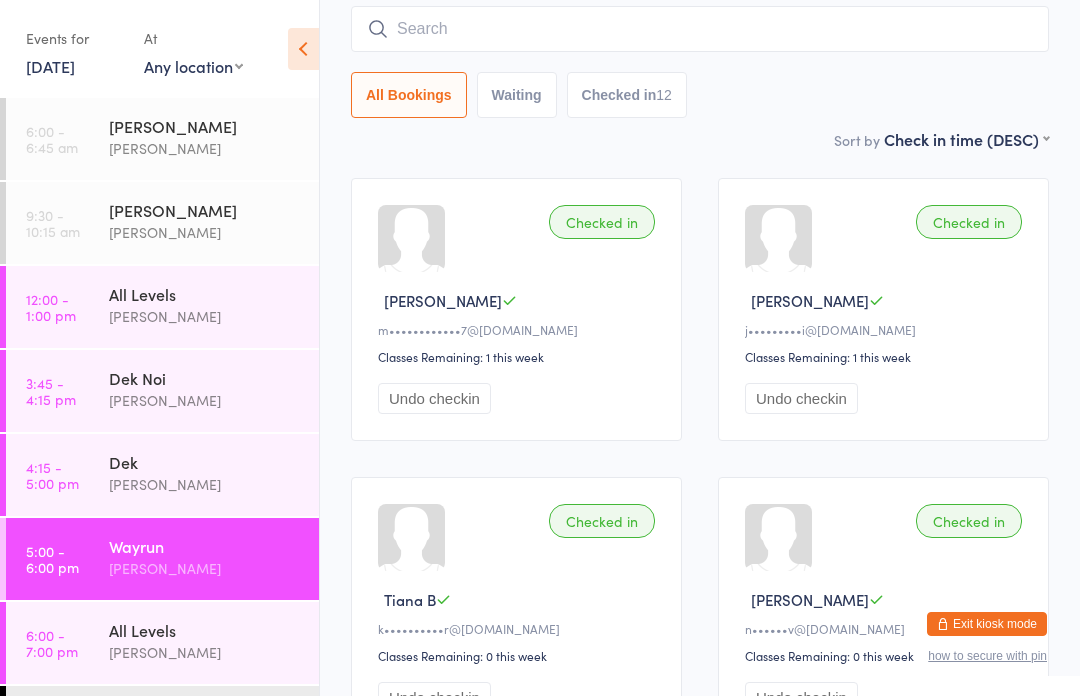click at bounding box center (700, 29) 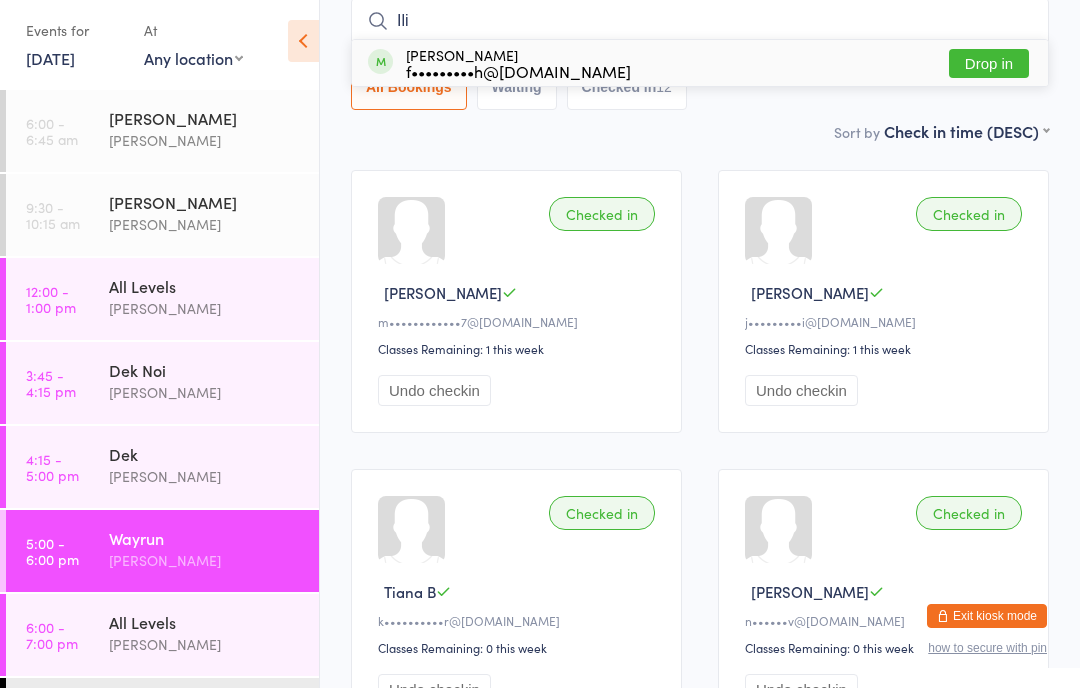 type on "Ili" 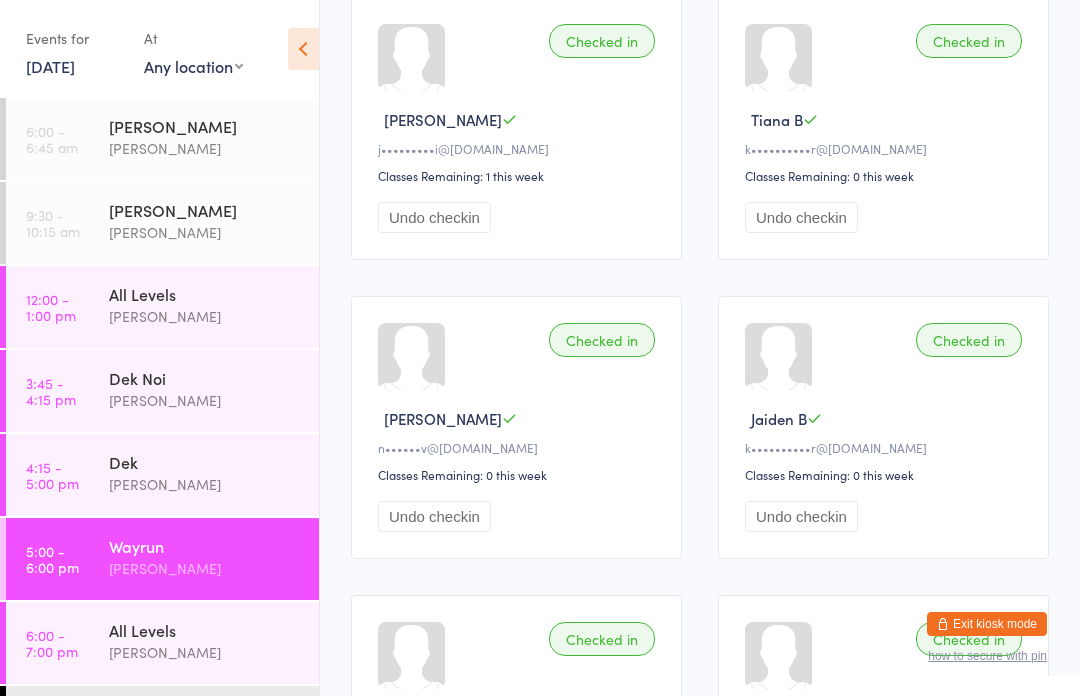 scroll, scrollTop: 651, scrollLeft: 0, axis: vertical 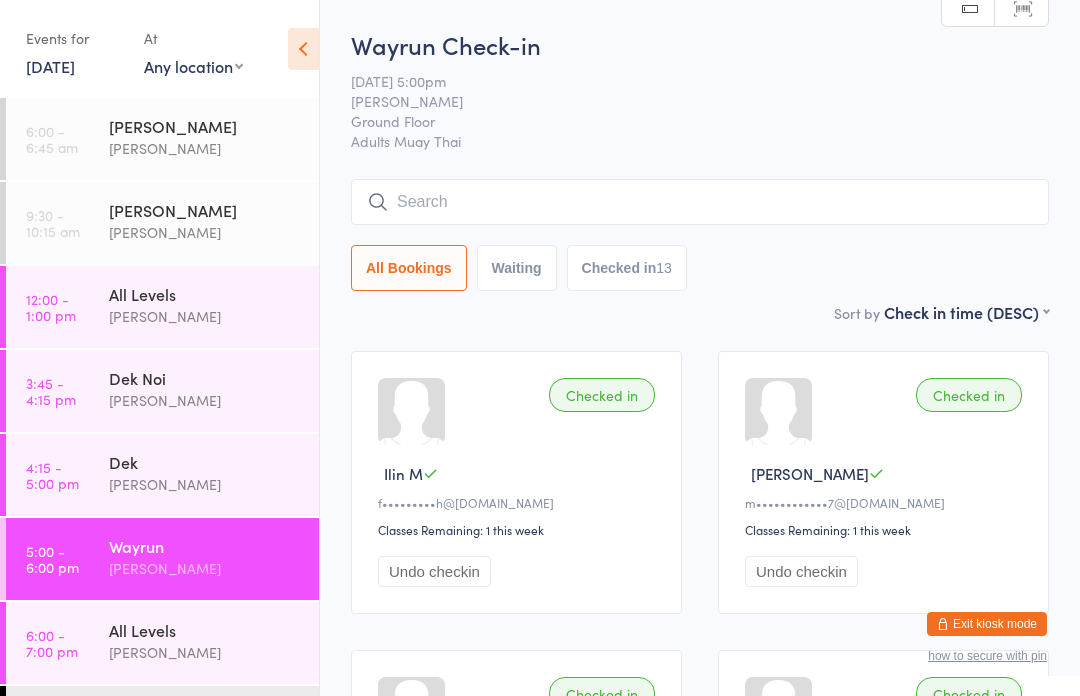 click at bounding box center (700, 202) 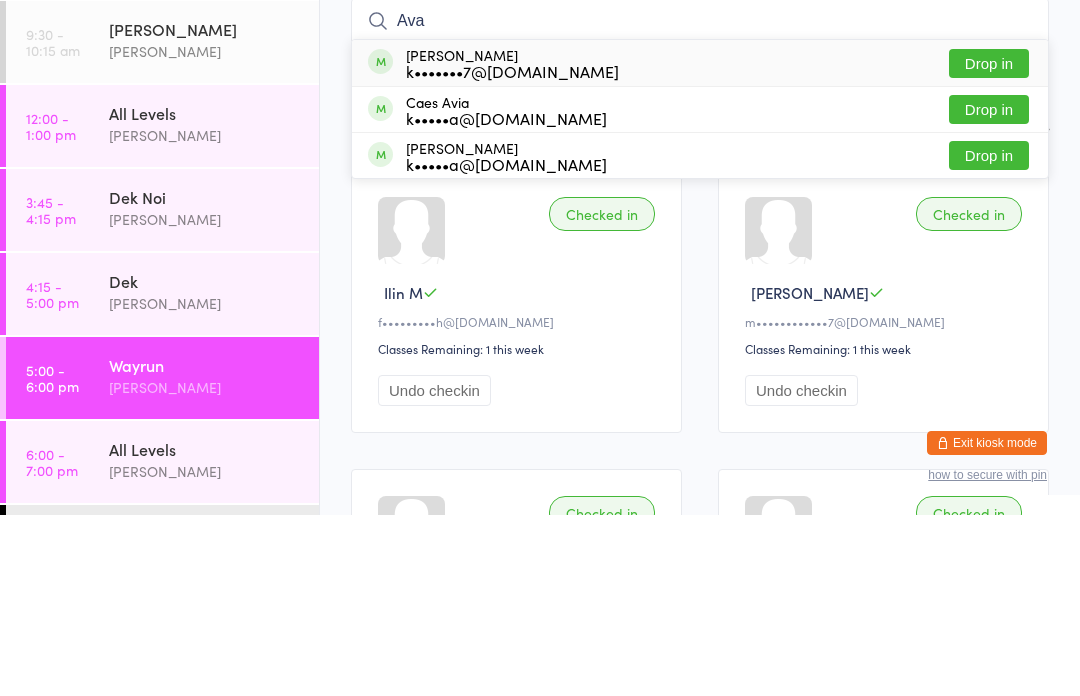 type on "Ava" 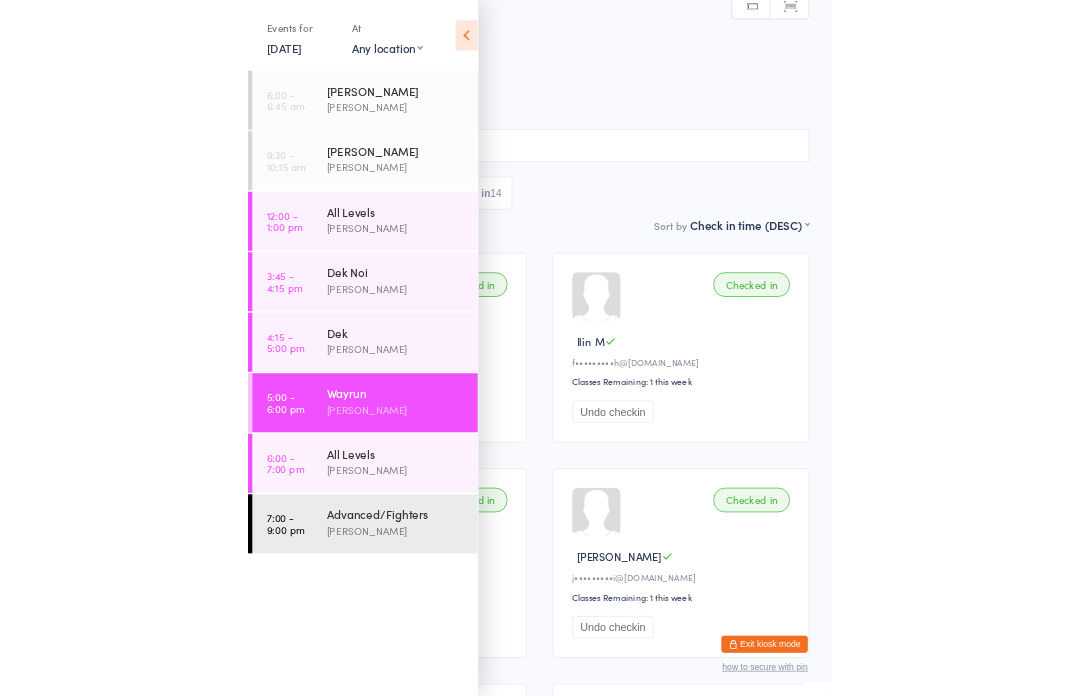 scroll, scrollTop: 181, scrollLeft: 0, axis: vertical 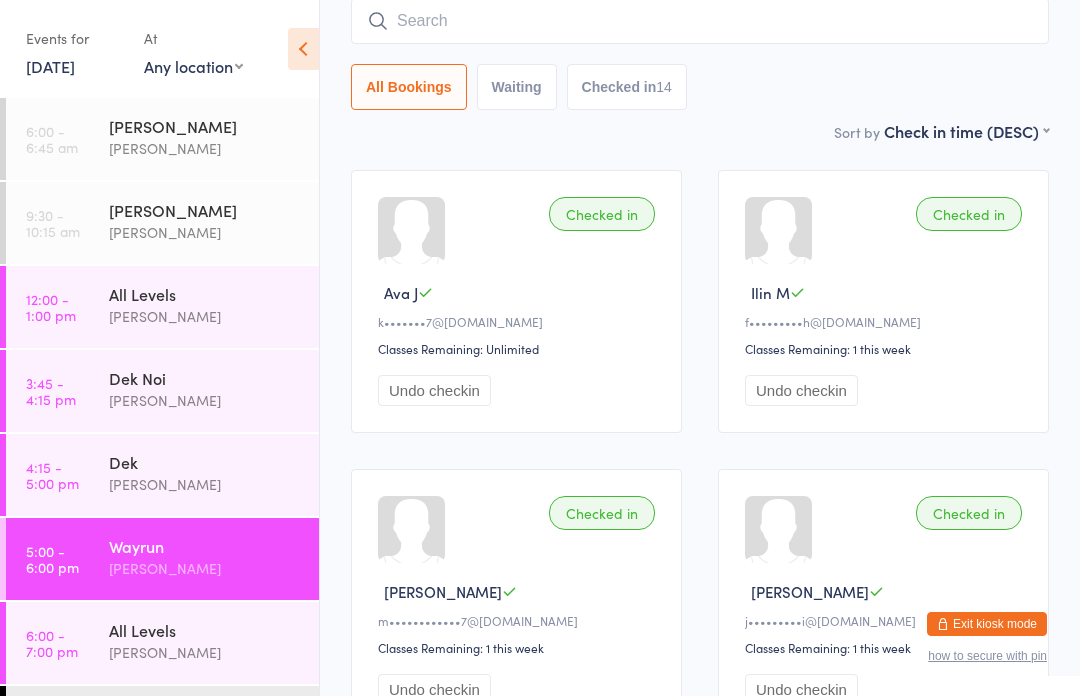 click at bounding box center (700, 21) 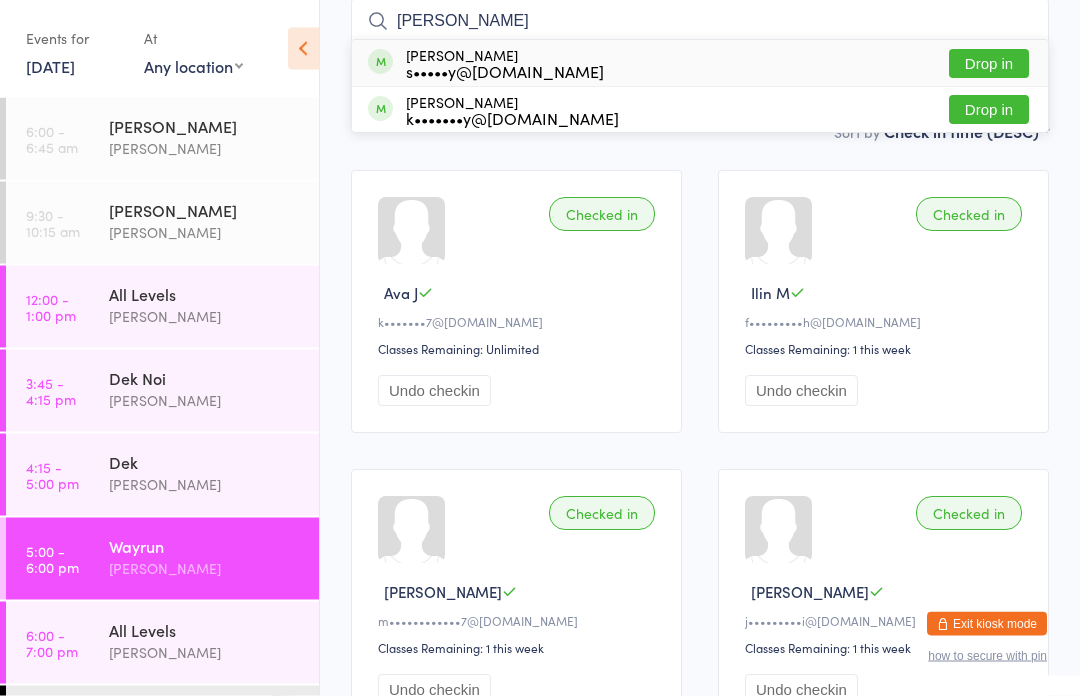 type on "[PERSON_NAME]" 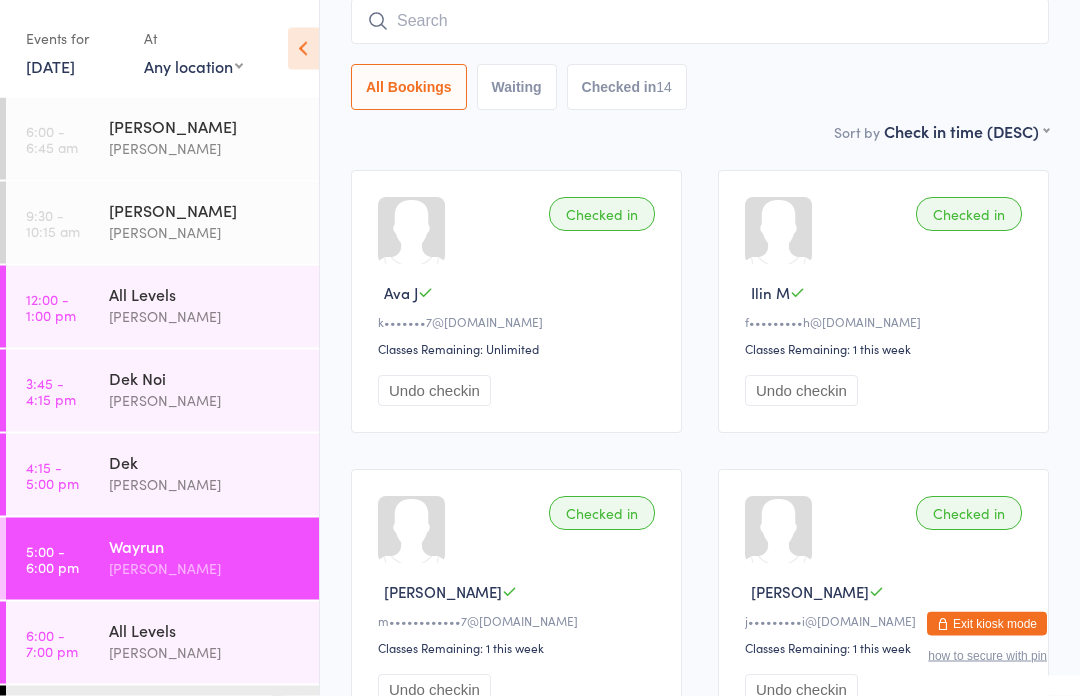 scroll, scrollTop: 181, scrollLeft: 0, axis: vertical 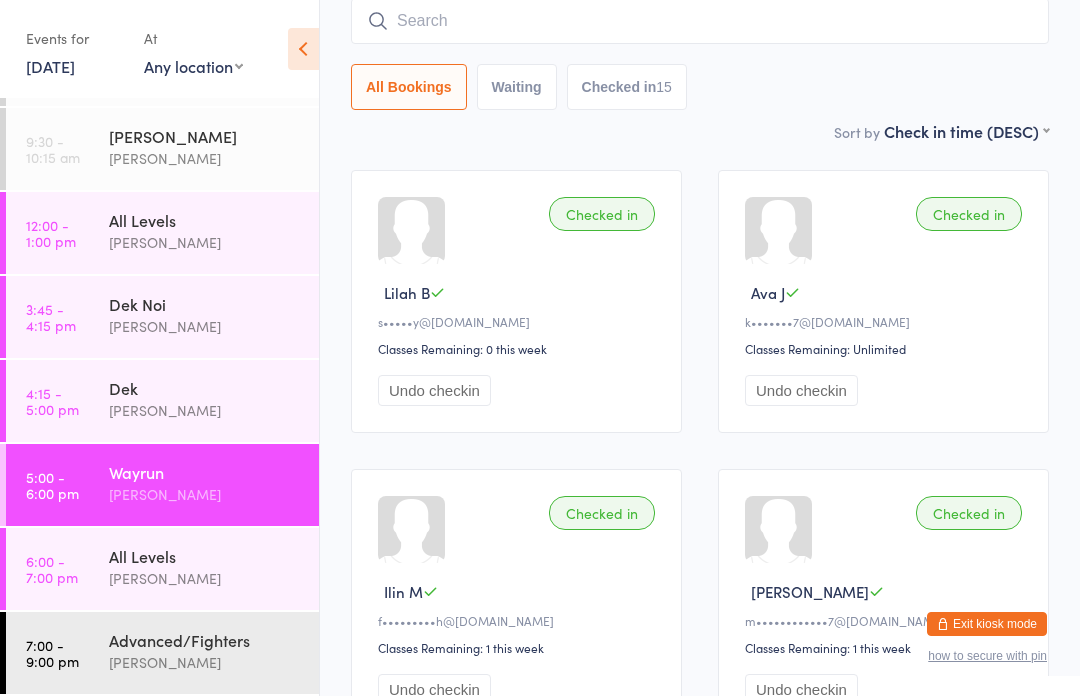 click on "Advanced/Fighters" at bounding box center (205, 640) 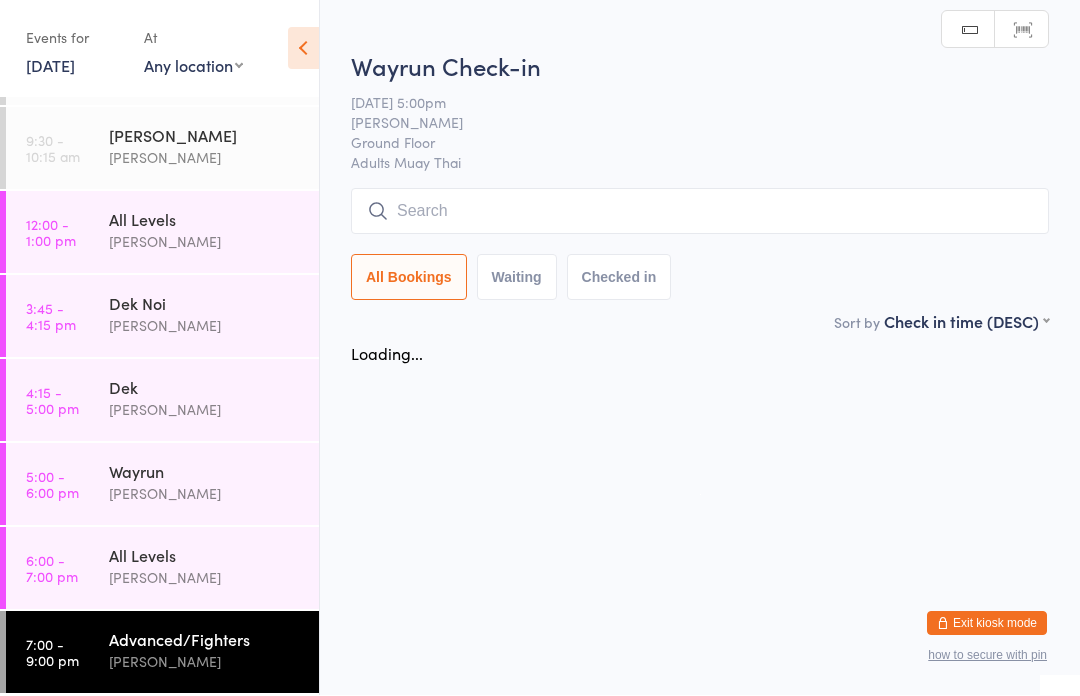 scroll, scrollTop: 1, scrollLeft: 0, axis: vertical 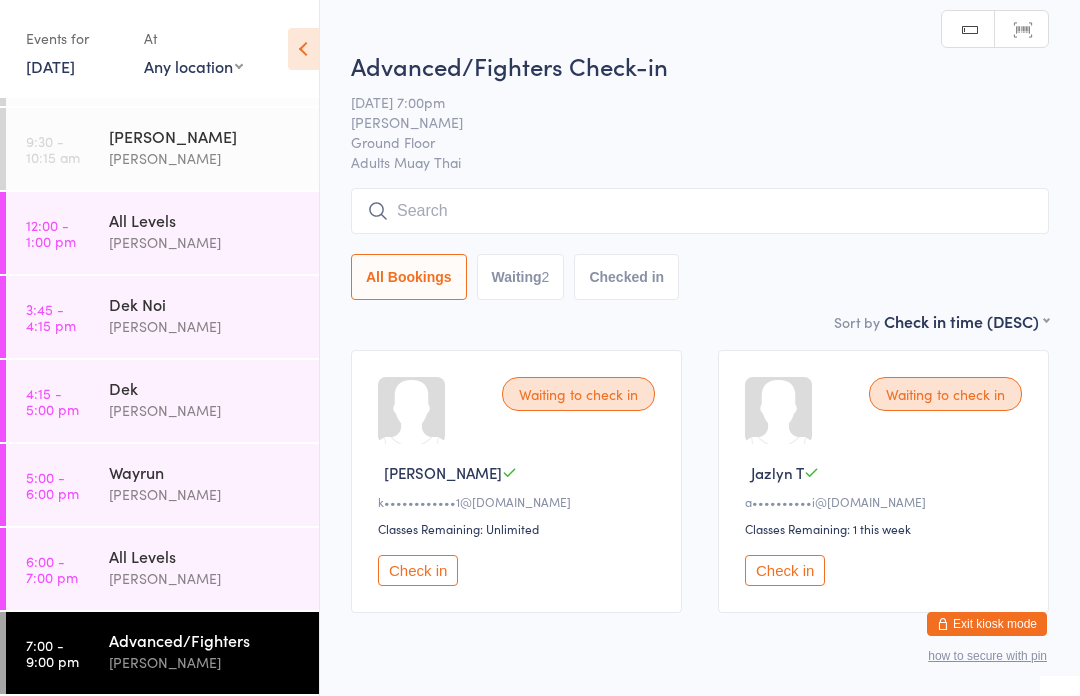 click at bounding box center (700, 211) 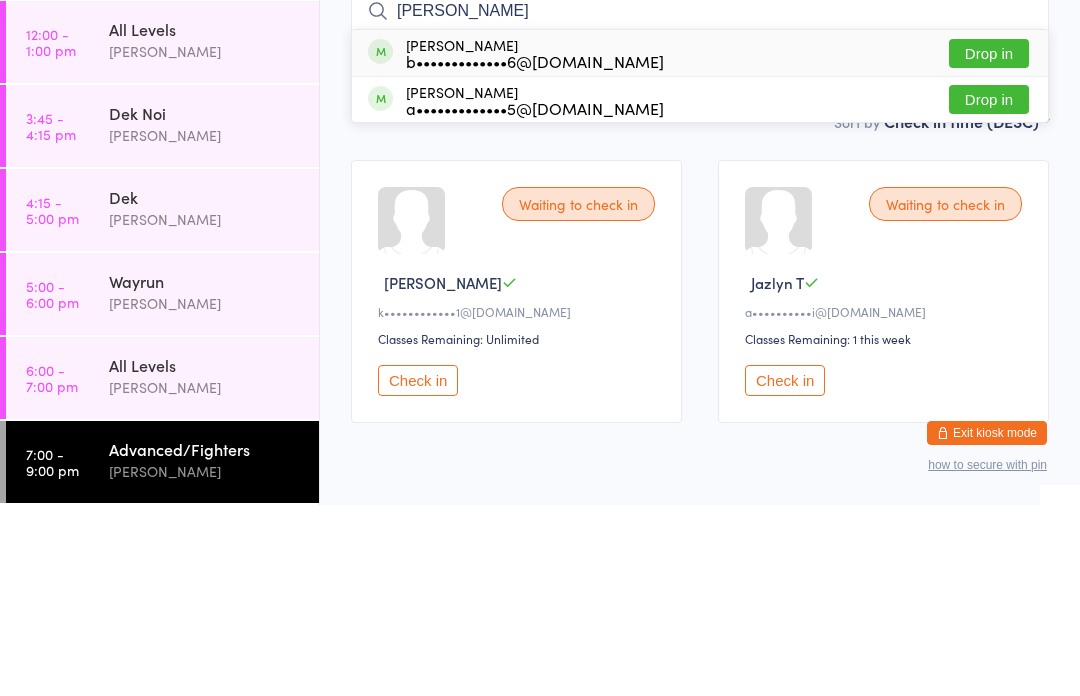 type on "[PERSON_NAME]" 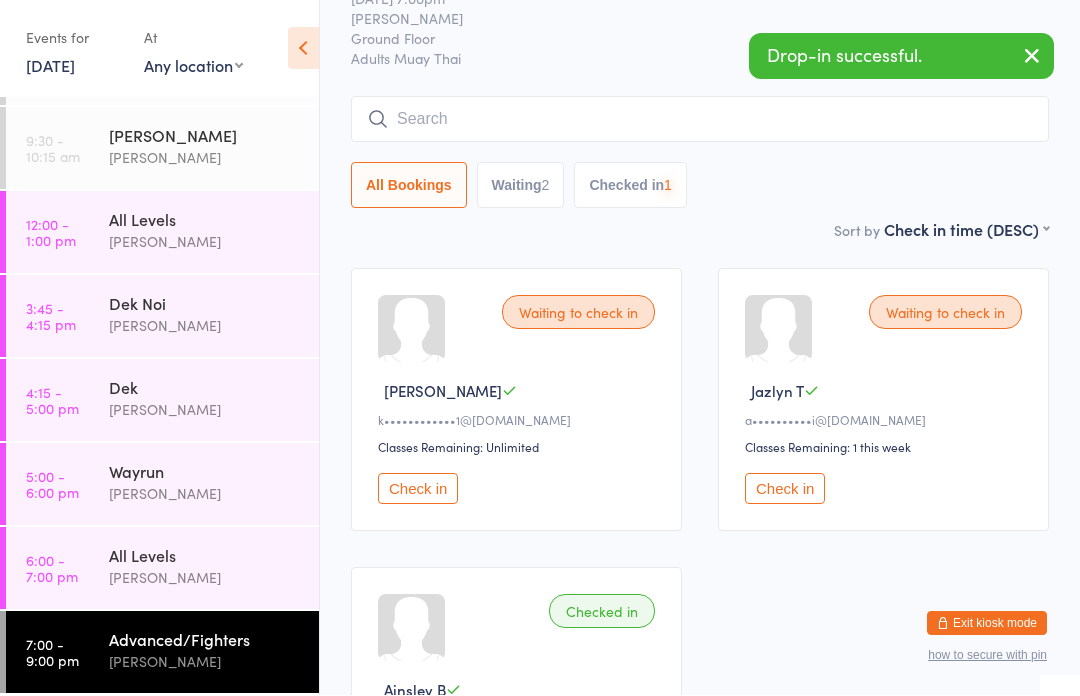 scroll, scrollTop: 83, scrollLeft: 0, axis: vertical 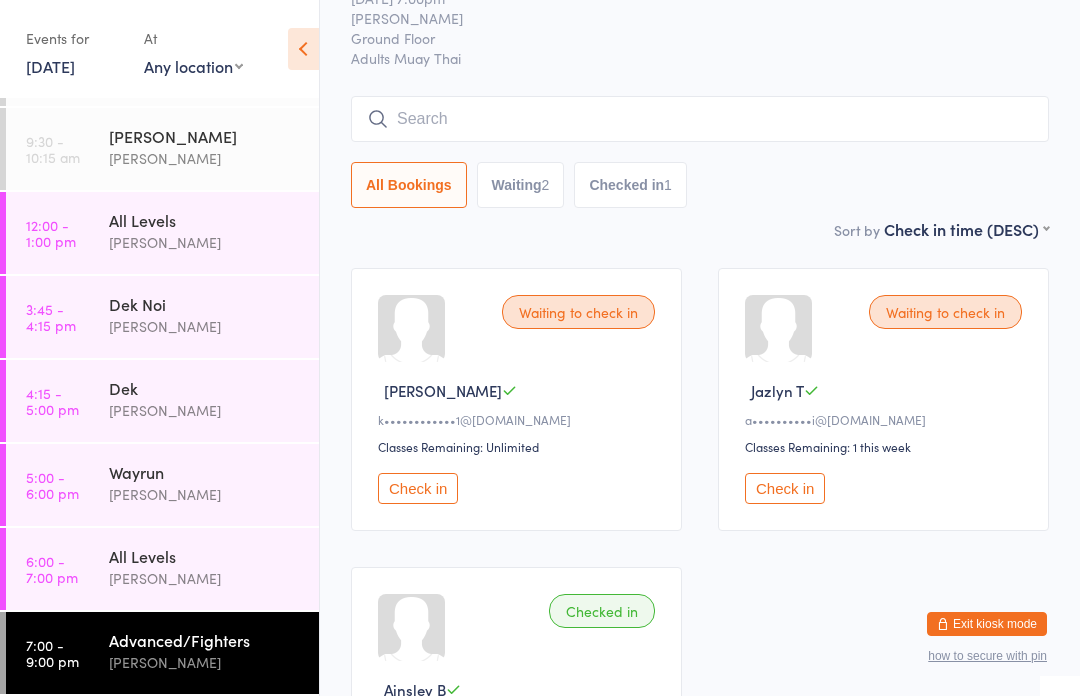 click on "6:00 - 7:00 pm All Levels [PERSON_NAME]" at bounding box center [162, 569] 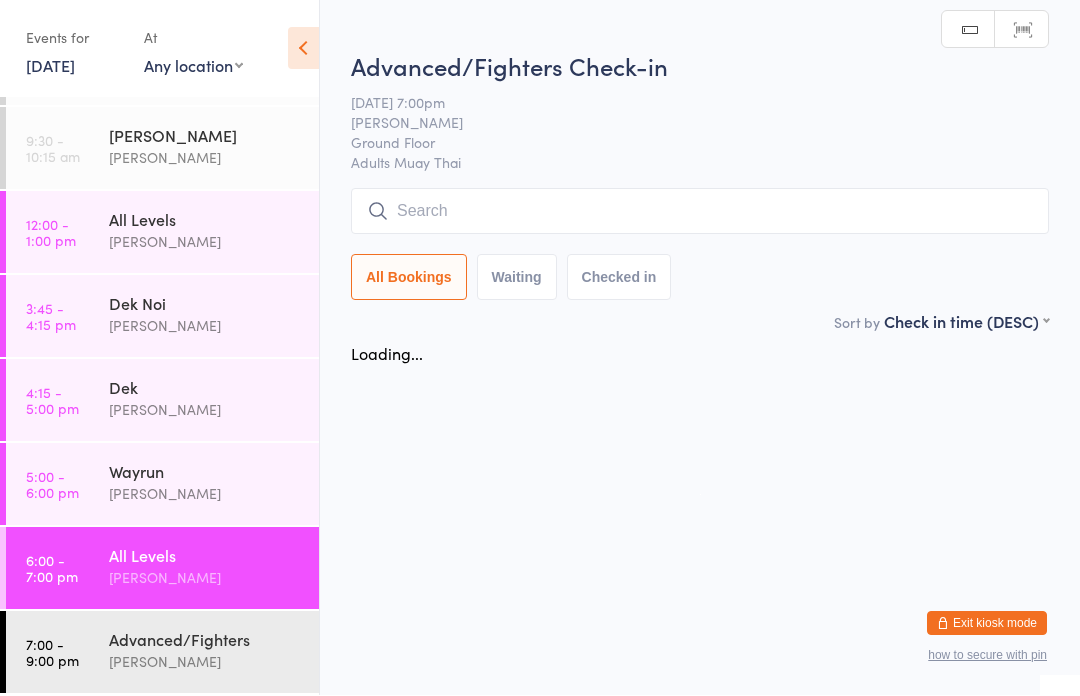 scroll, scrollTop: 1, scrollLeft: 0, axis: vertical 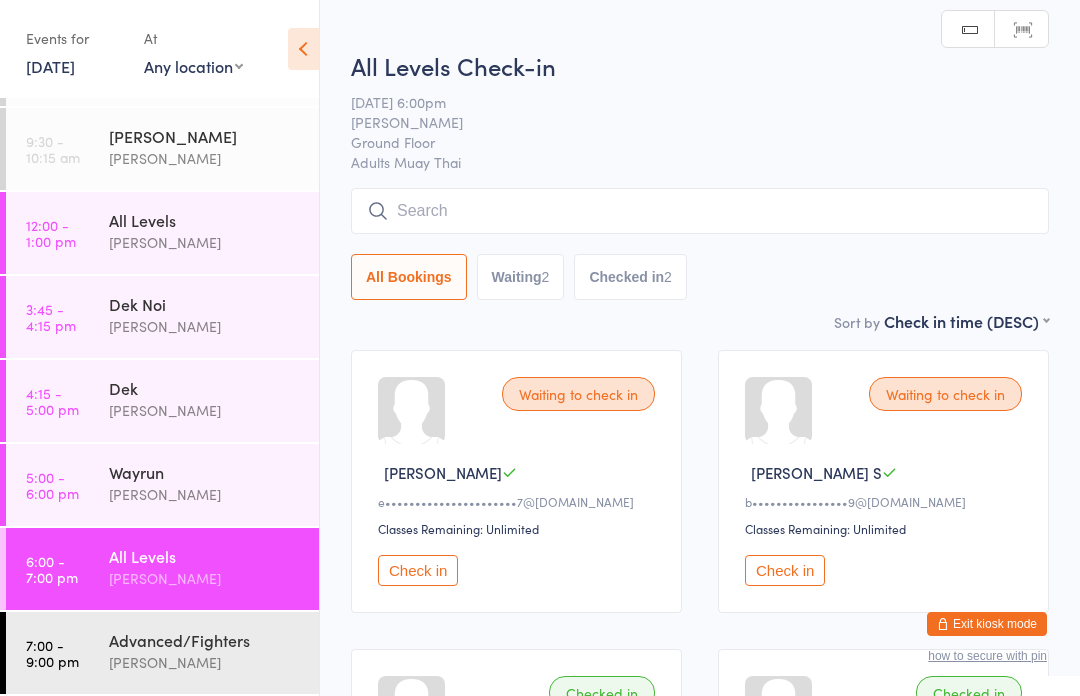 click at bounding box center [700, 211] 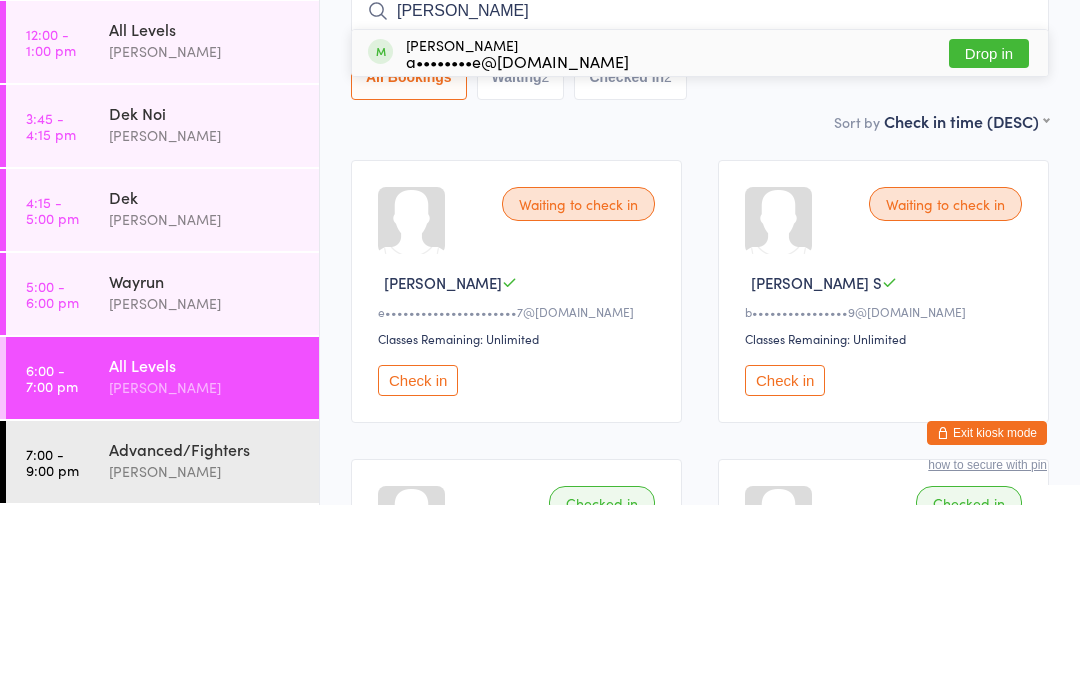 type on "[PERSON_NAME]" 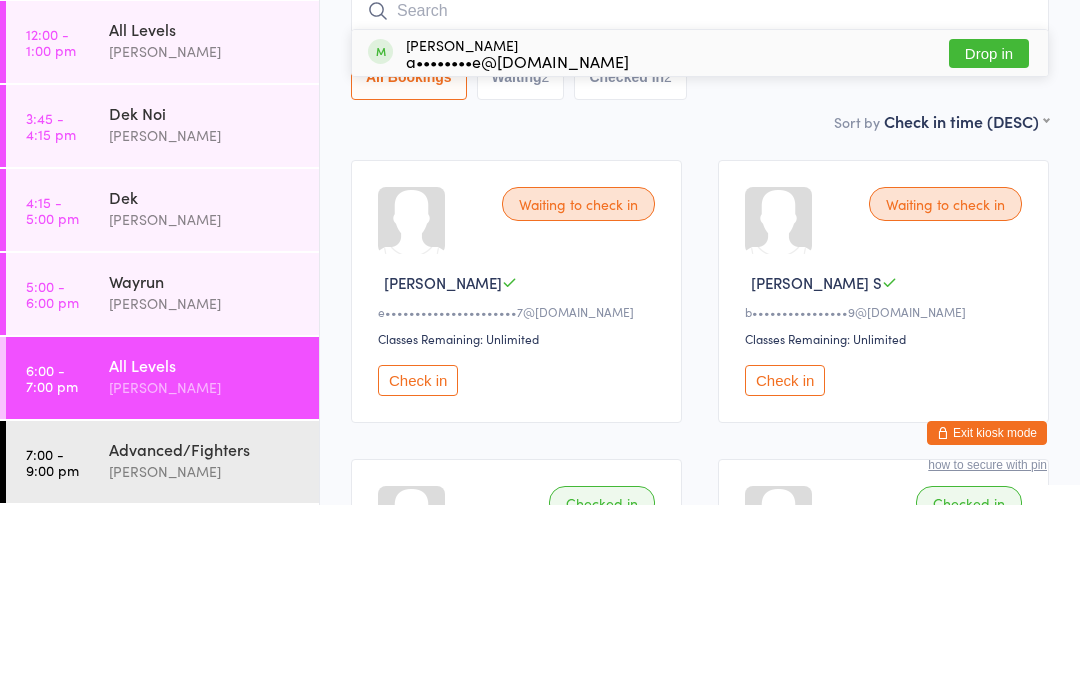 scroll, scrollTop: 191, scrollLeft: 0, axis: vertical 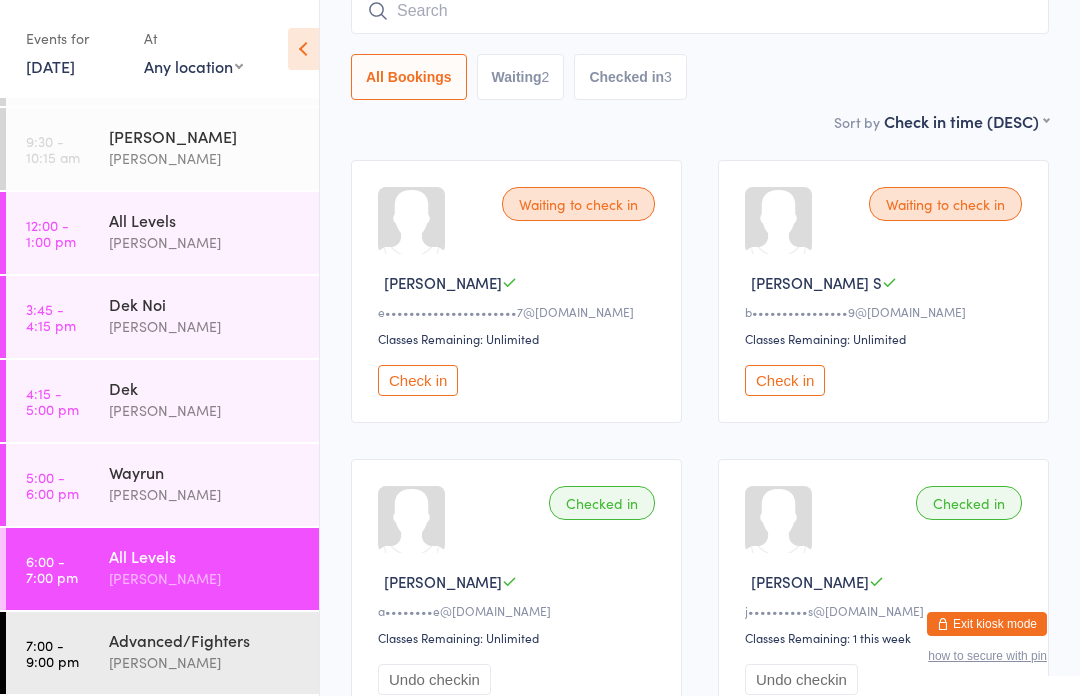 click on "All Levels" at bounding box center (205, 556) 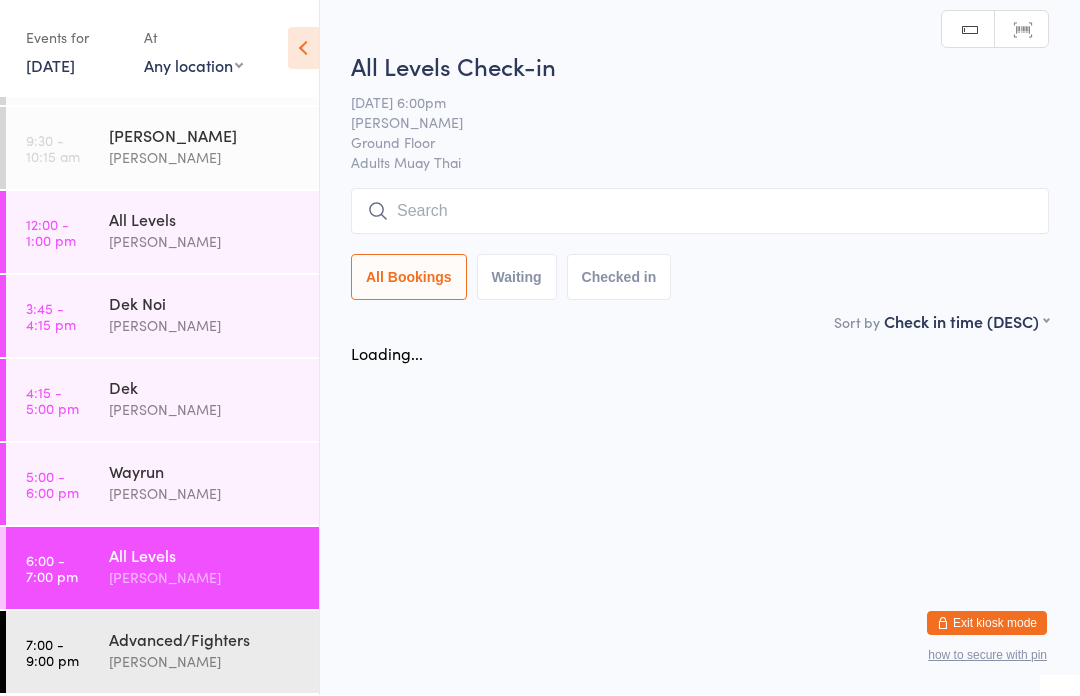 scroll, scrollTop: 1, scrollLeft: 0, axis: vertical 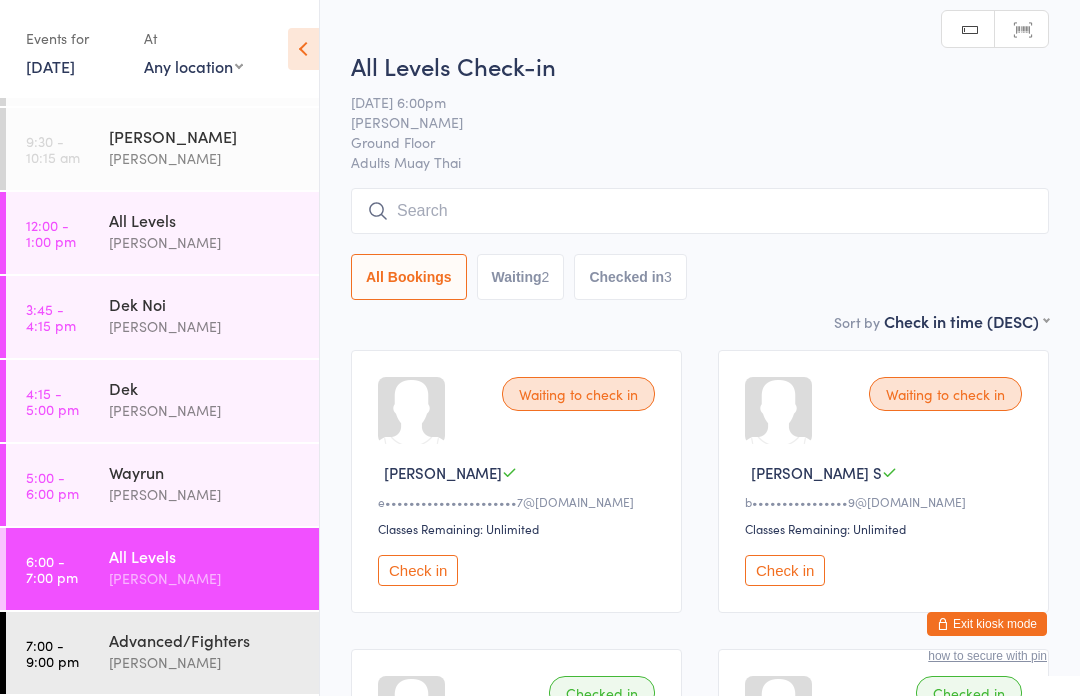 click at bounding box center [700, 211] 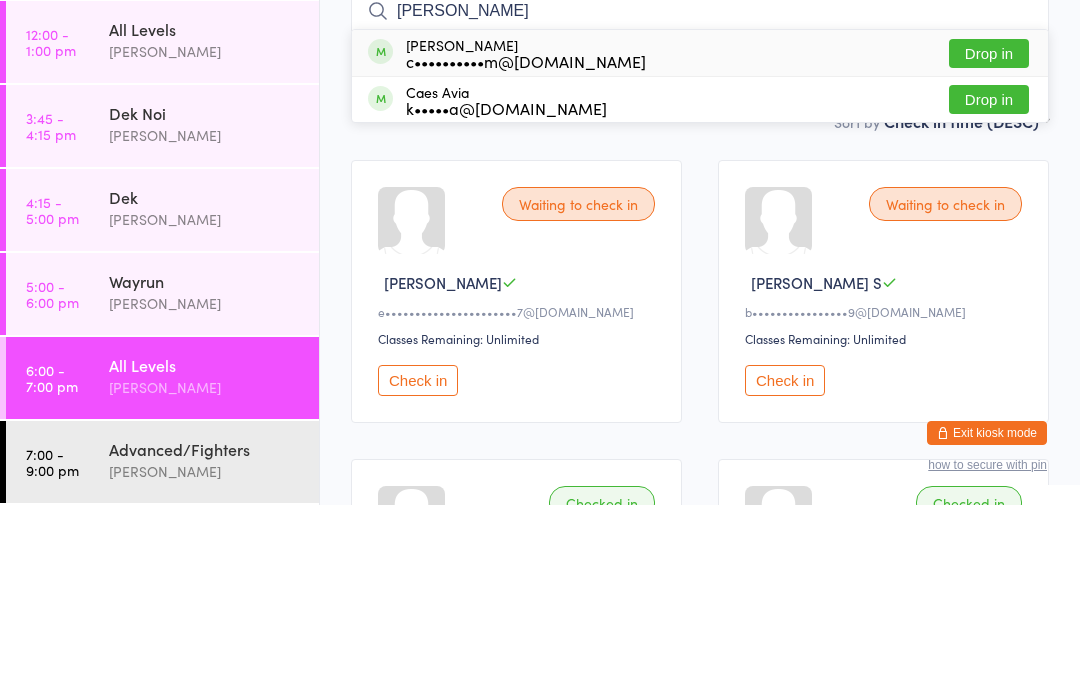 type on "[PERSON_NAME]" 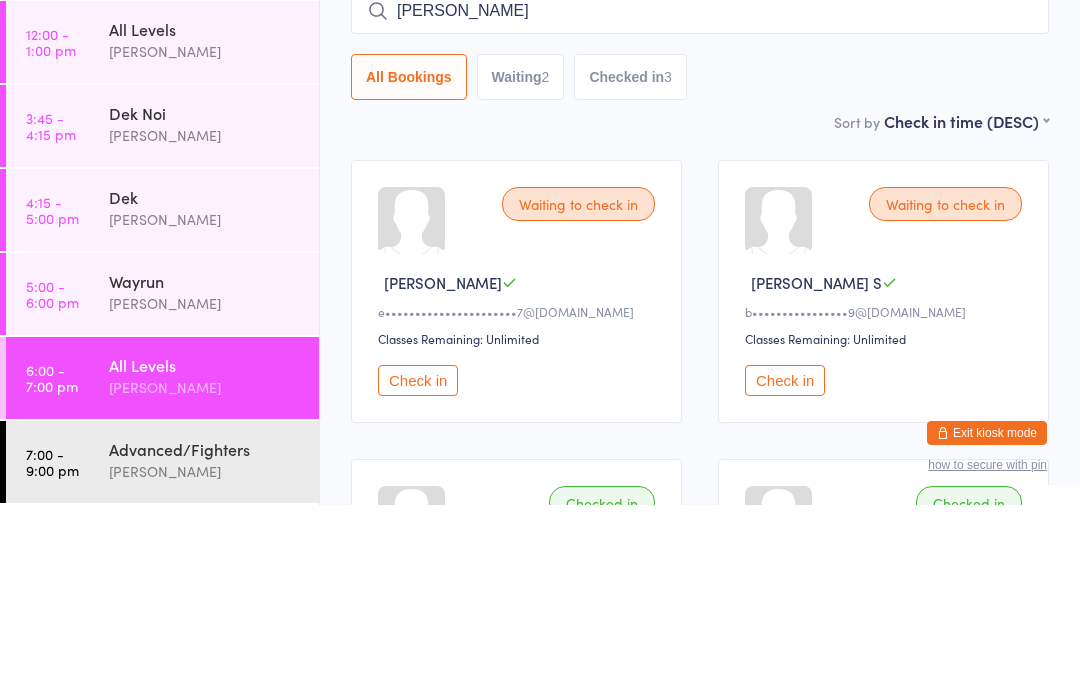 type 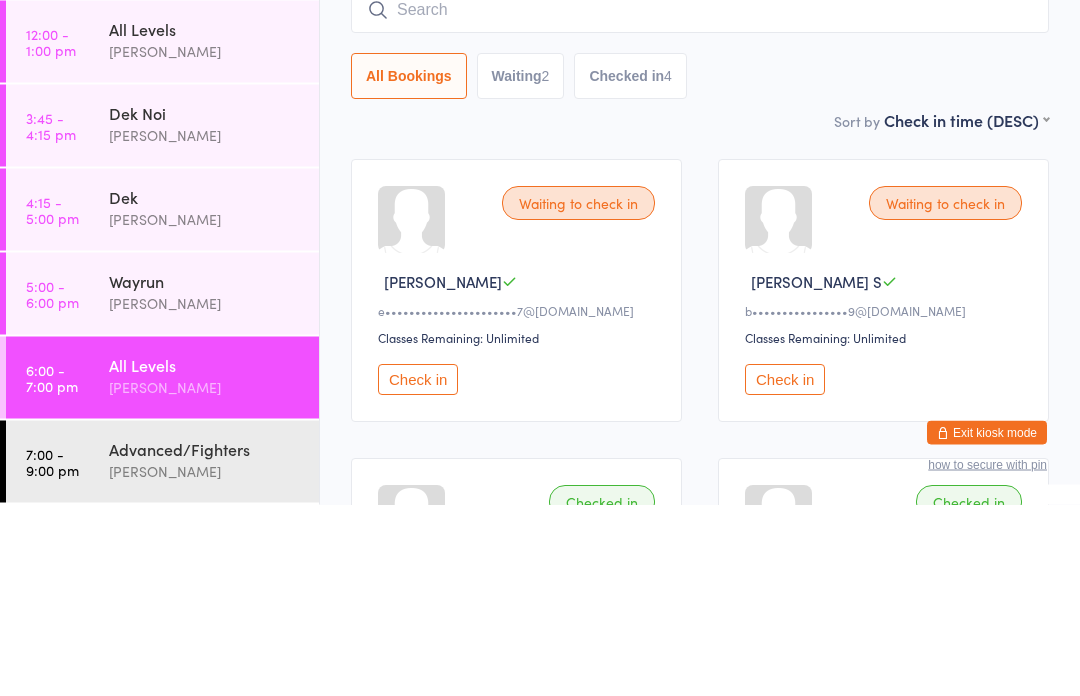 scroll, scrollTop: 5, scrollLeft: 0, axis: vertical 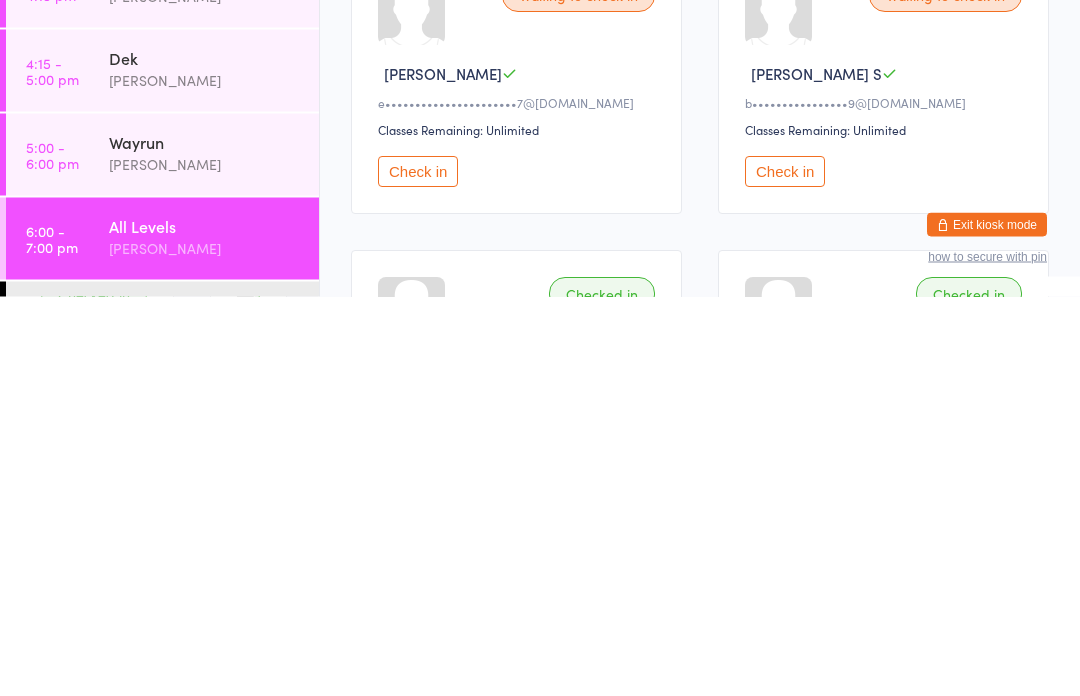 click on "Check in" at bounding box center [785, 571] 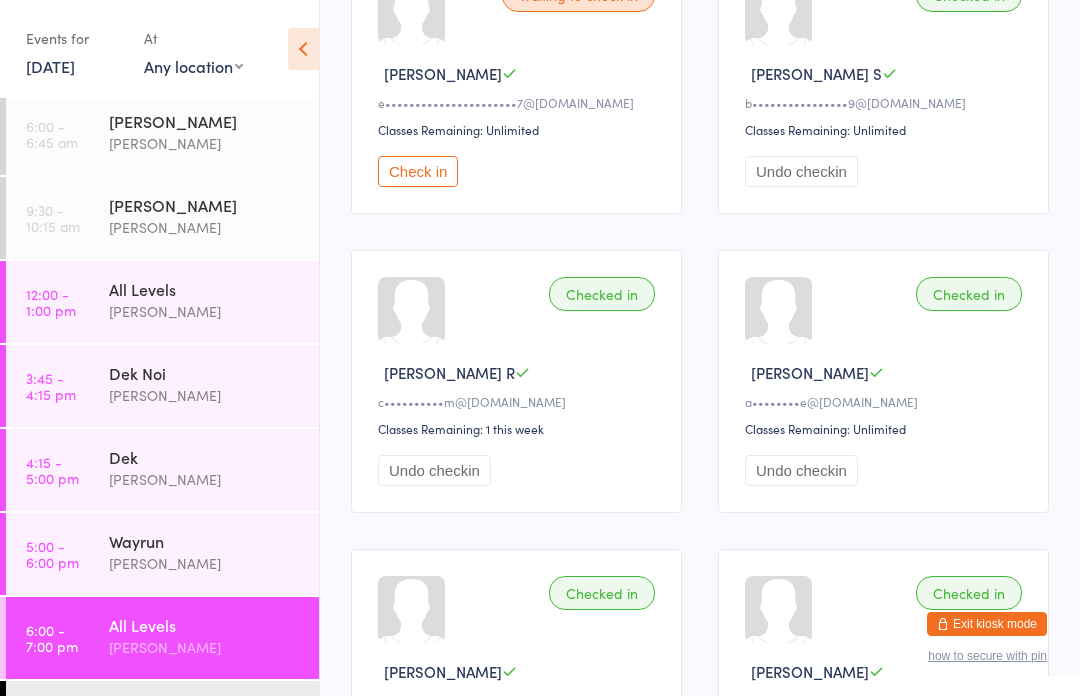 click on "Advanced/Fighters [PERSON_NAME]" at bounding box center (214, 720) 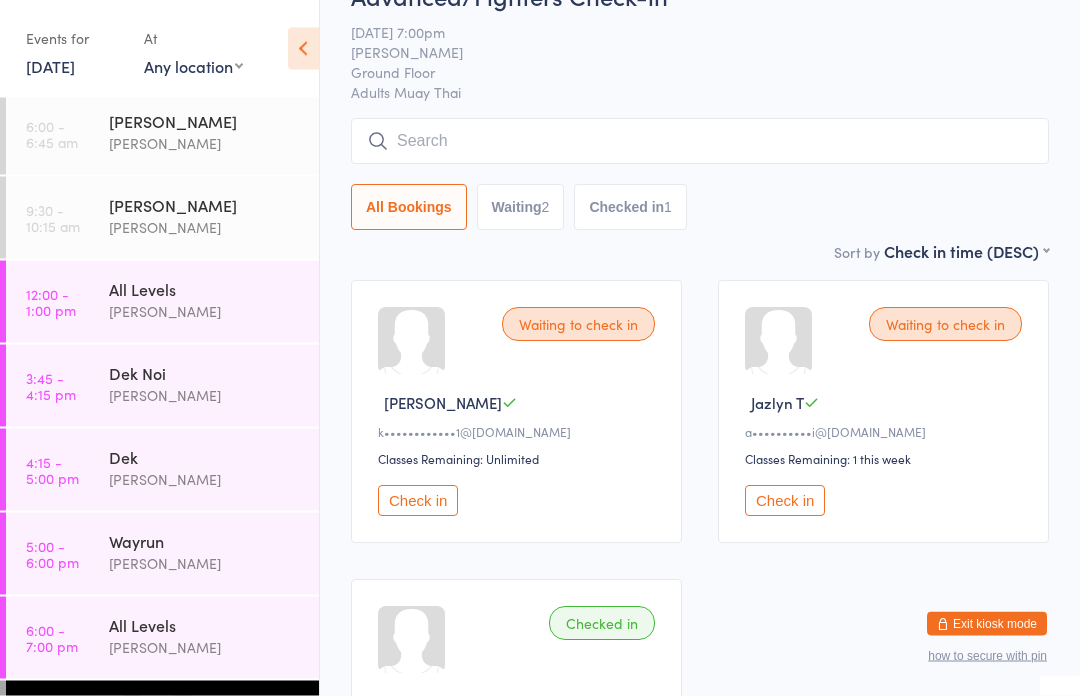 scroll, scrollTop: 71, scrollLeft: 0, axis: vertical 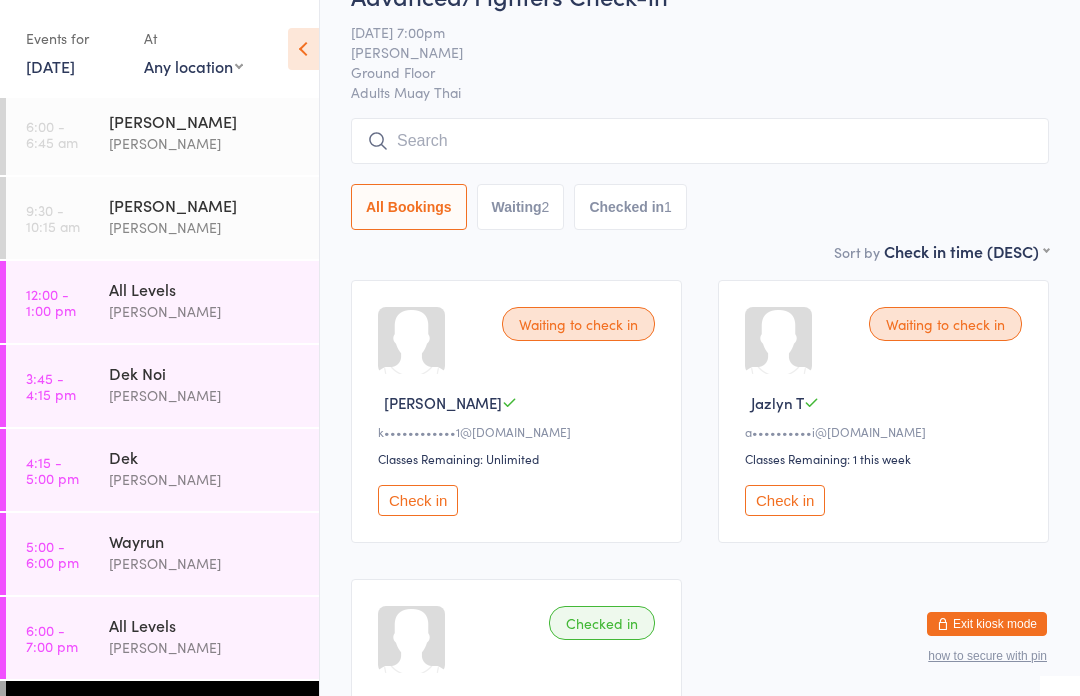 click on "Check in" at bounding box center [785, 500] 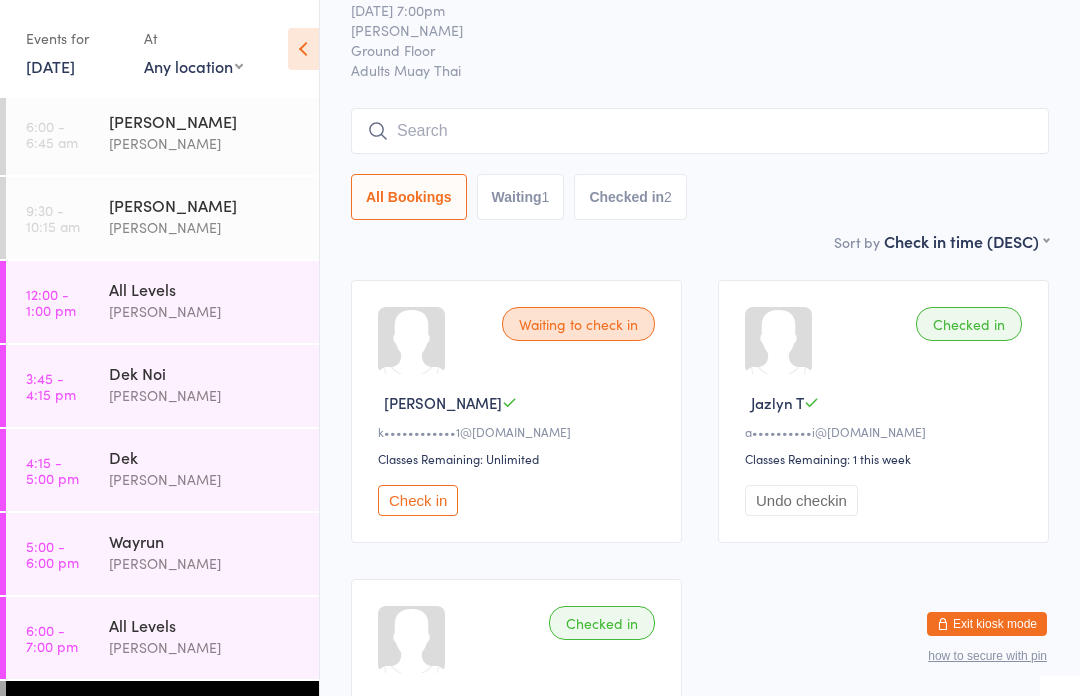 click on "Advanced/Fighters" at bounding box center (205, 709) 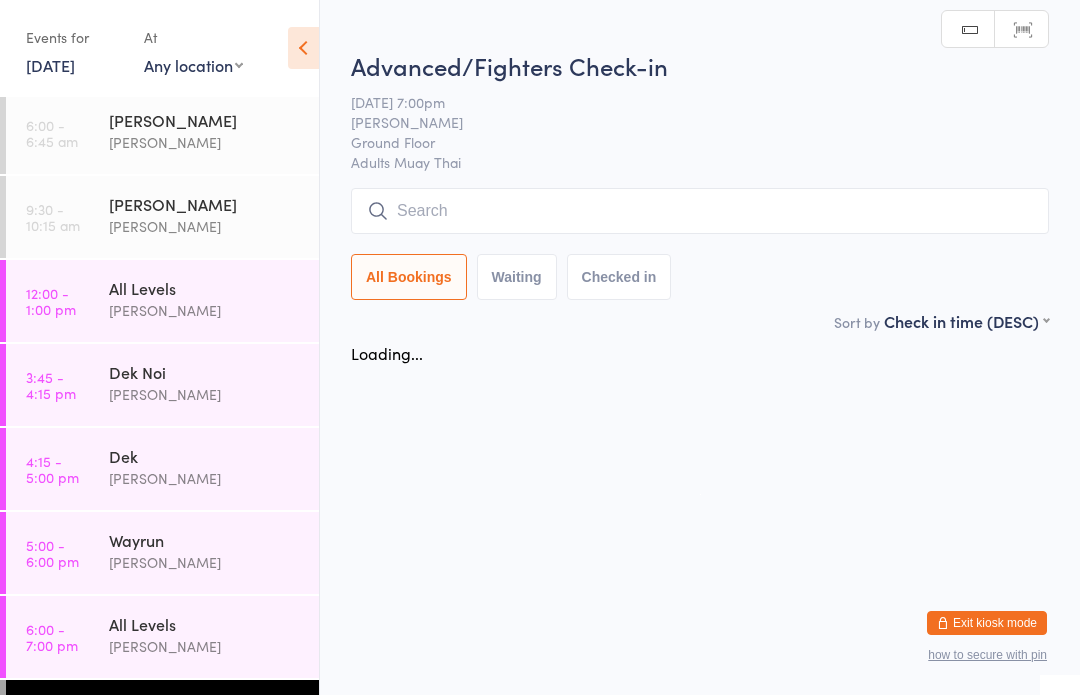 scroll, scrollTop: 1, scrollLeft: 0, axis: vertical 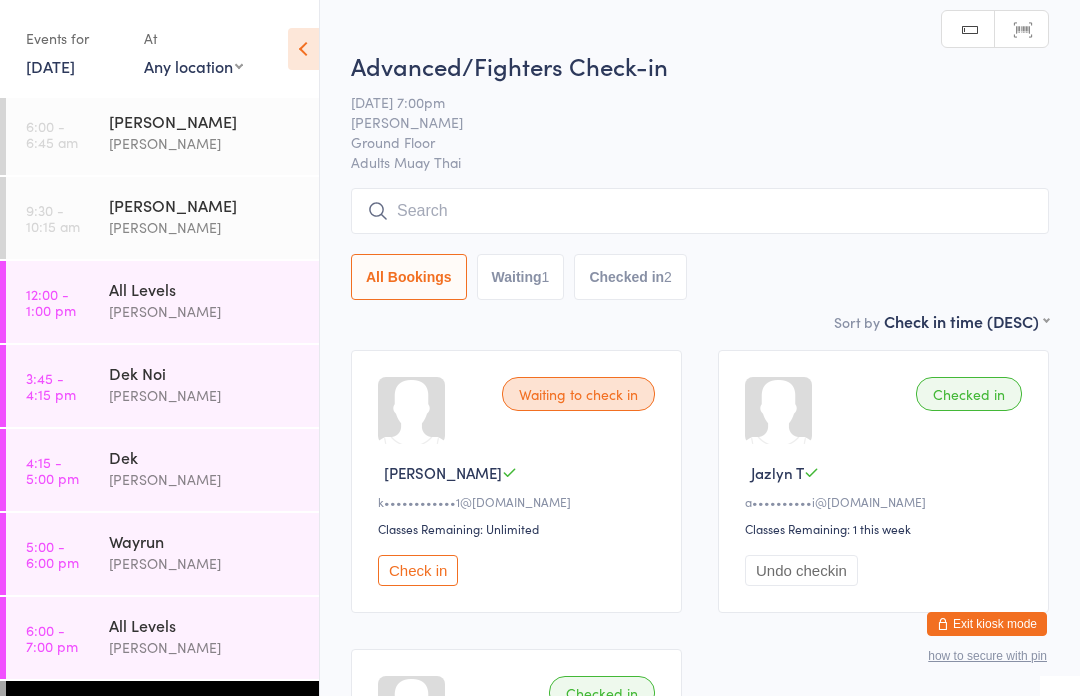 click at bounding box center [700, 211] 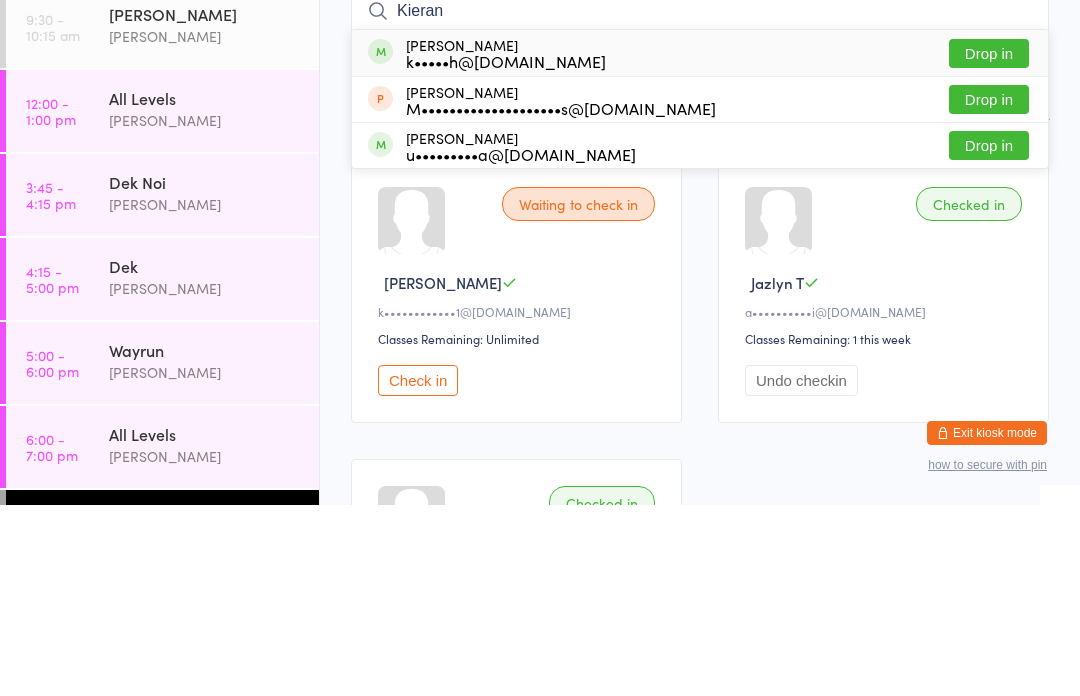 type on "Kieran" 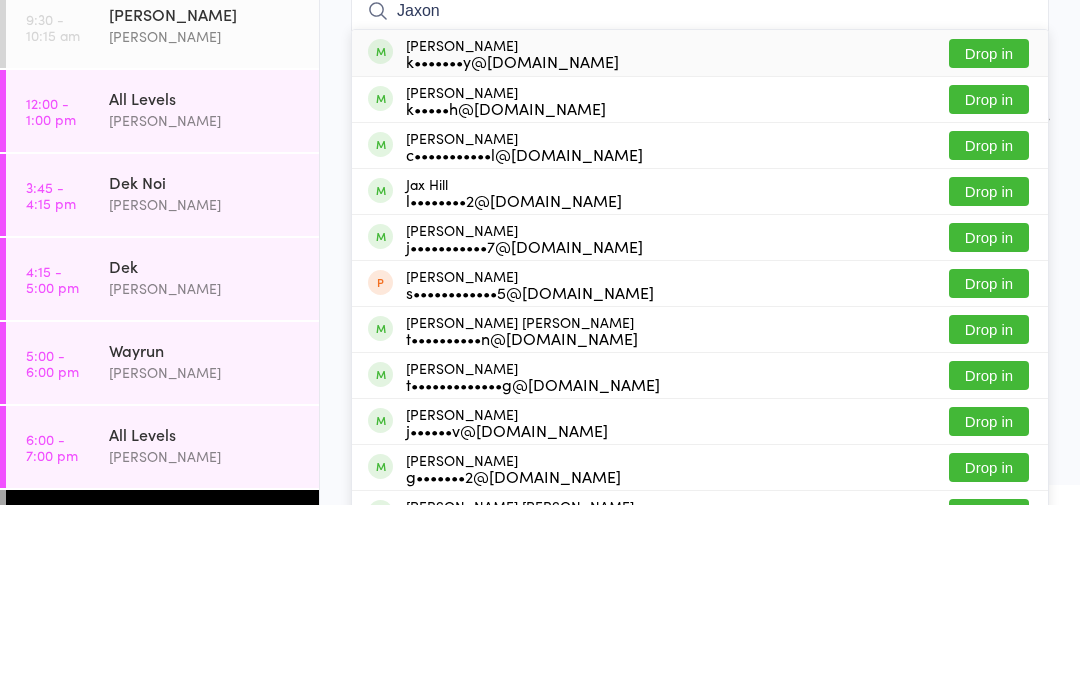 type on "Jaxon" 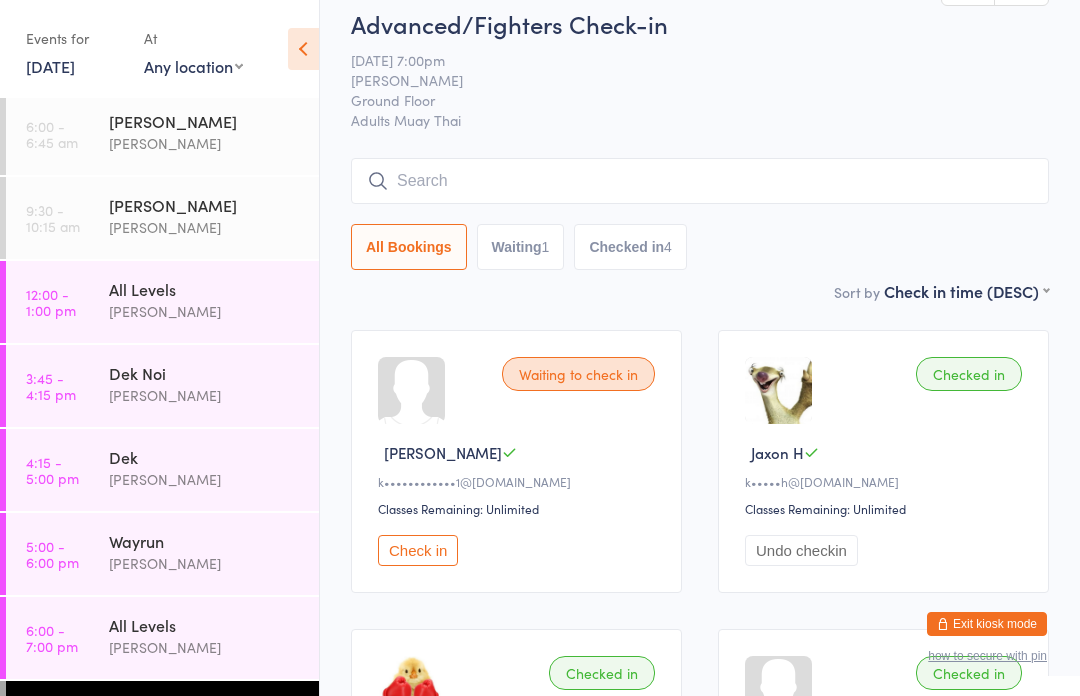 scroll, scrollTop: 0, scrollLeft: 0, axis: both 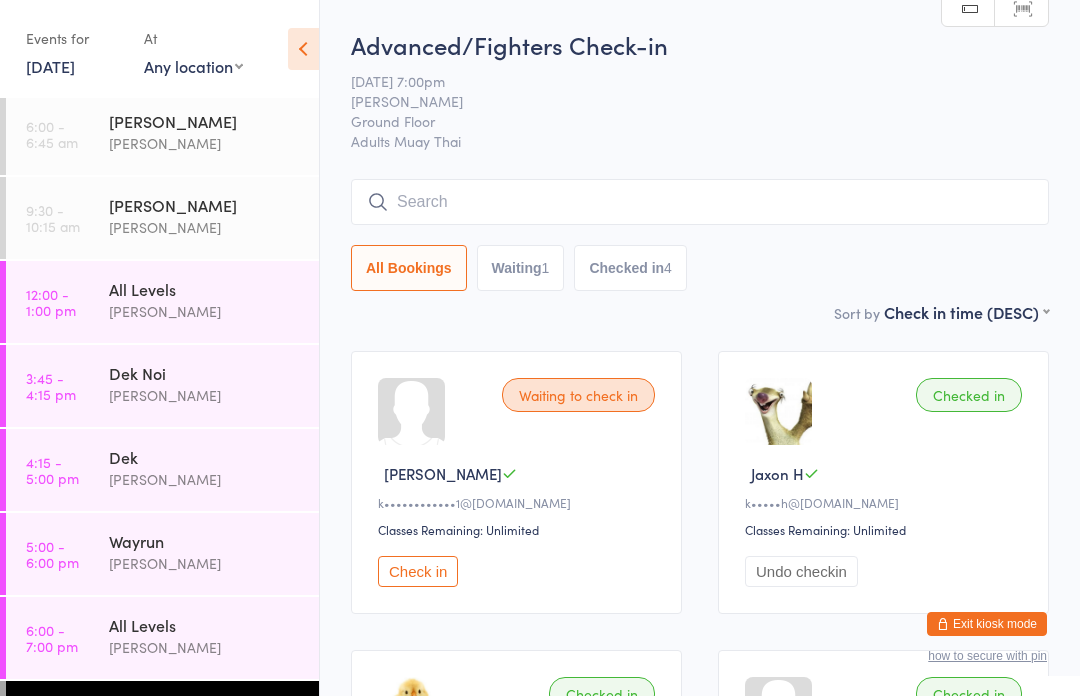 click at bounding box center [700, 202] 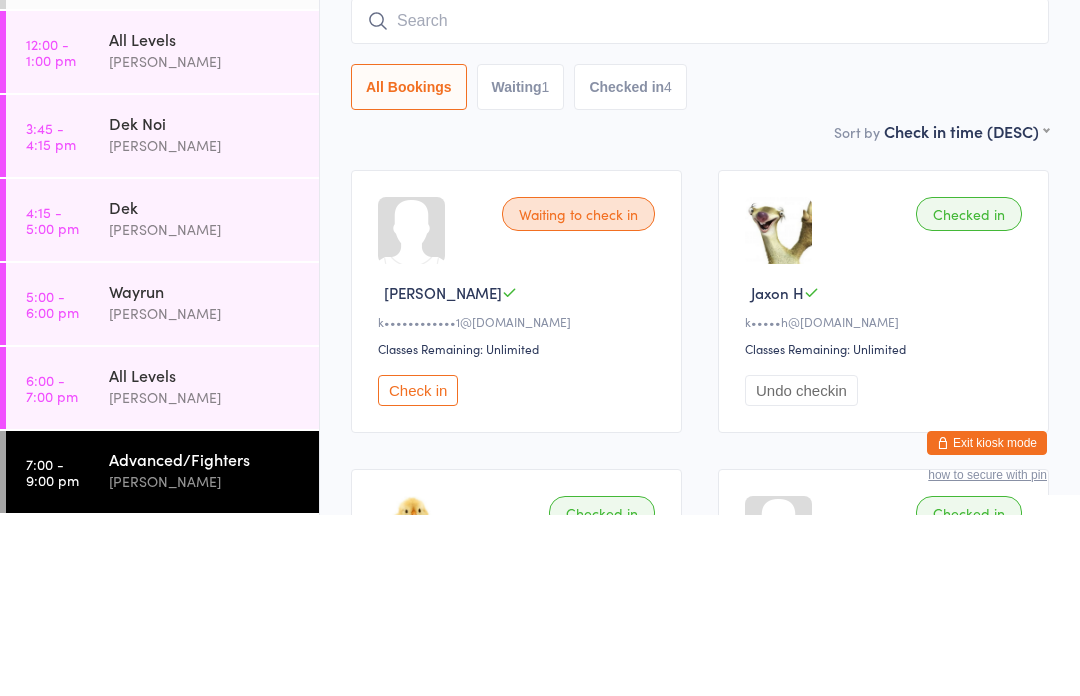scroll, scrollTop: 74, scrollLeft: 0, axis: vertical 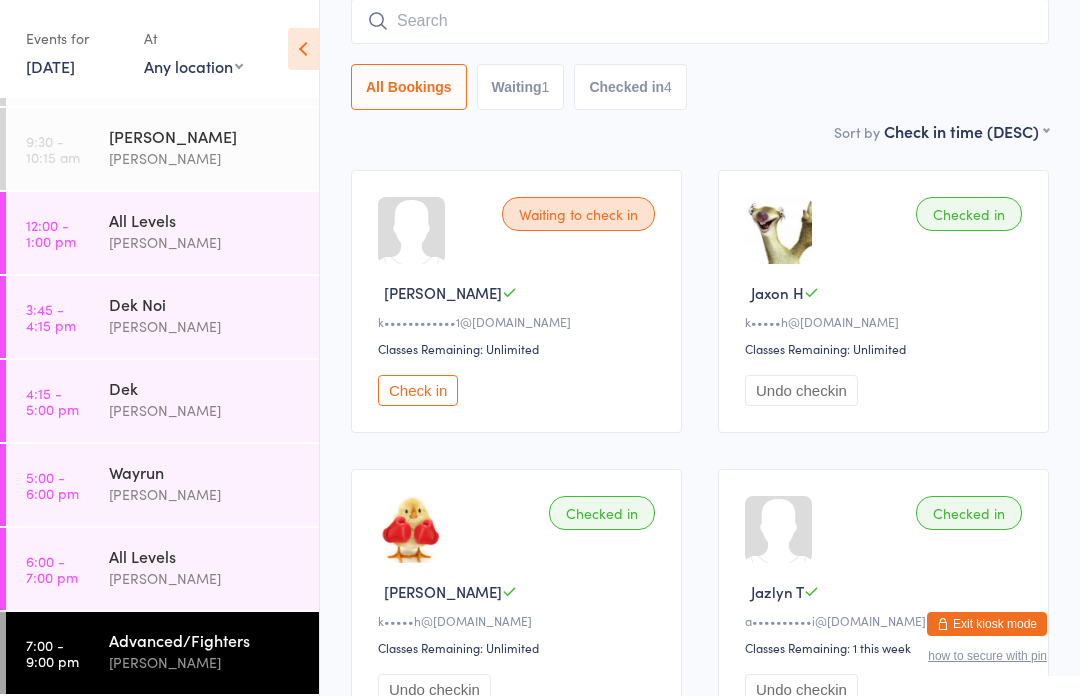 click at bounding box center [700, 21] 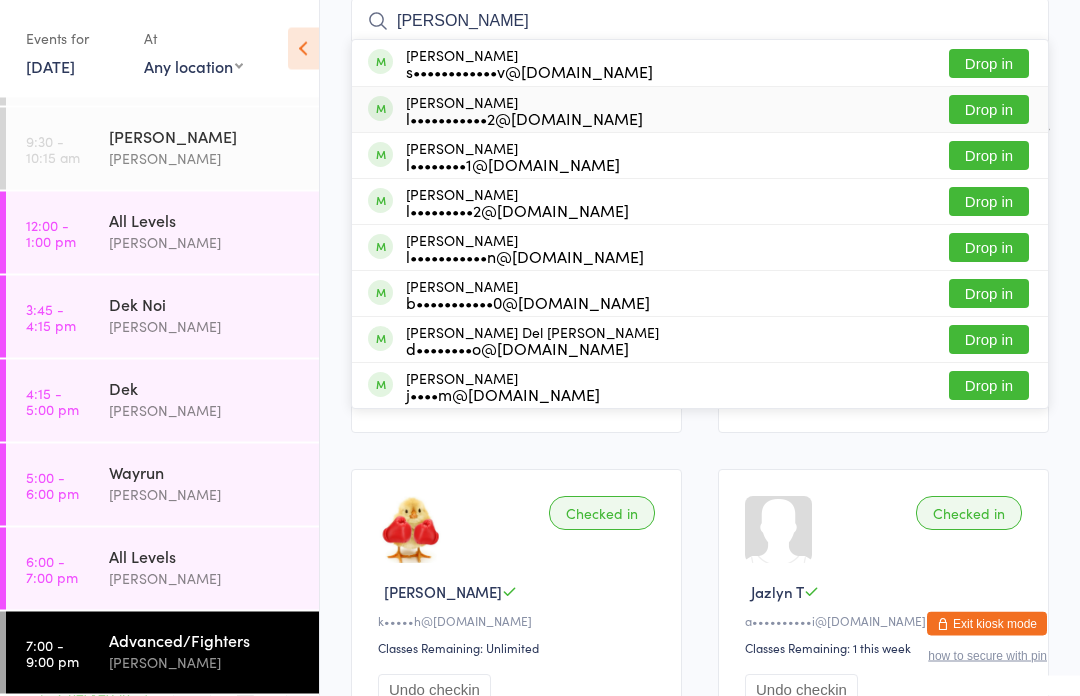 type on "[PERSON_NAME]" 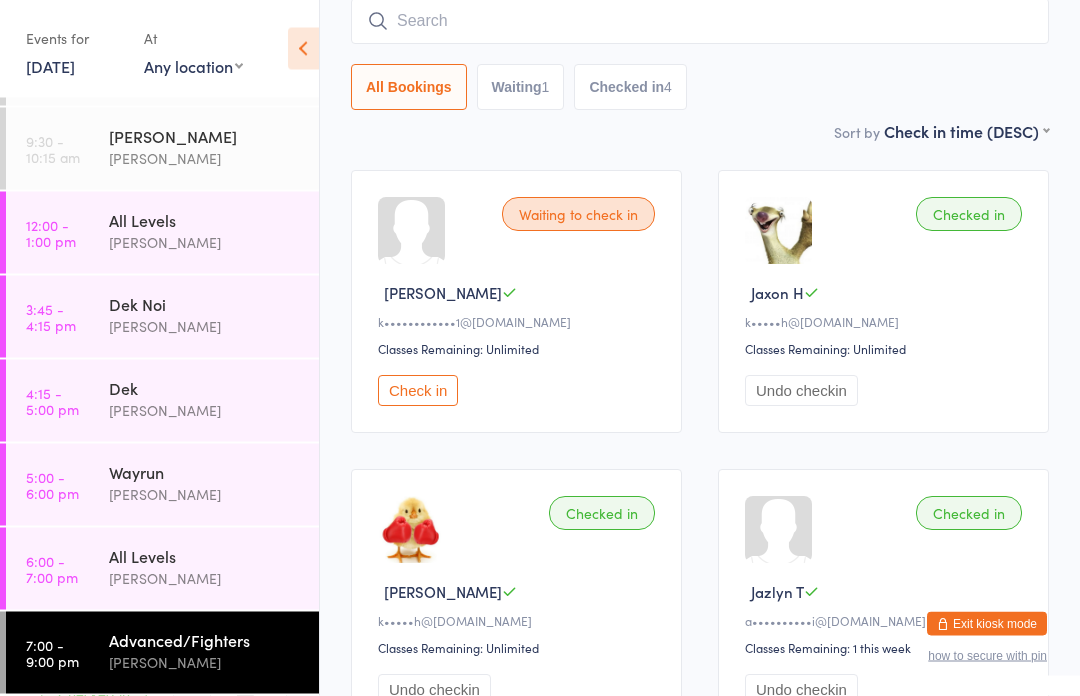 scroll, scrollTop: 181, scrollLeft: 0, axis: vertical 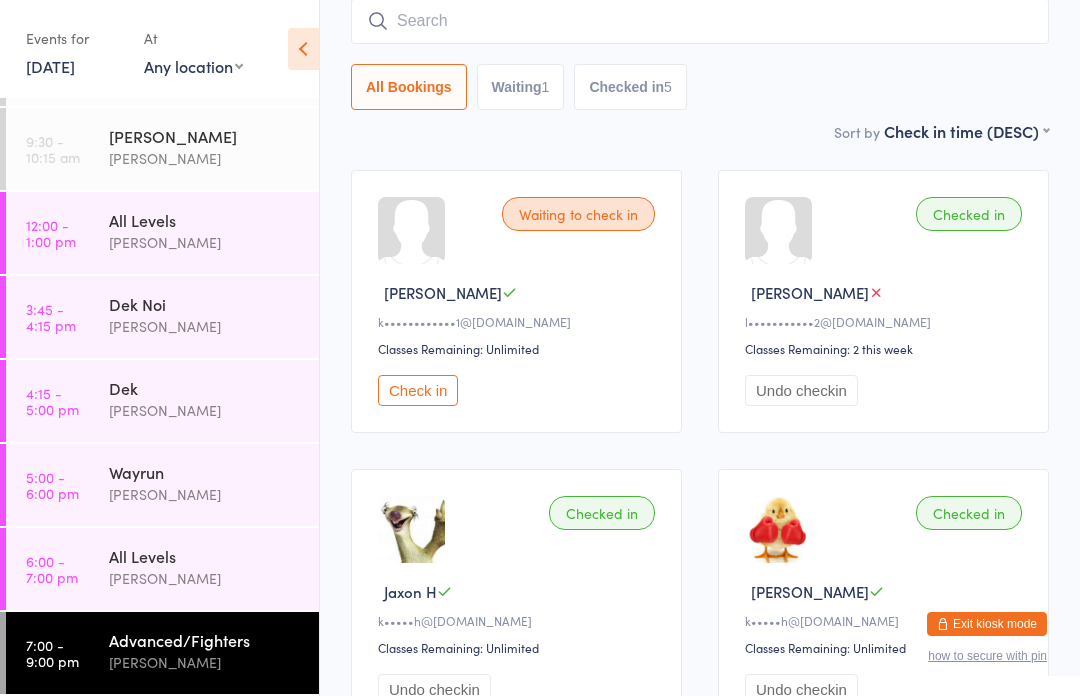 click at bounding box center (700, 21) 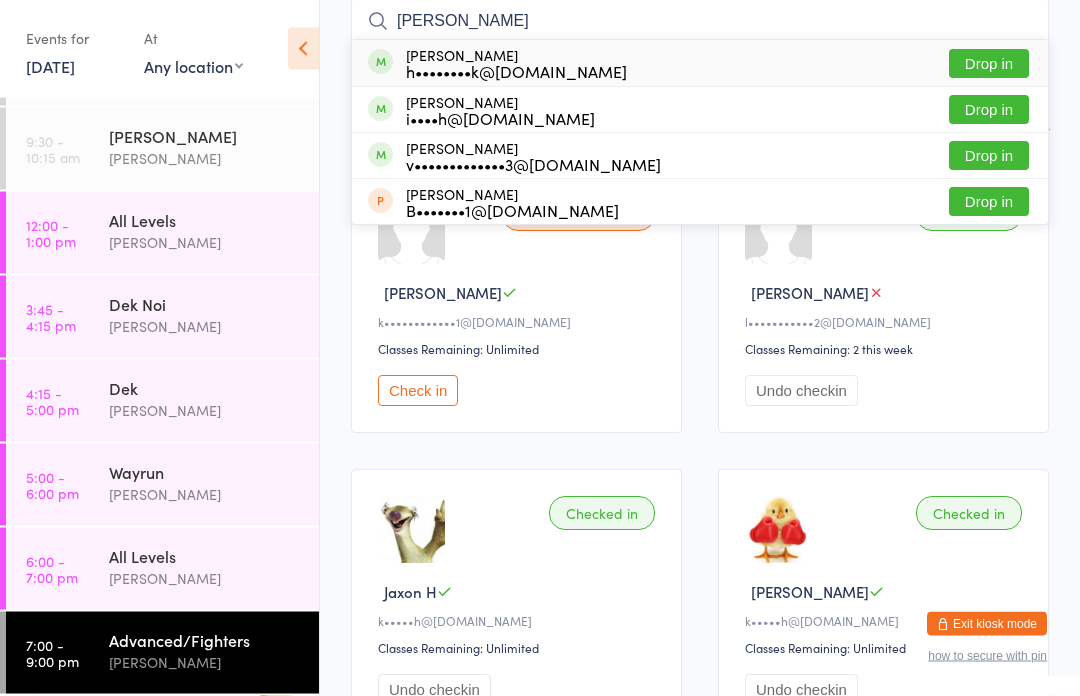 type on "[PERSON_NAME]" 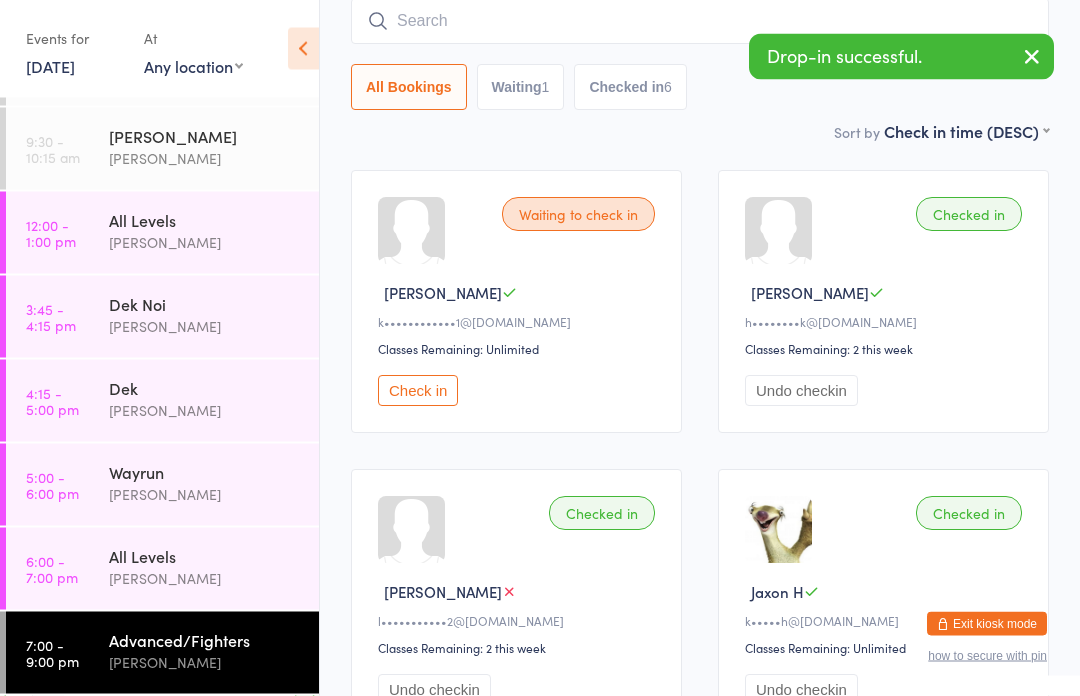 click on "Sort by   Check in time (DESC) First name (ASC) First name (DESC) Last name (ASC) Last name (DESC) Check in time (ASC) Check in time (DESC) Rank (ASC) Rank (DESC)" at bounding box center [700, 132] 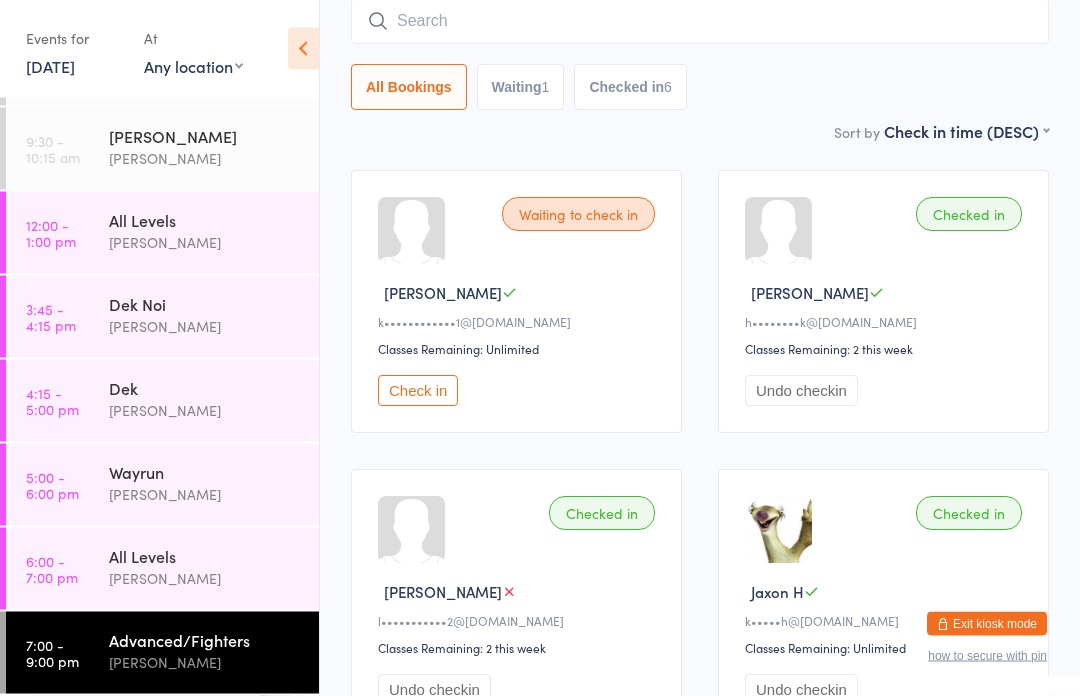 scroll, scrollTop: 181, scrollLeft: 0, axis: vertical 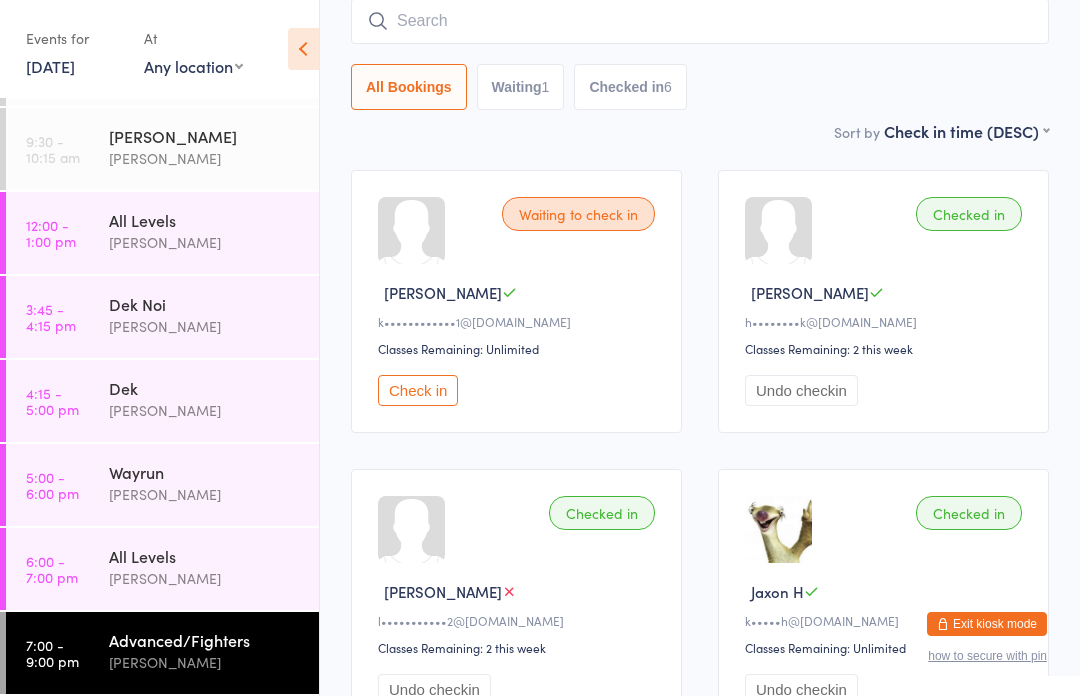 click on "All Levels" at bounding box center (205, 556) 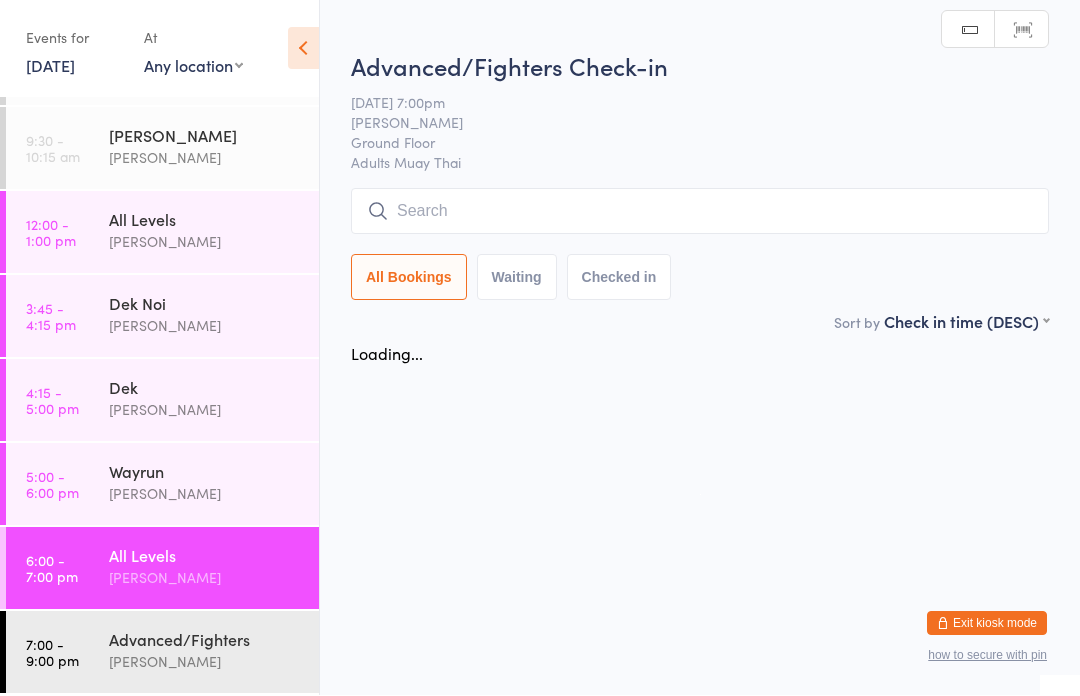 scroll, scrollTop: 1, scrollLeft: 0, axis: vertical 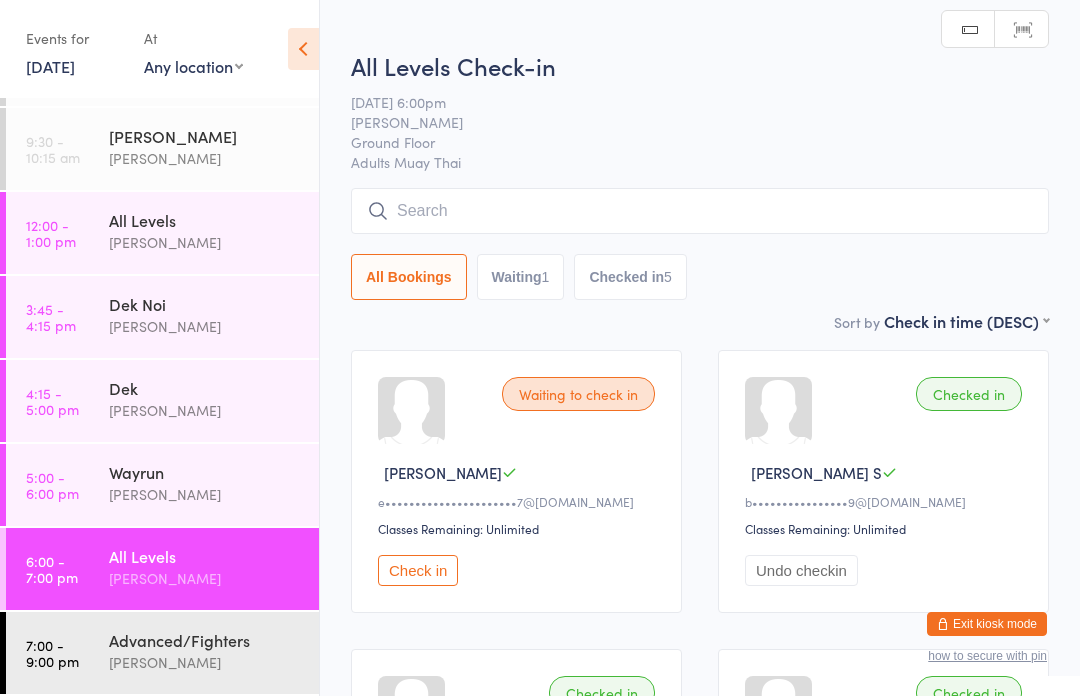 click at bounding box center [700, 211] 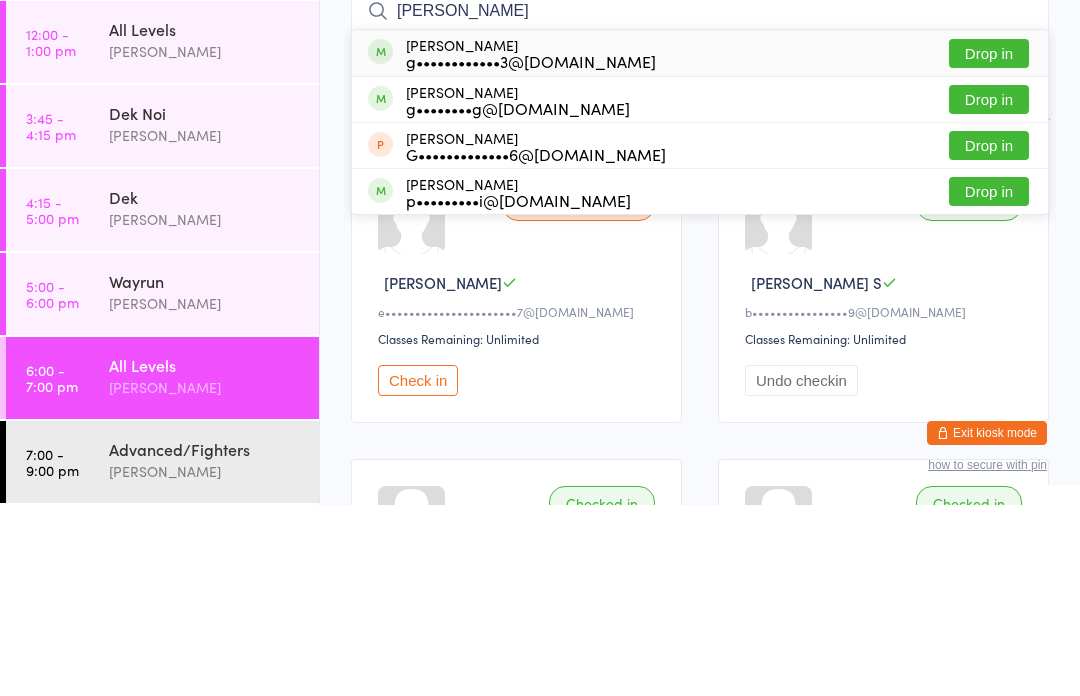 type on "[PERSON_NAME]" 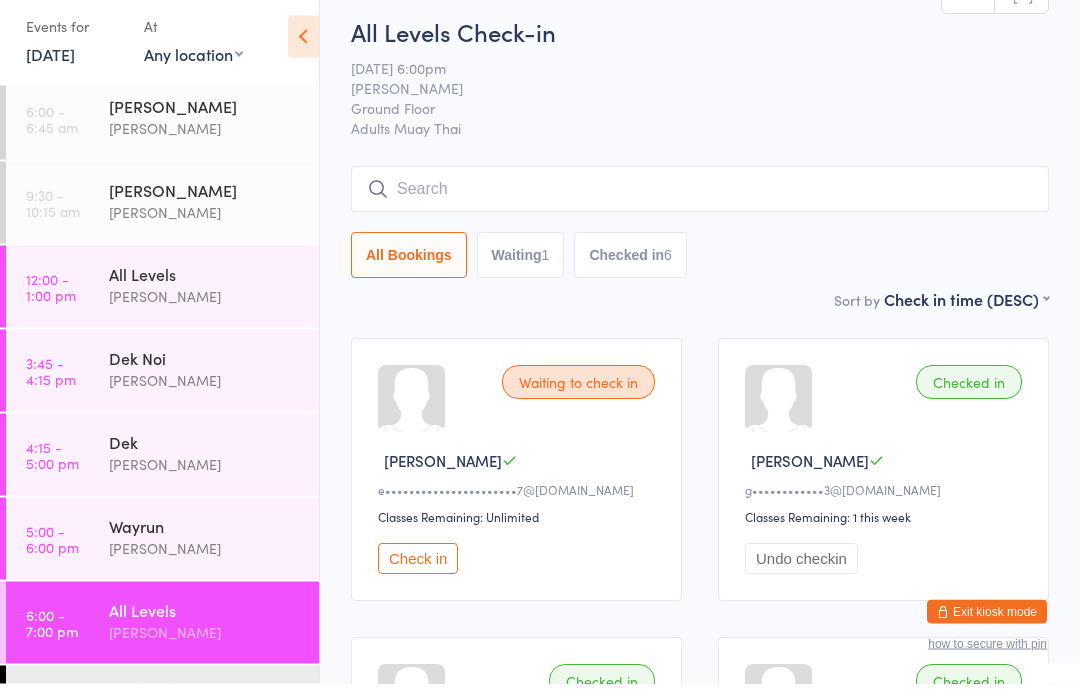 scroll, scrollTop: 5, scrollLeft: 0, axis: vertical 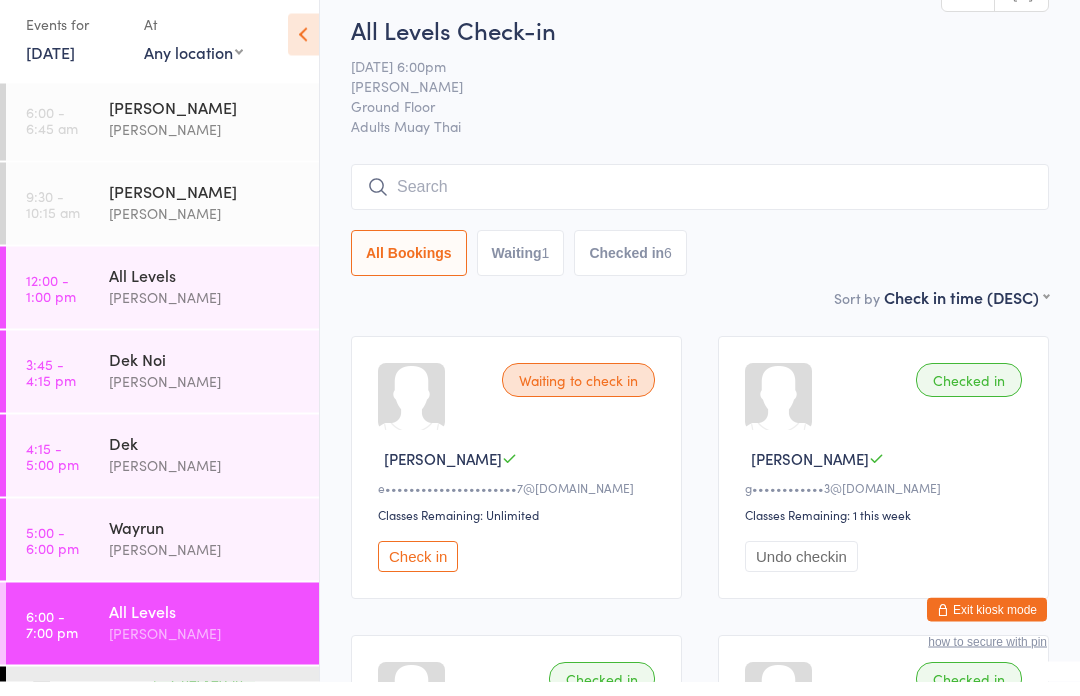 type on "J" 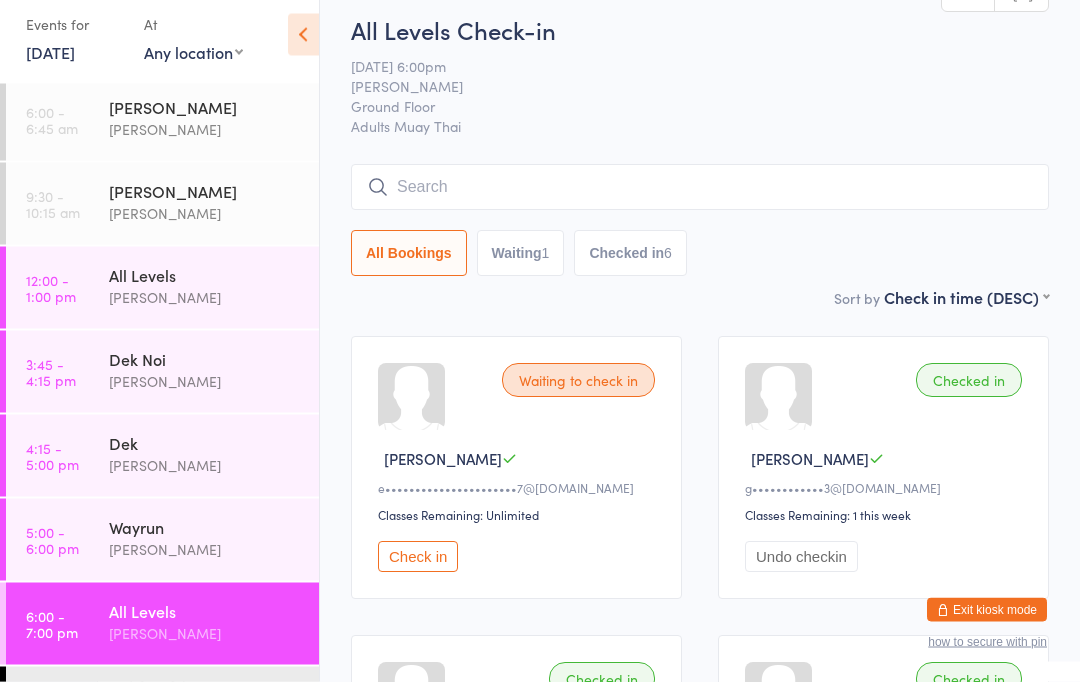 click at bounding box center (303, 49) 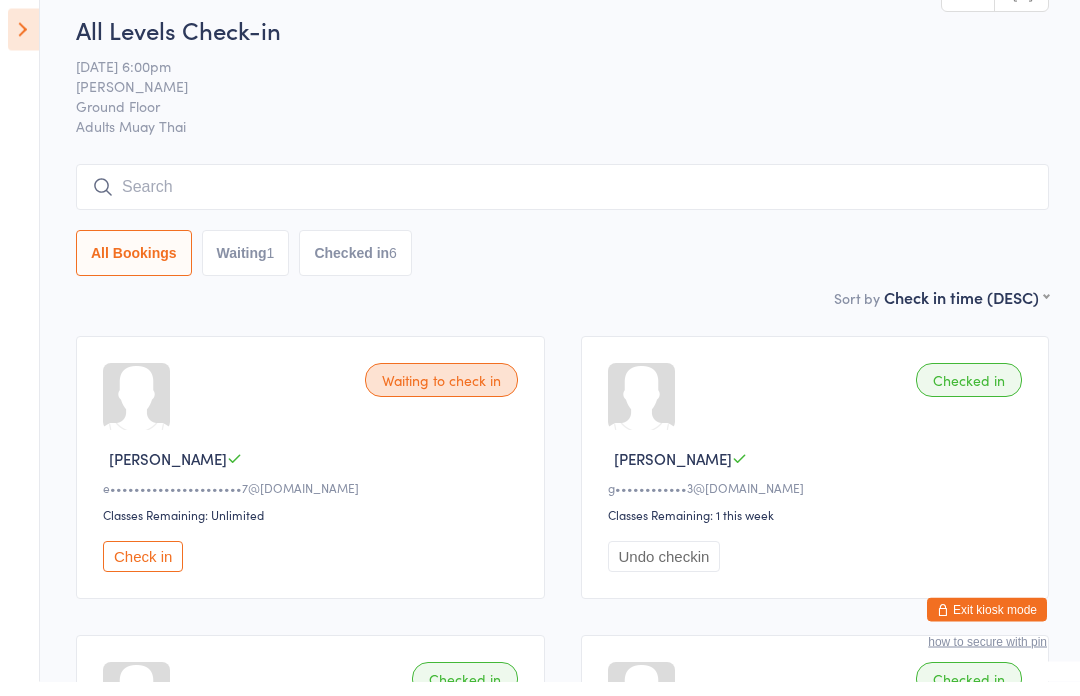 scroll, scrollTop: 15, scrollLeft: 0, axis: vertical 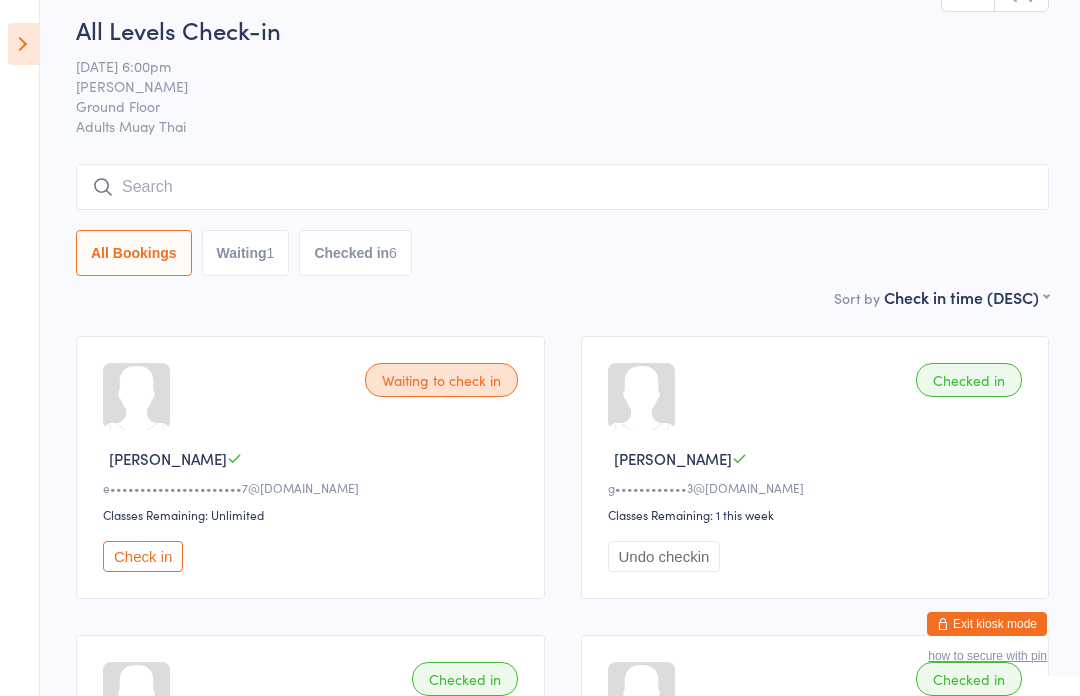 click on "All Levels Check-in" at bounding box center (562, 29) 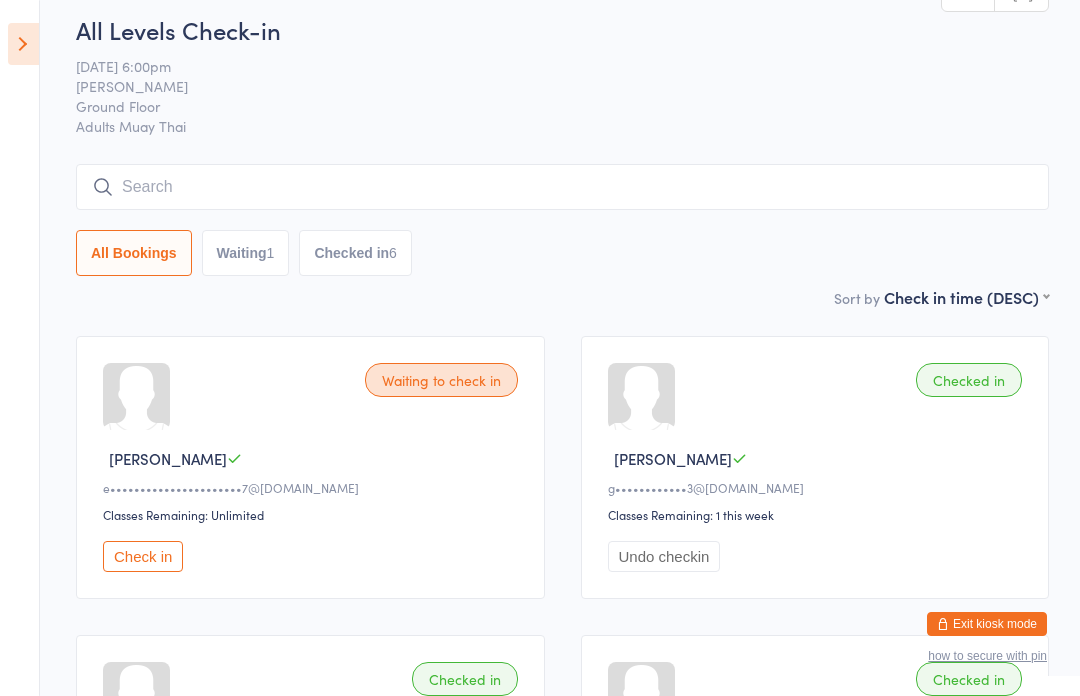 click at bounding box center (562, 187) 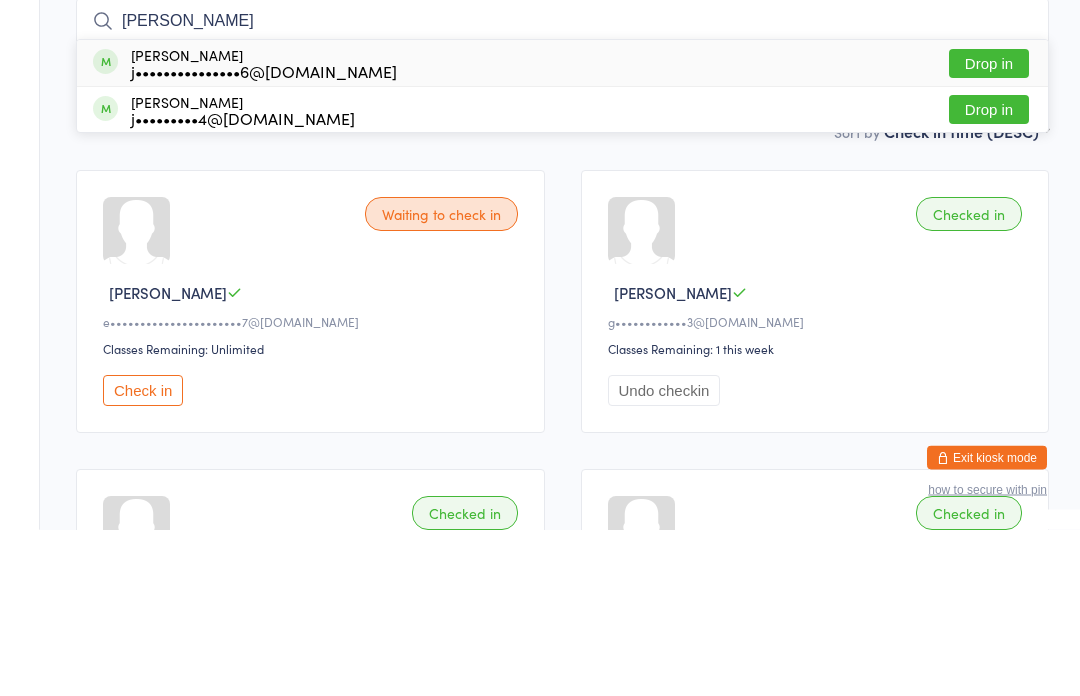 type on "[PERSON_NAME]" 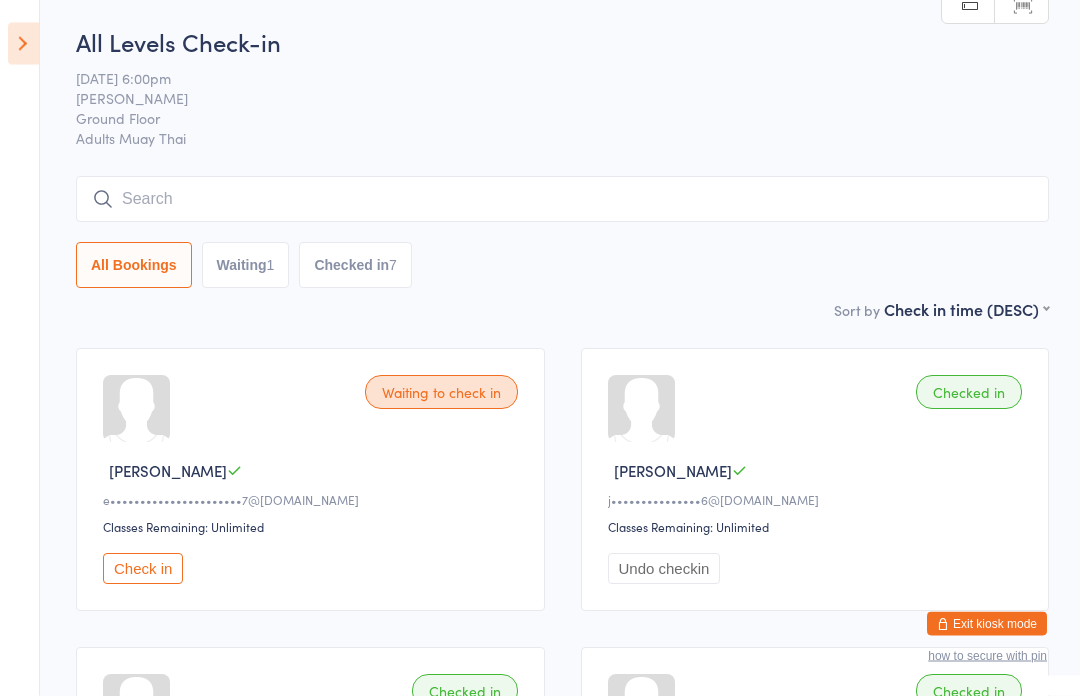 scroll, scrollTop: 0, scrollLeft: 0, axis: both 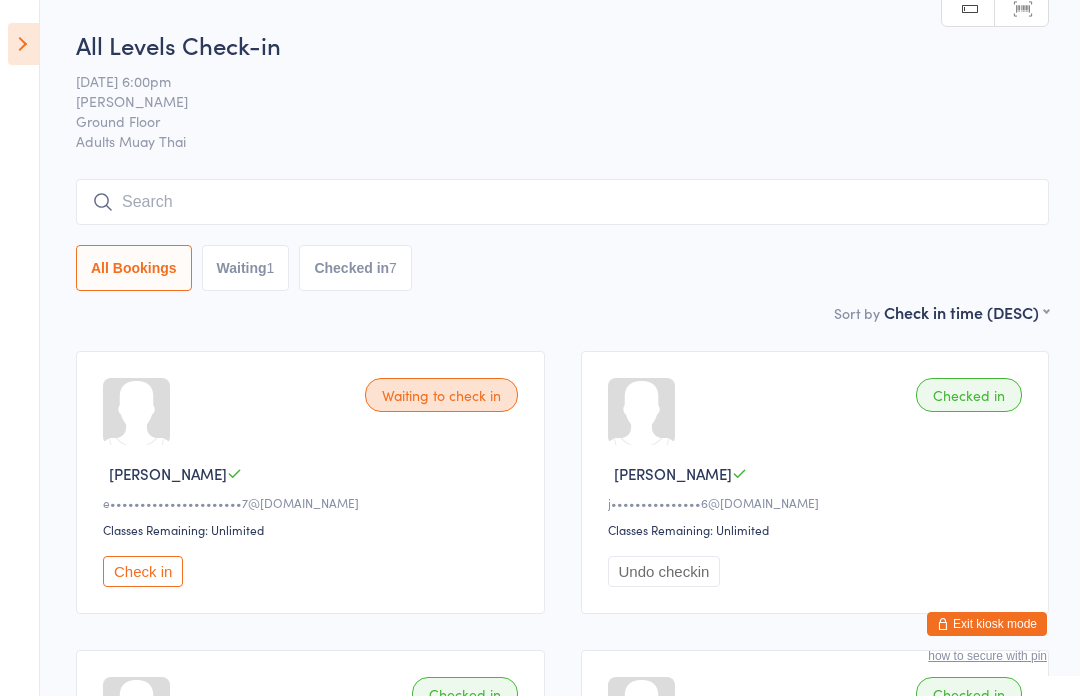 click at bounding box center [562, 202] 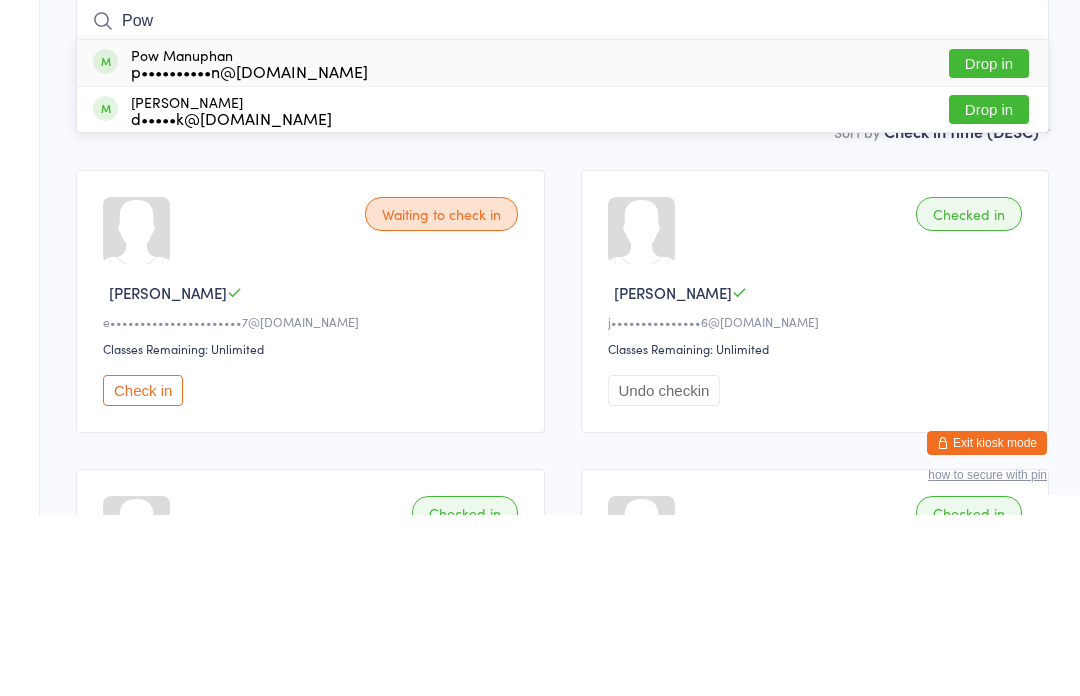type on "Pow" 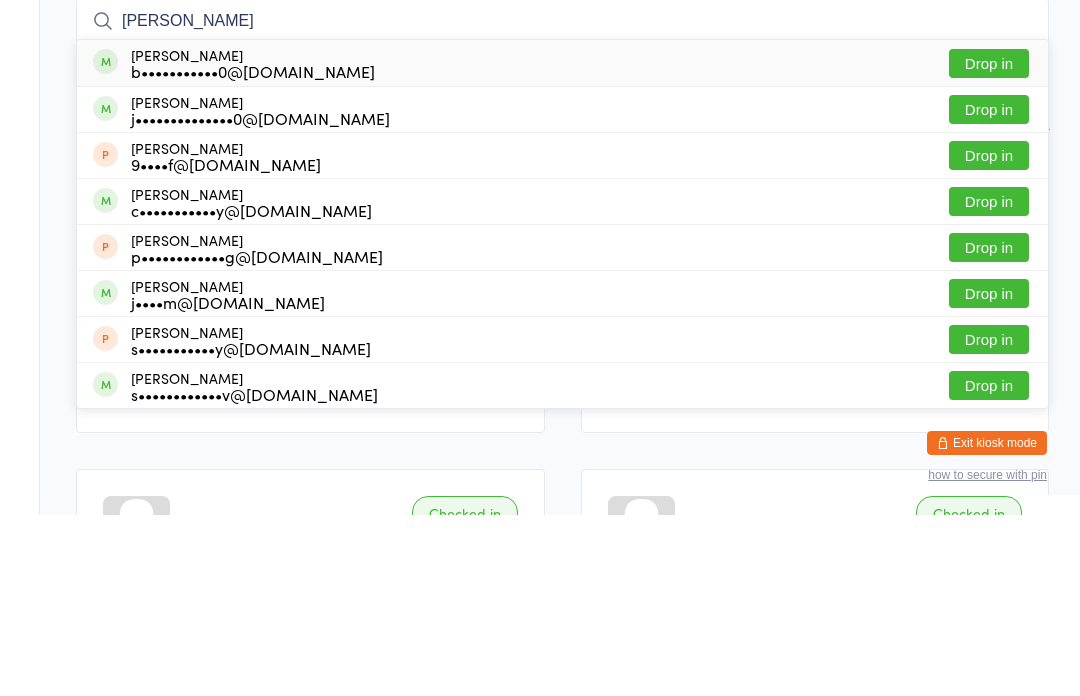 type on "[PERSON_NAME]" 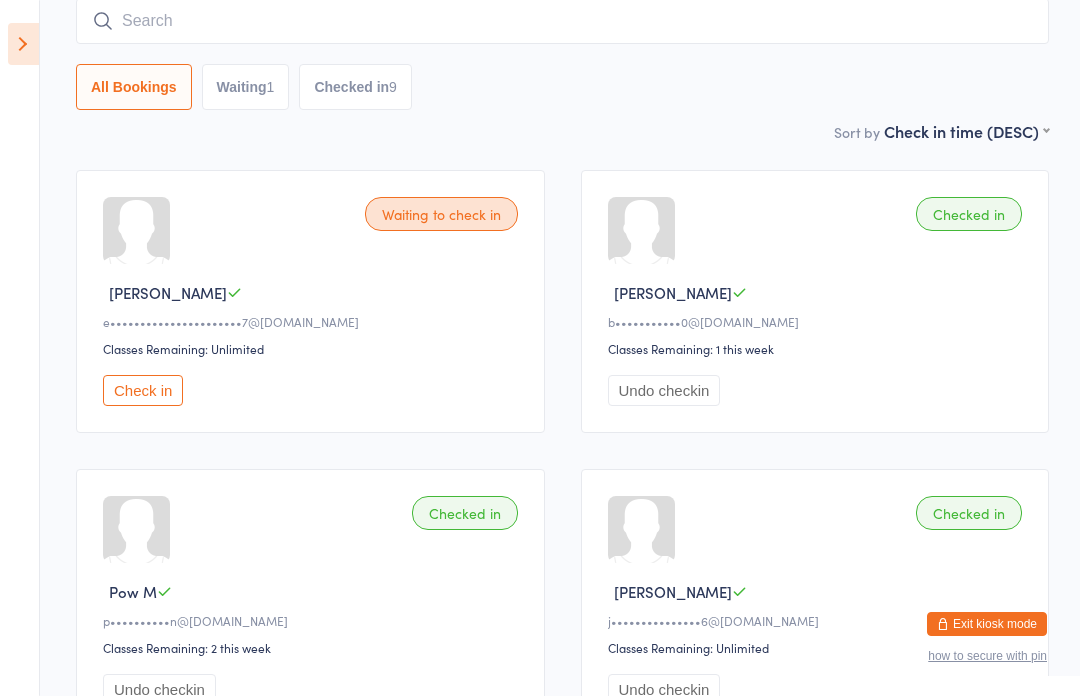 scroll, scrollTop: 0, scrollLeft: 0, axis: both 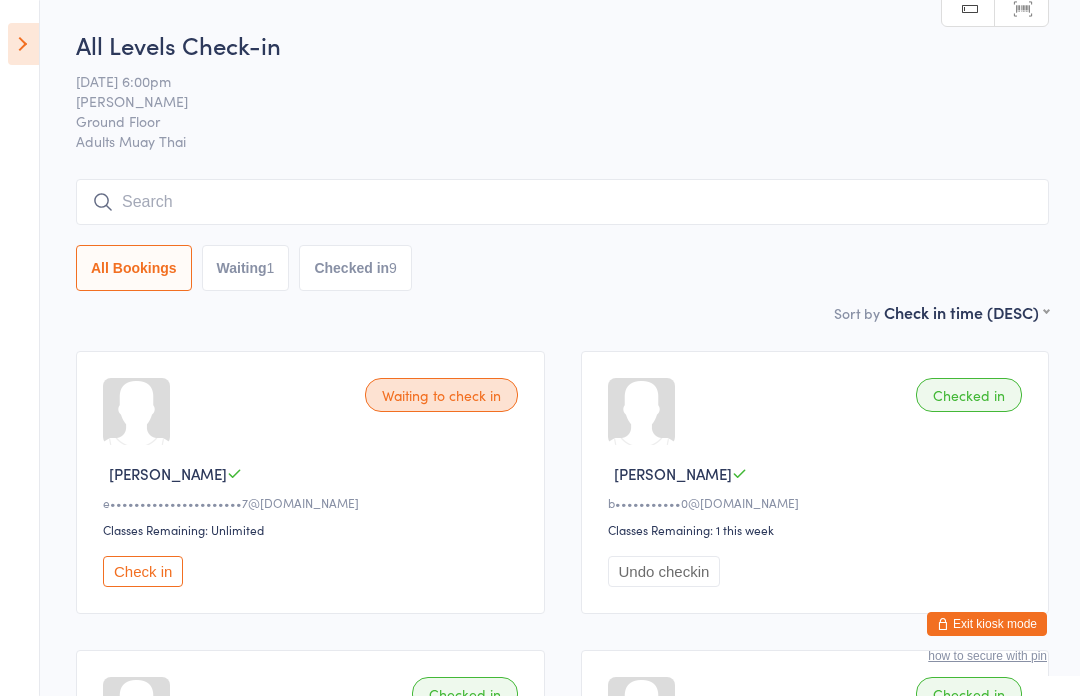 click at bounding box center [23, 44] 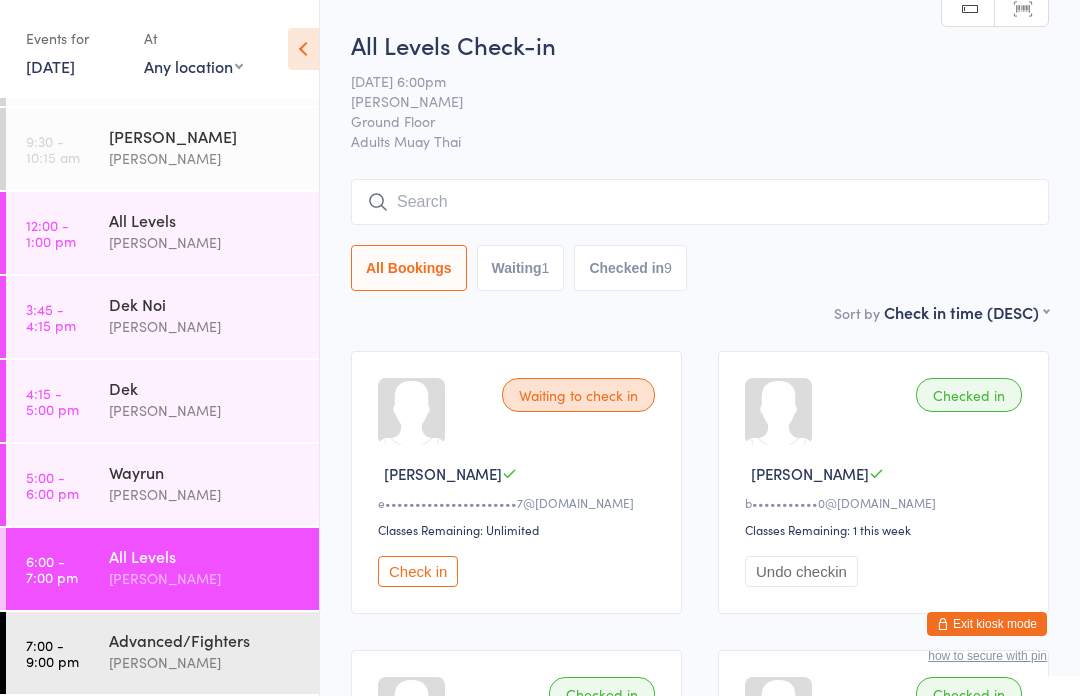 scroll, scrollTop: 74, scrollLeft: 0, axis: vertical 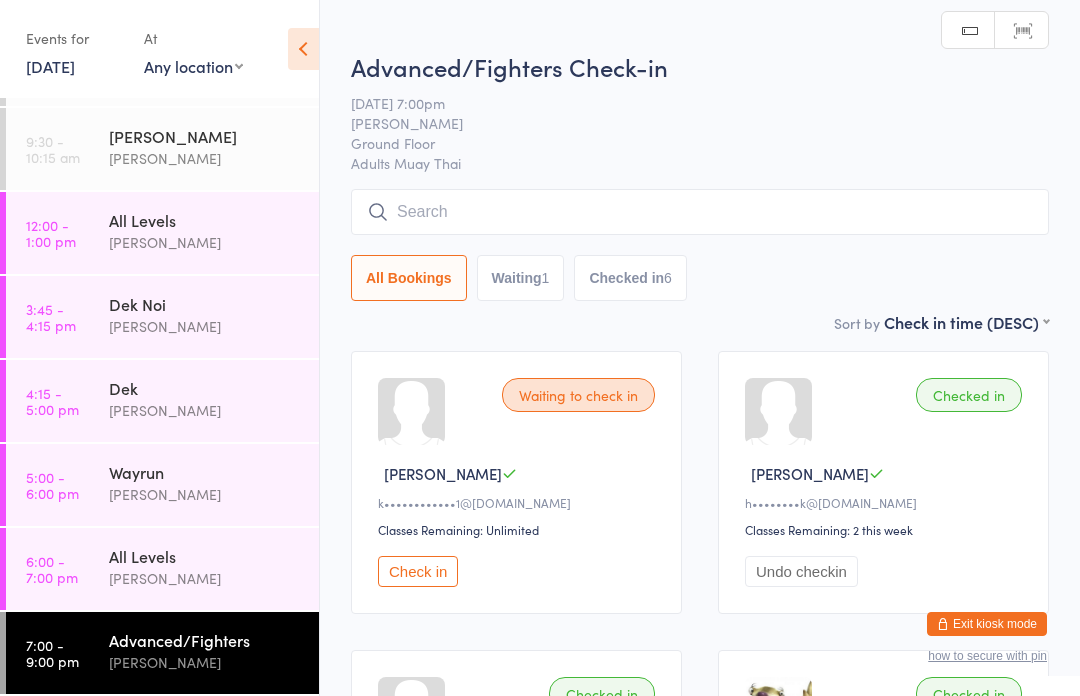 click at bounding box center (700, 212) 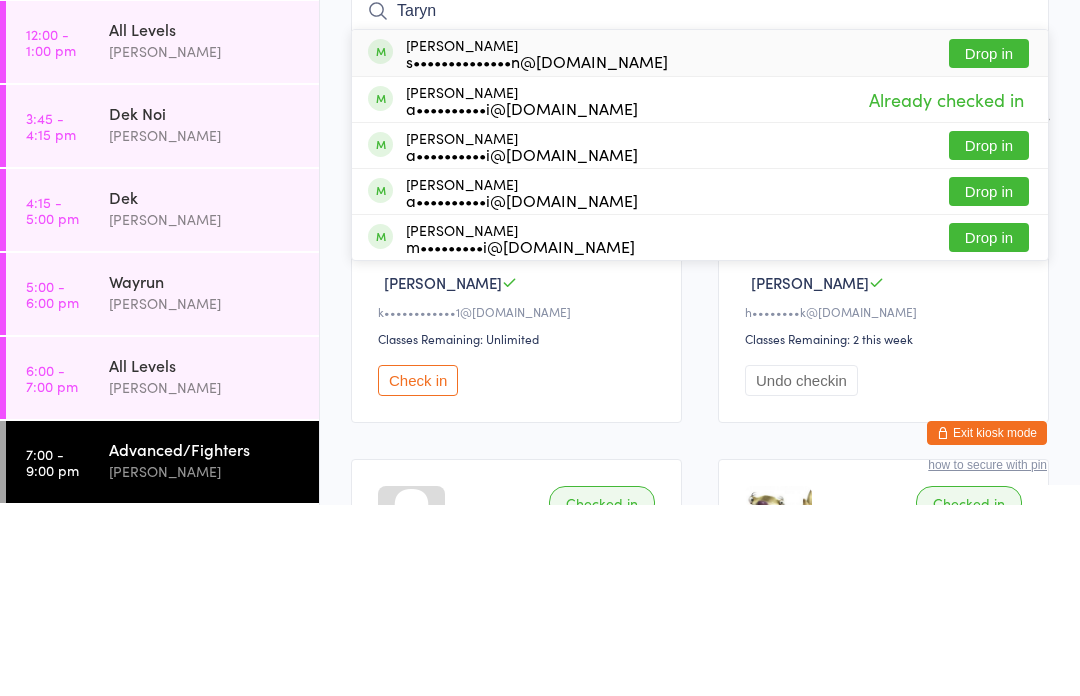 type on "Taryn" 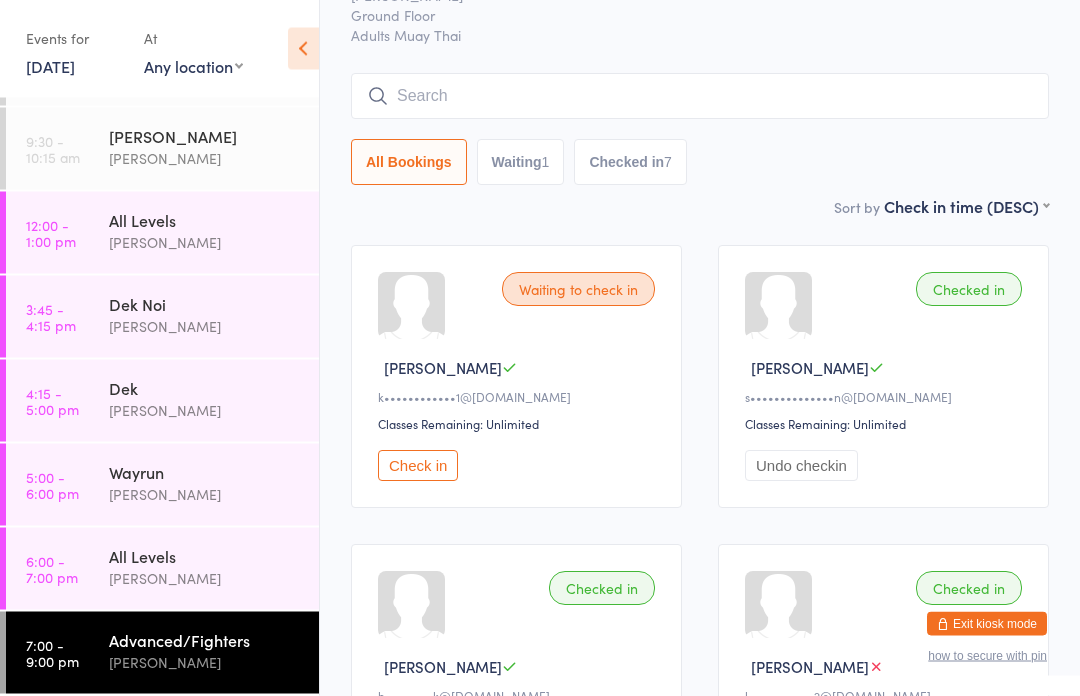 scroll, scrollTop: 106, scrollLeft: 0, axis: vertical 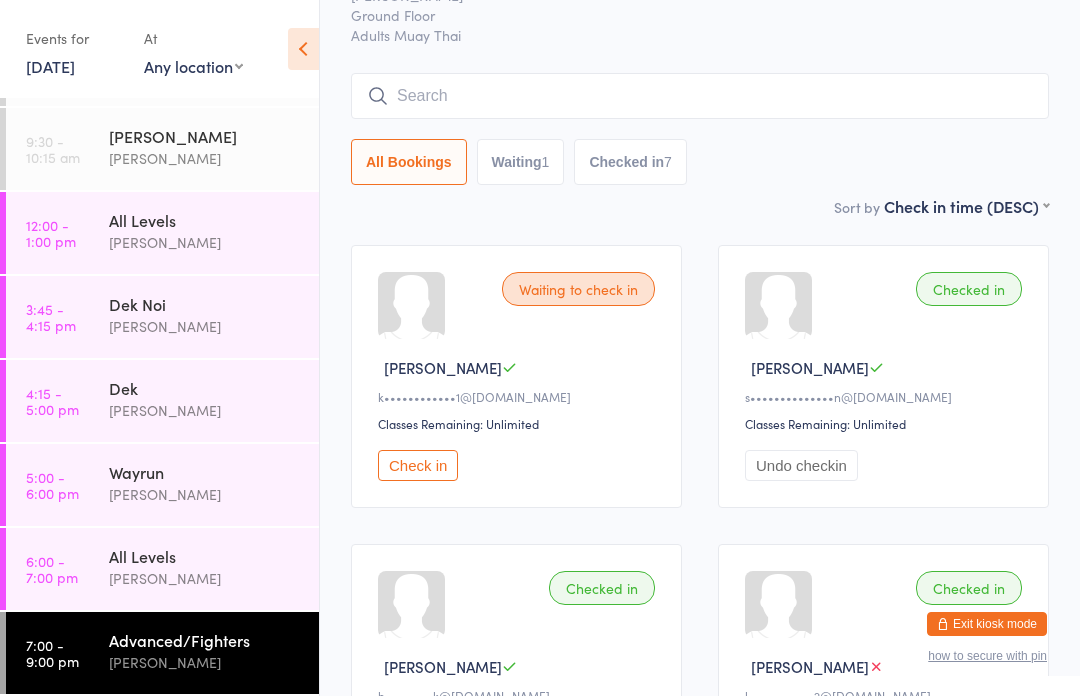click on "All Levels" at bounding box center [205, 556] 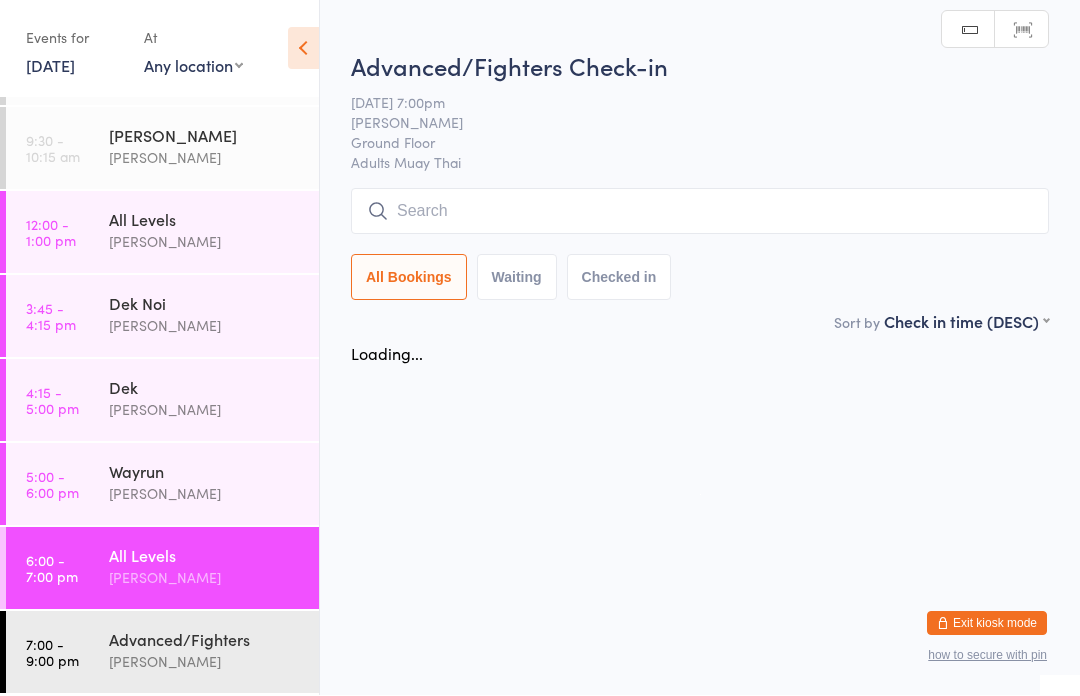 scroll, scrollTop: 1, scrollLeft: 0, axis: vertical 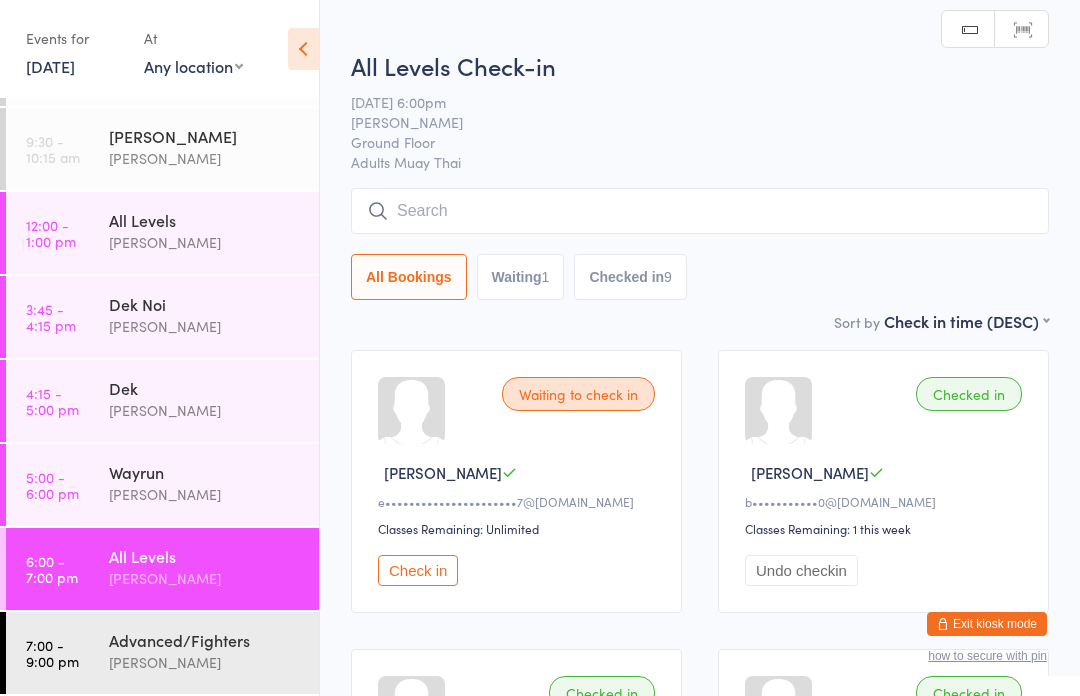 click at bounding box center [700, 211] 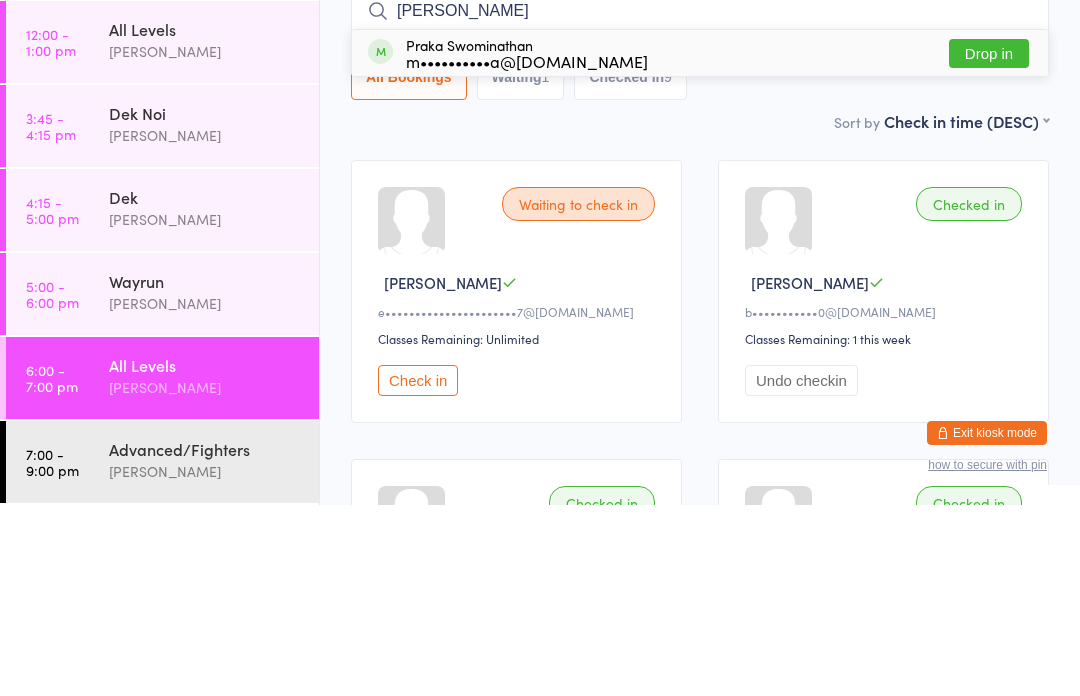 type on "[PERSON_NAME]" 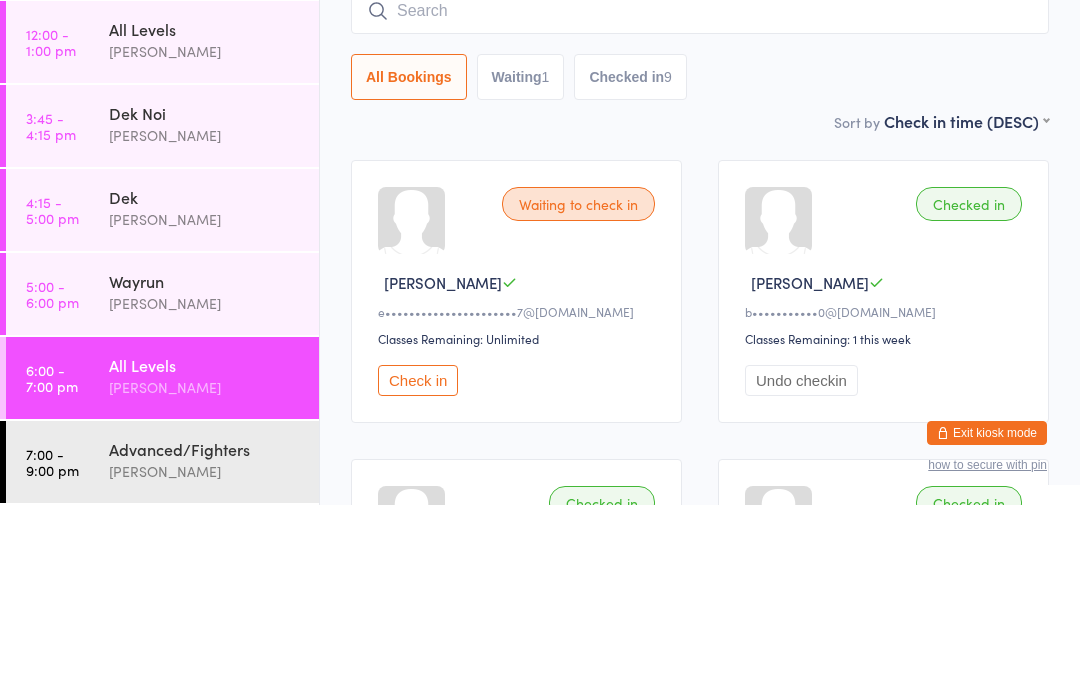 scroll, scrollTop: 191, scrollLeft: 0, axis: vertical 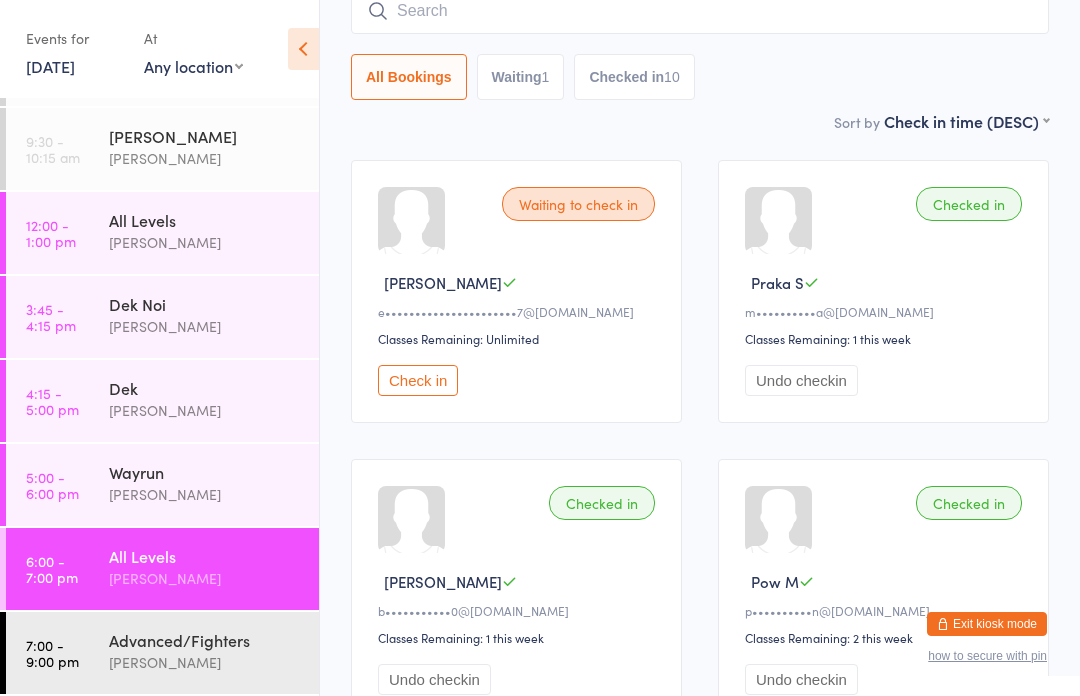 click at bounding box center [700, 11] 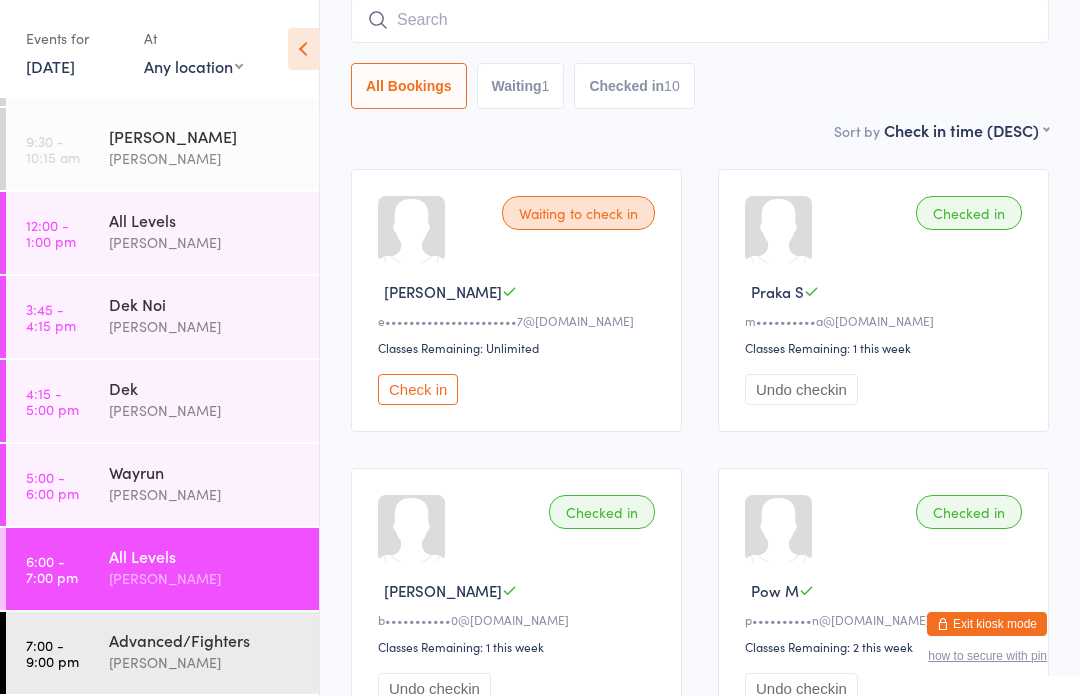 scroll, scrollTop: 181, scrollLeft: 0, axis: vertical 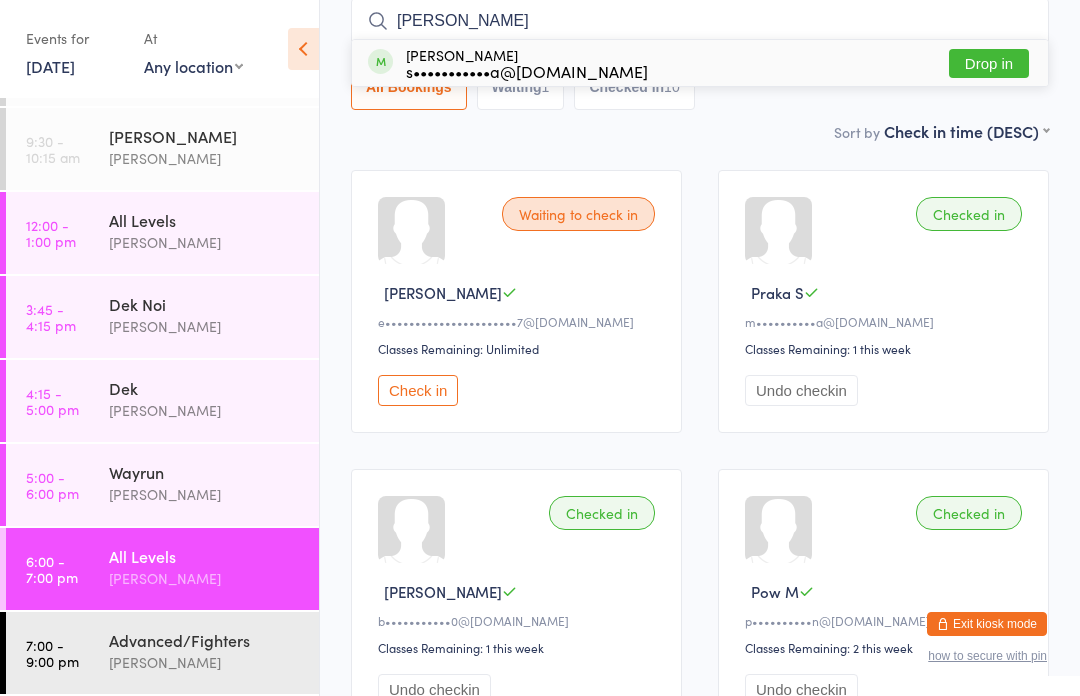 type on "[PERSON_NAME]" 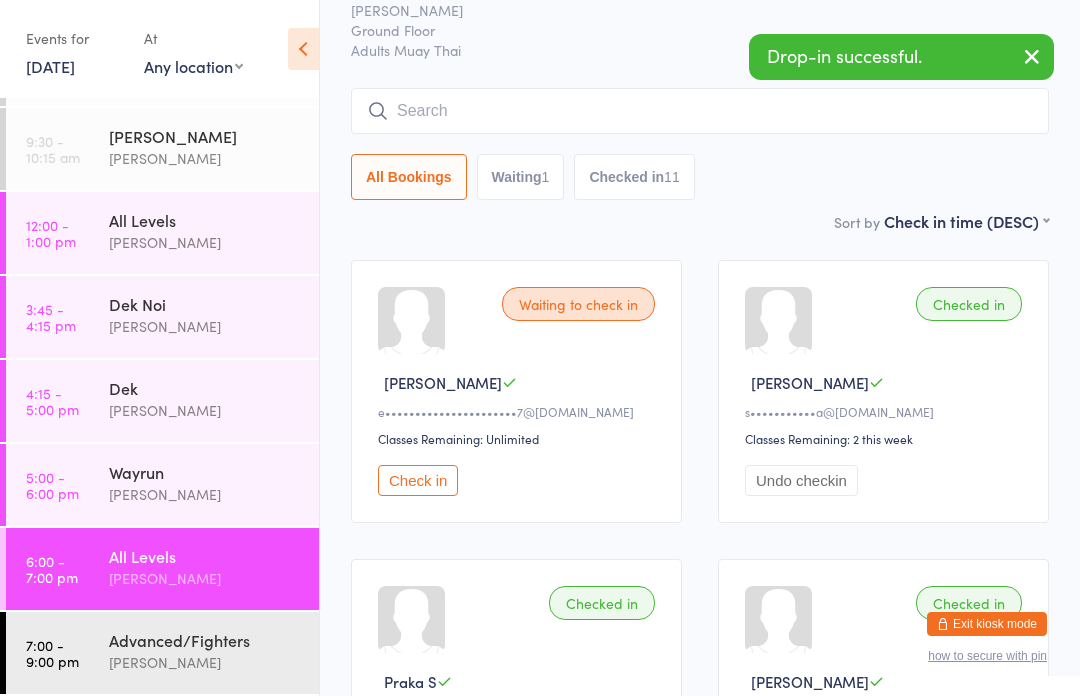 scroll, scrollTop: 89, scrollLeft: 0, axis: vertical 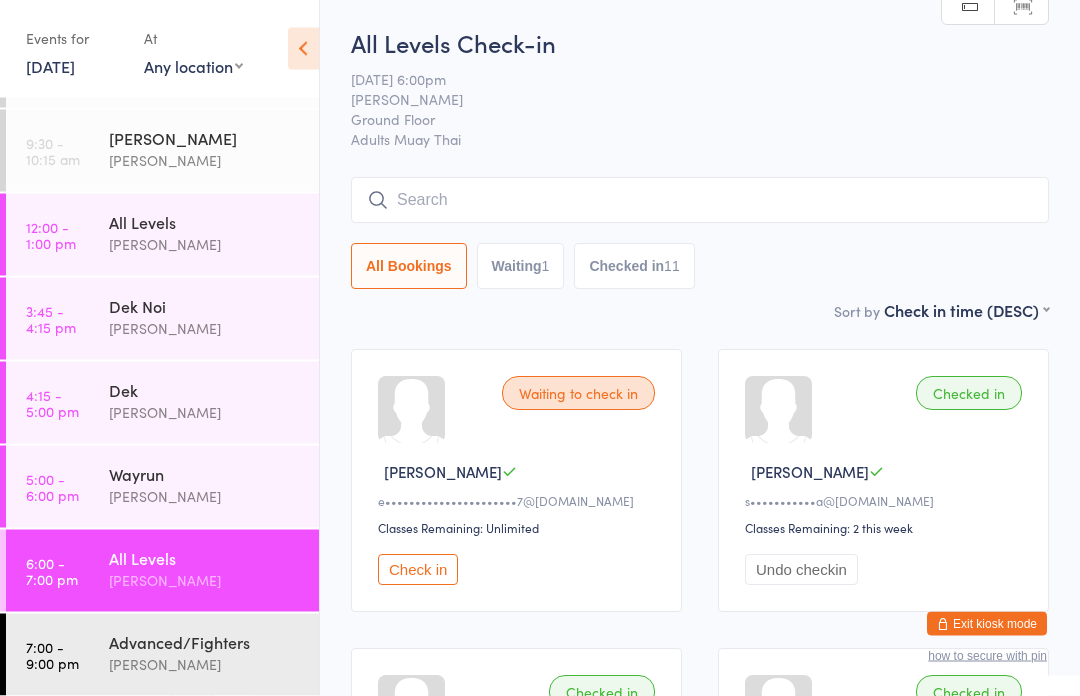 click at bounding box center (700, 201) 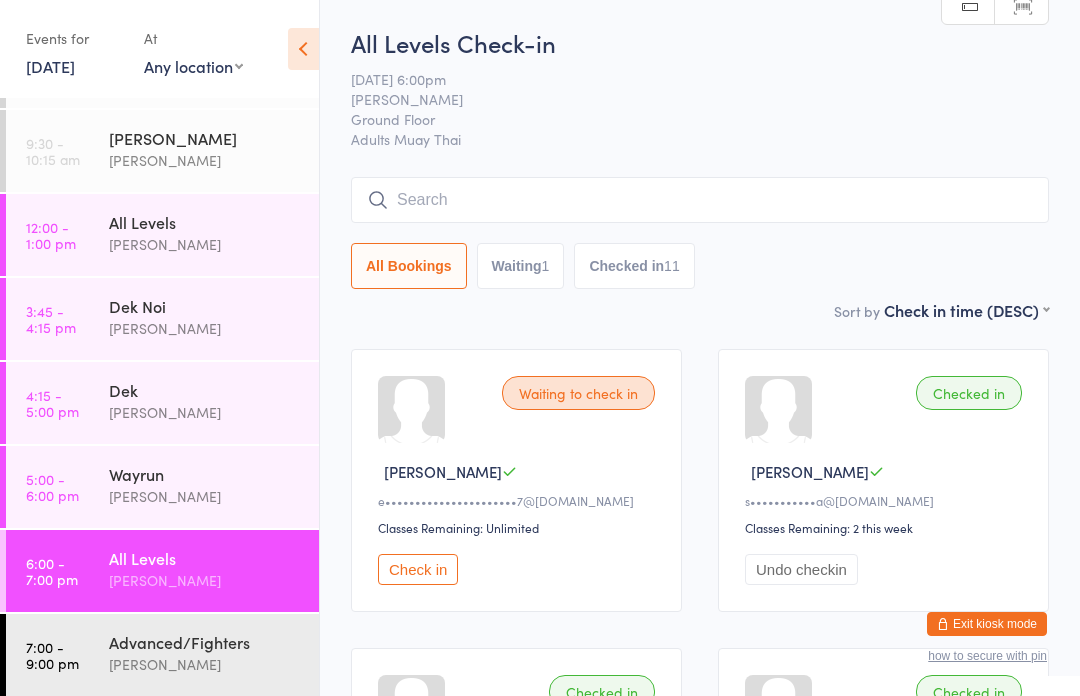 scroll, scrollTop: 1, scrollLeft: 0, axis: vertical 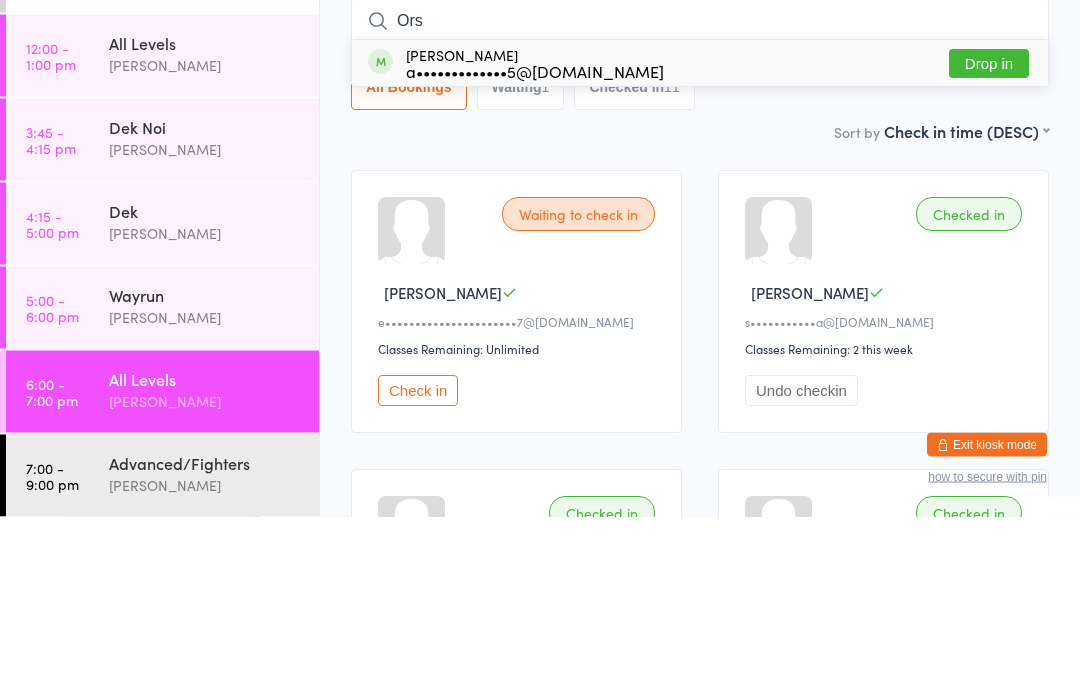 type on "Ors" 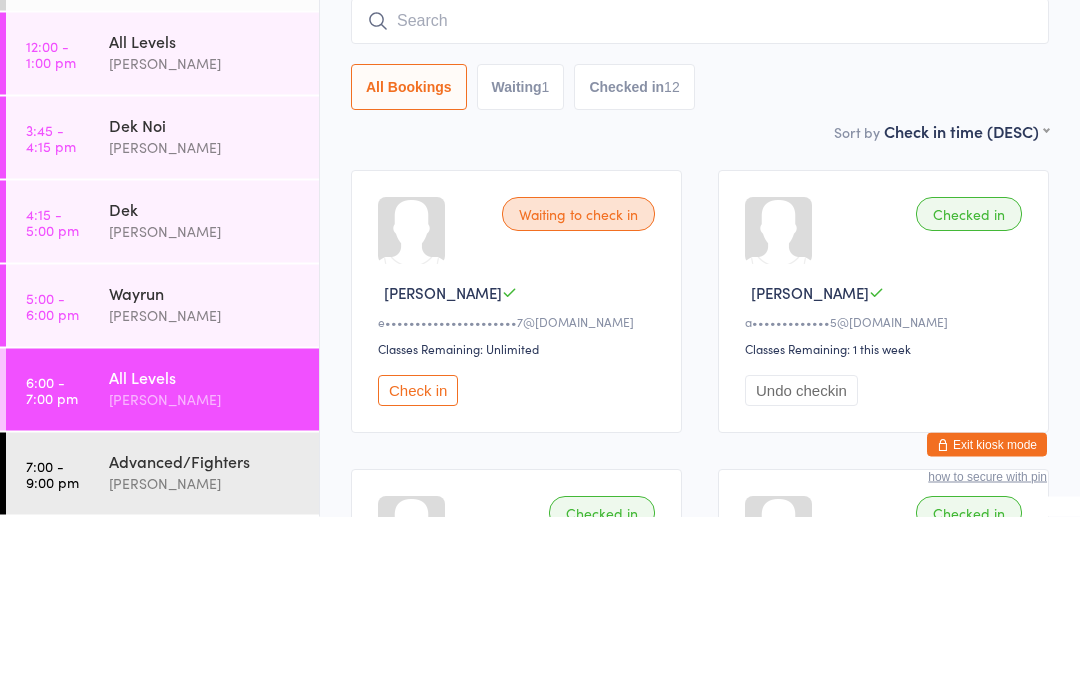 scroll, scrollTop: 74, scrollLeft: 0, axis: vertical 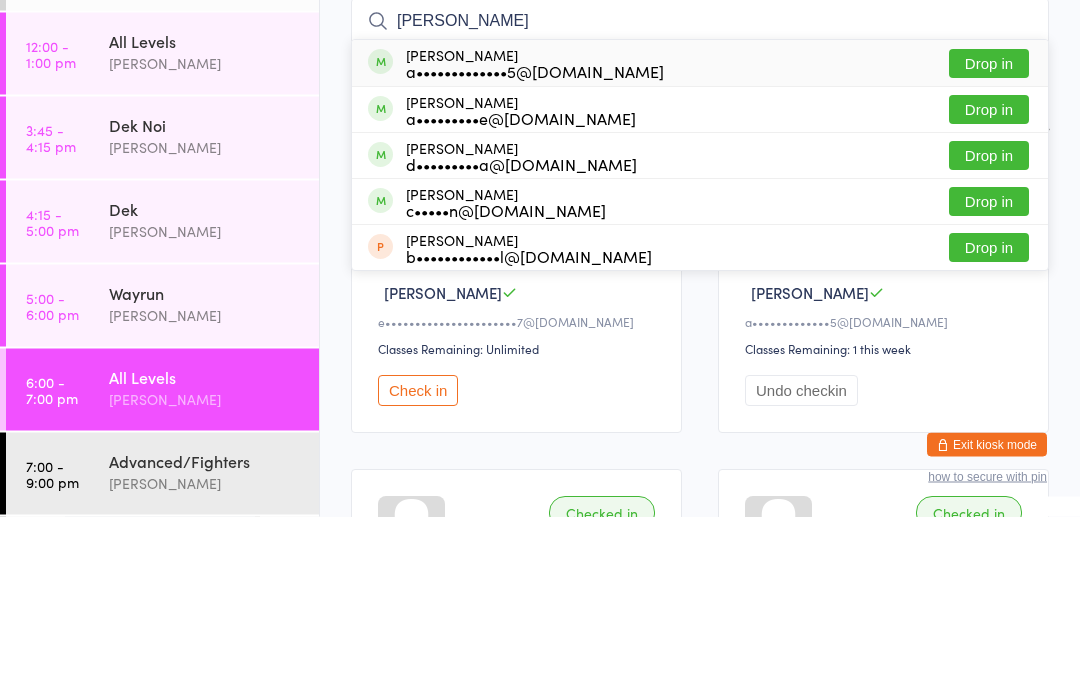 type on "[PERSON_NAME]" 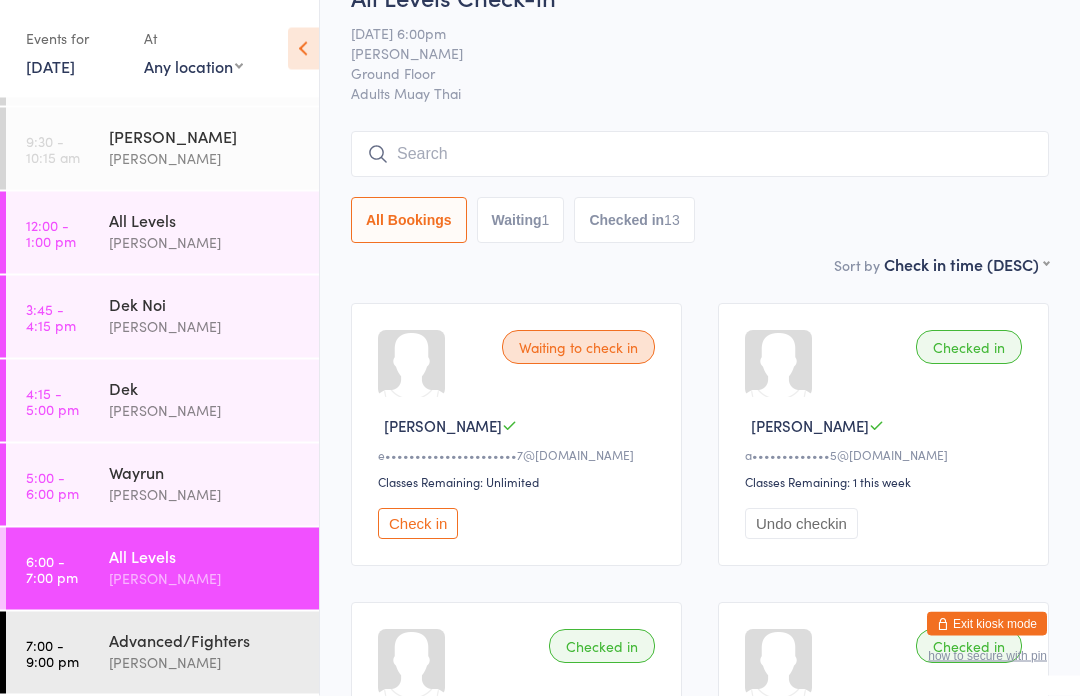 scroll, scrollTop: 0, scrollLeft: 0, axis: both 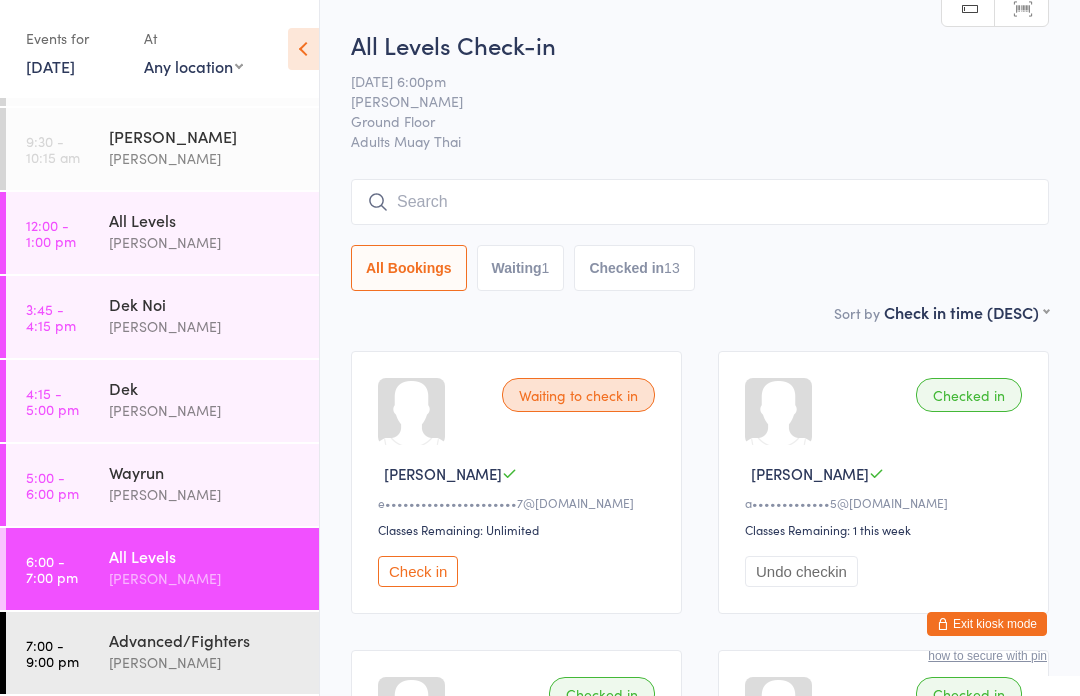 click on "Check in" at bounding box center (418, 571) 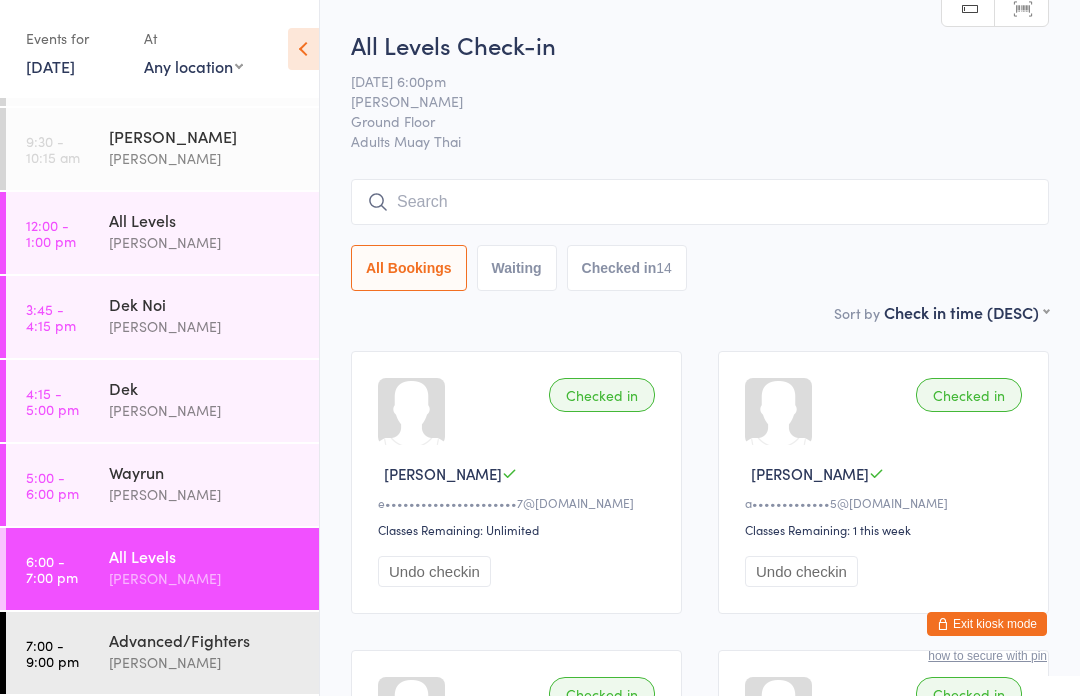 click at bounding box center (700, 202) 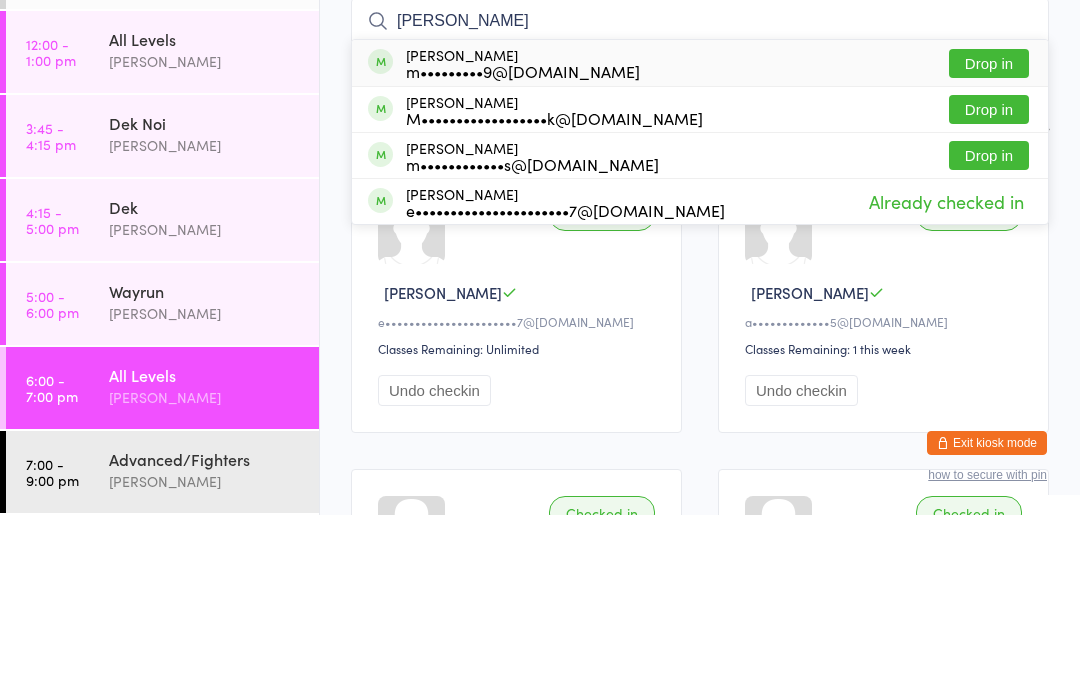 type on "[PERSON_NAME]" 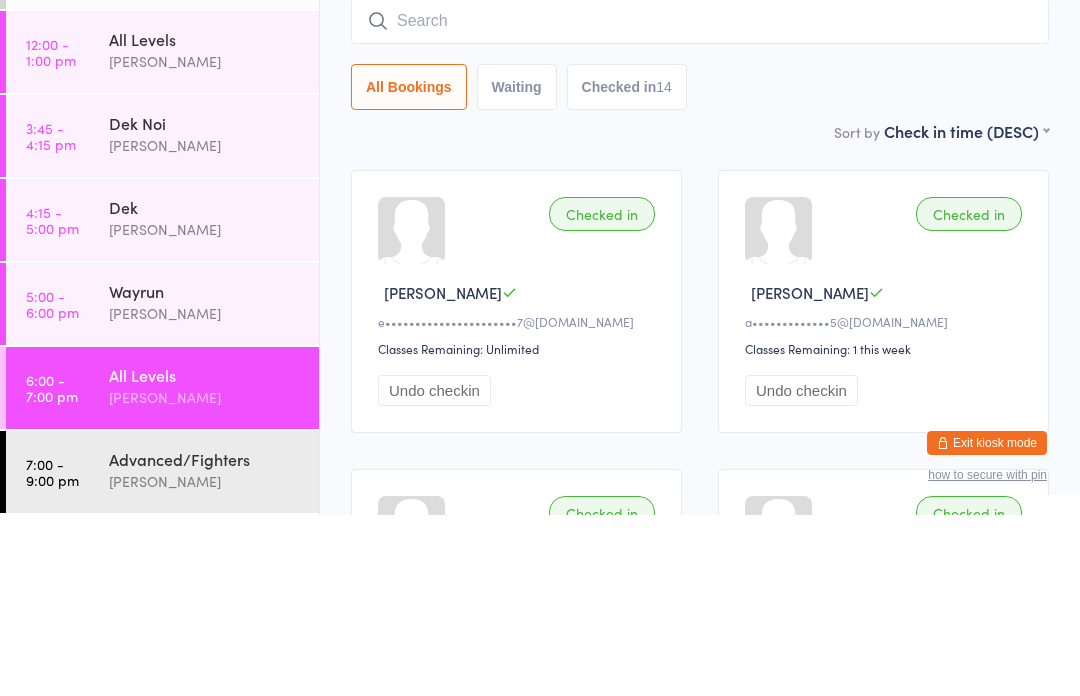 scroll, scrollTop: 181, scrollLeft: 0, axis: vertical 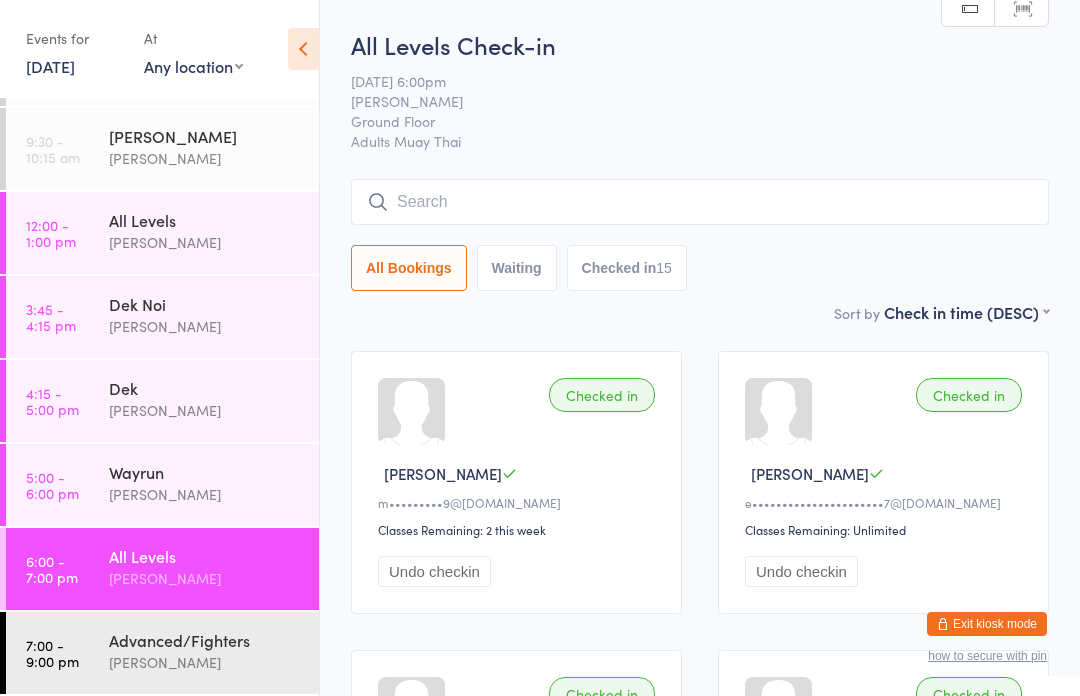 click at bounding box center (700, 202) 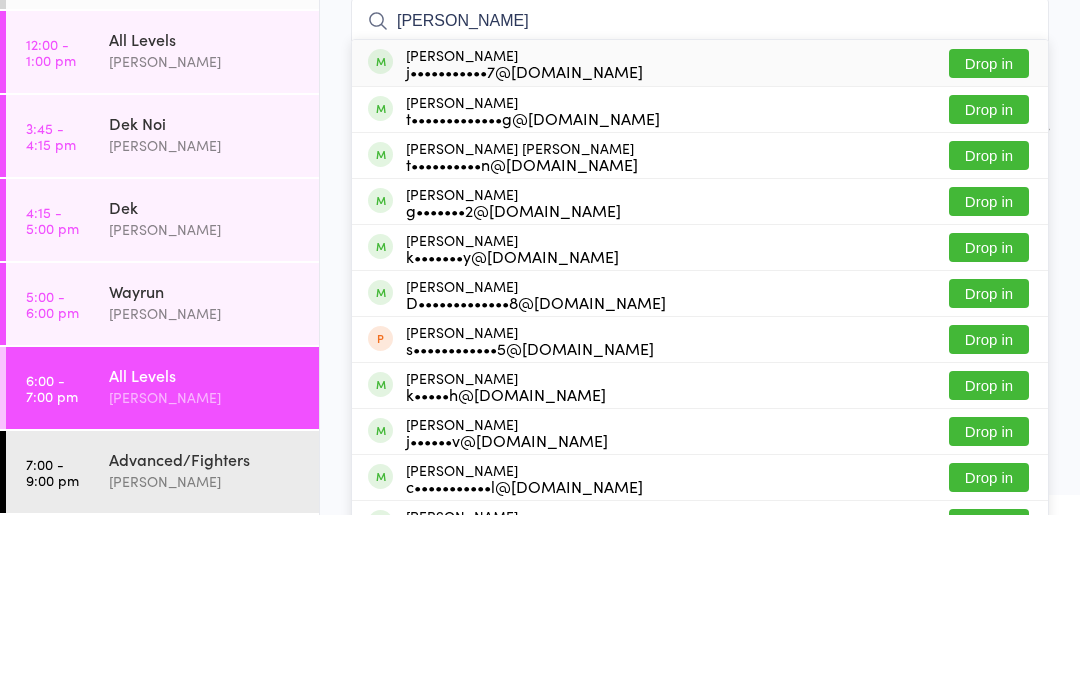 type on "[PERSON_NAME]" 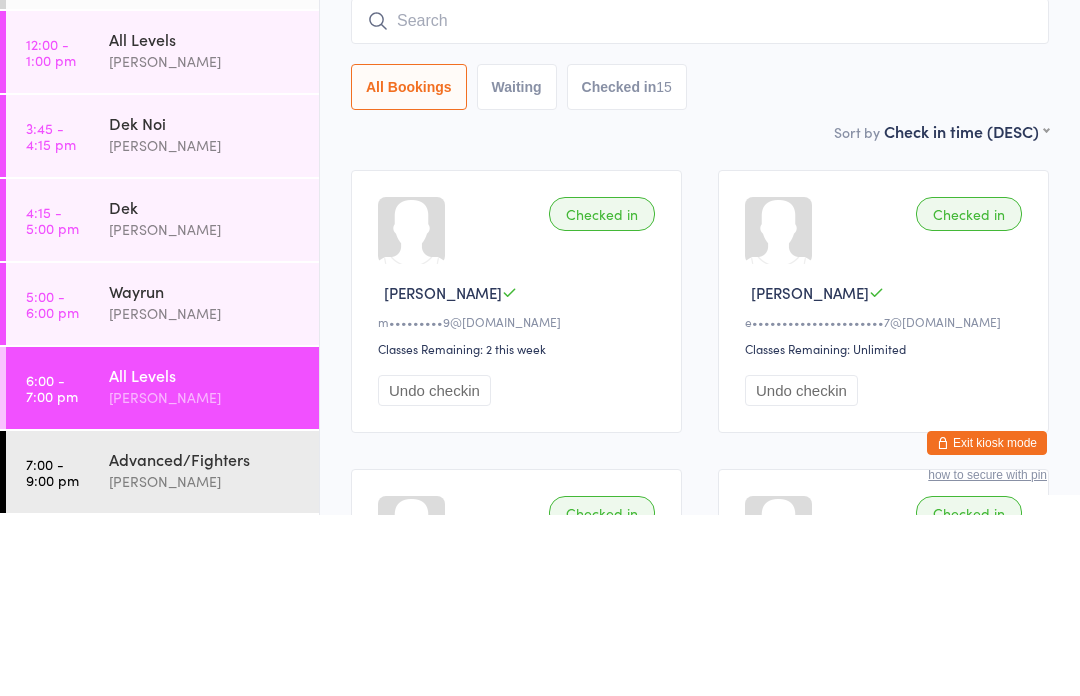scroll, scrollTop: 181, scrollLeft: 0, axis: vertical 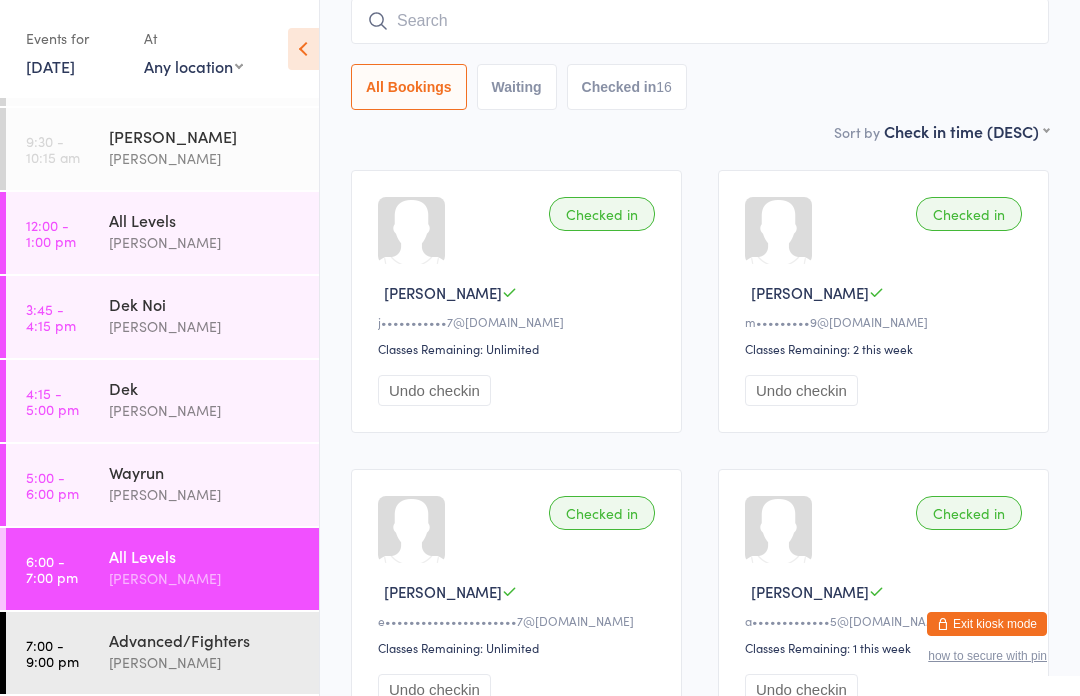 click at bounding box center [700, 21] 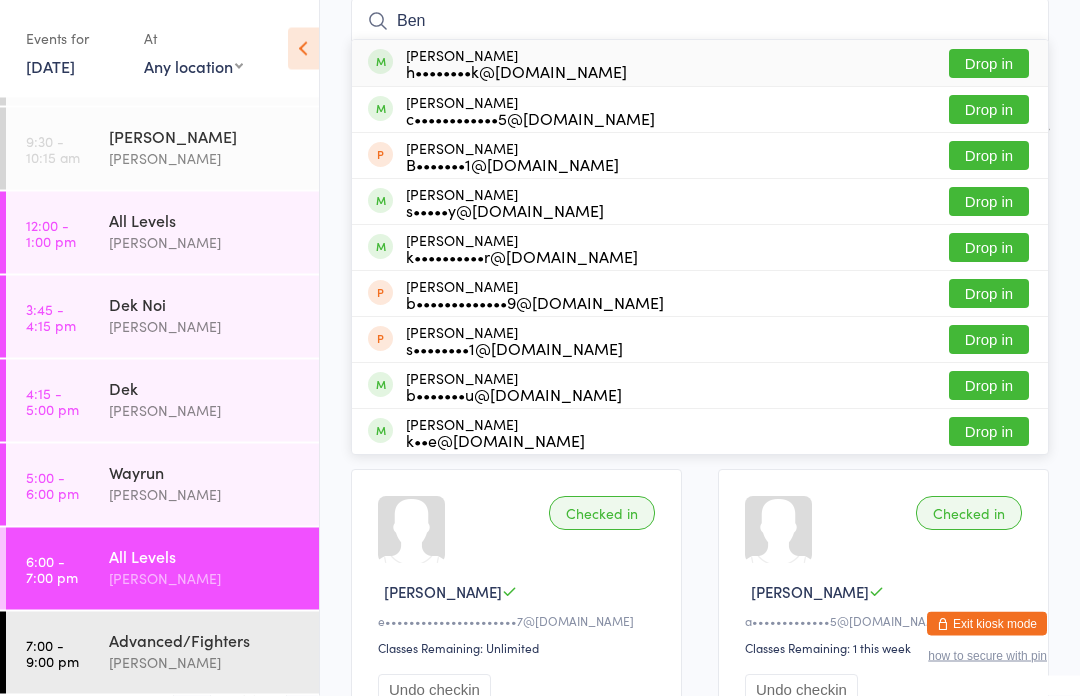 type on "Ben" 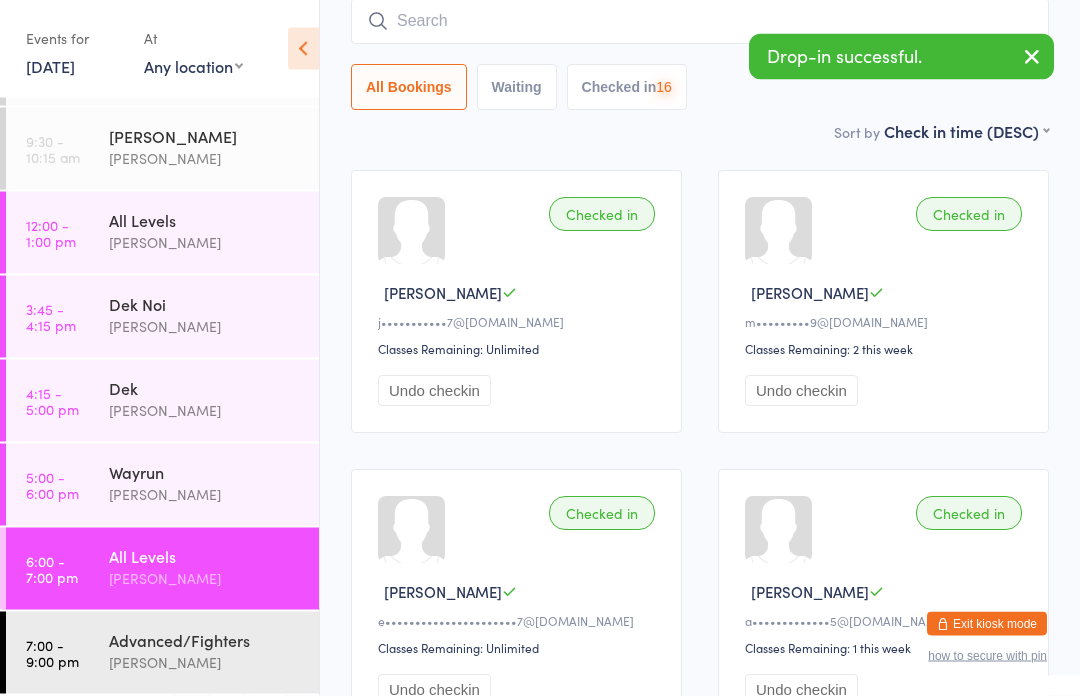 scroll, scrollTop: 181, scrollLeft: 0, axis: vertical 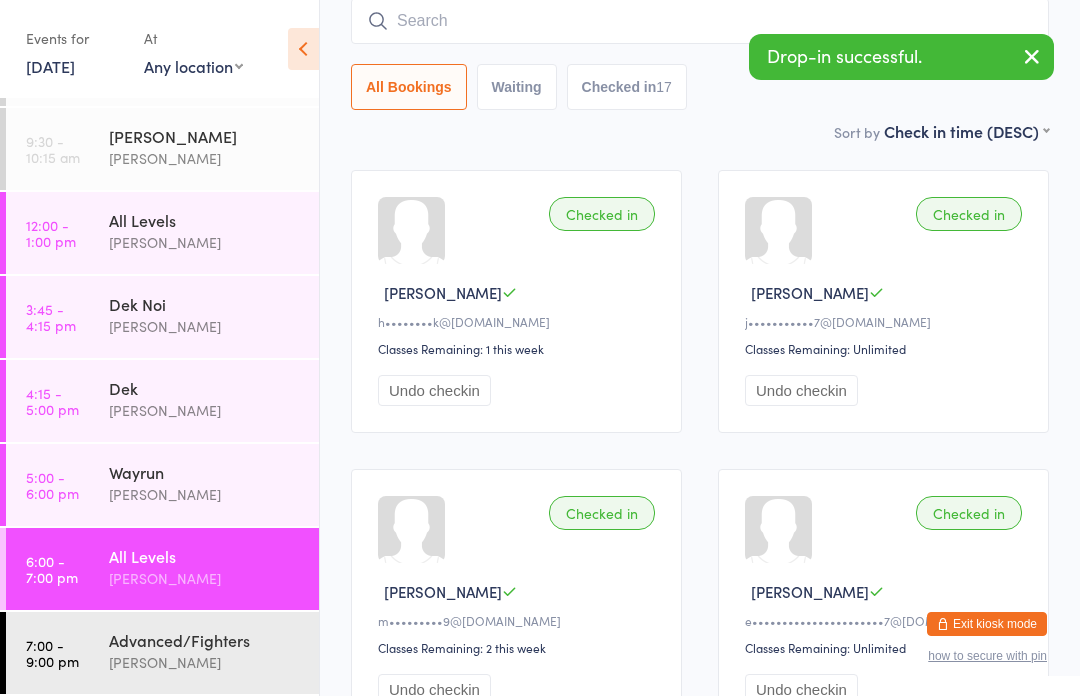 click on "[PERSON_NAME]" at bounding box center (205, 662) 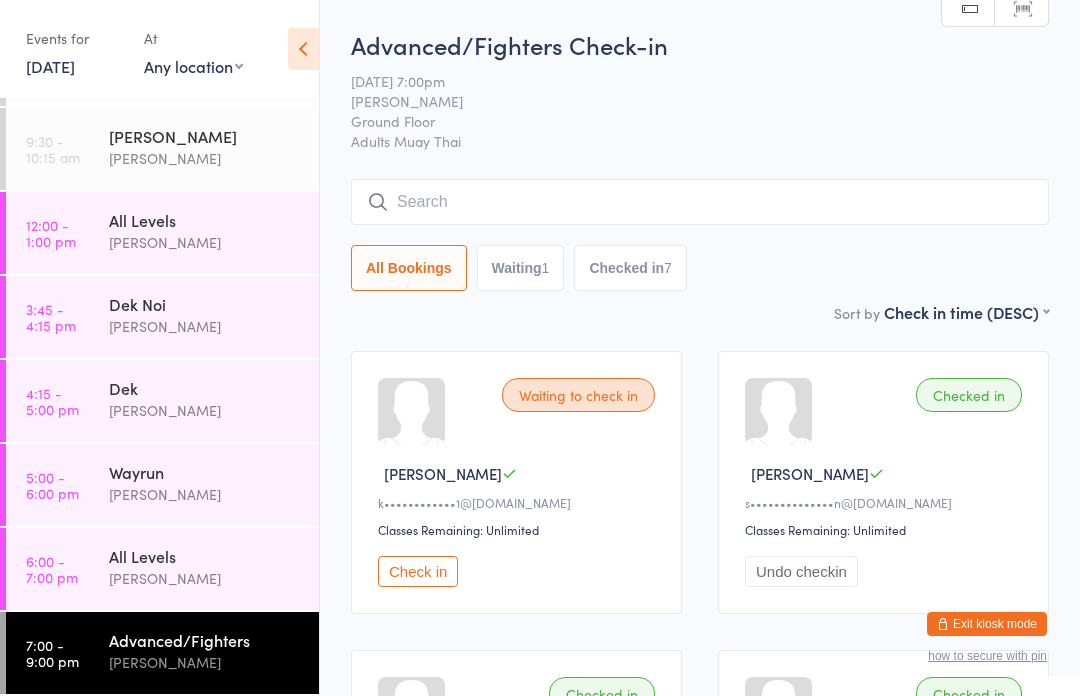 scroll, scrollTop: 1, scrollLeft: 0, axis: vertical 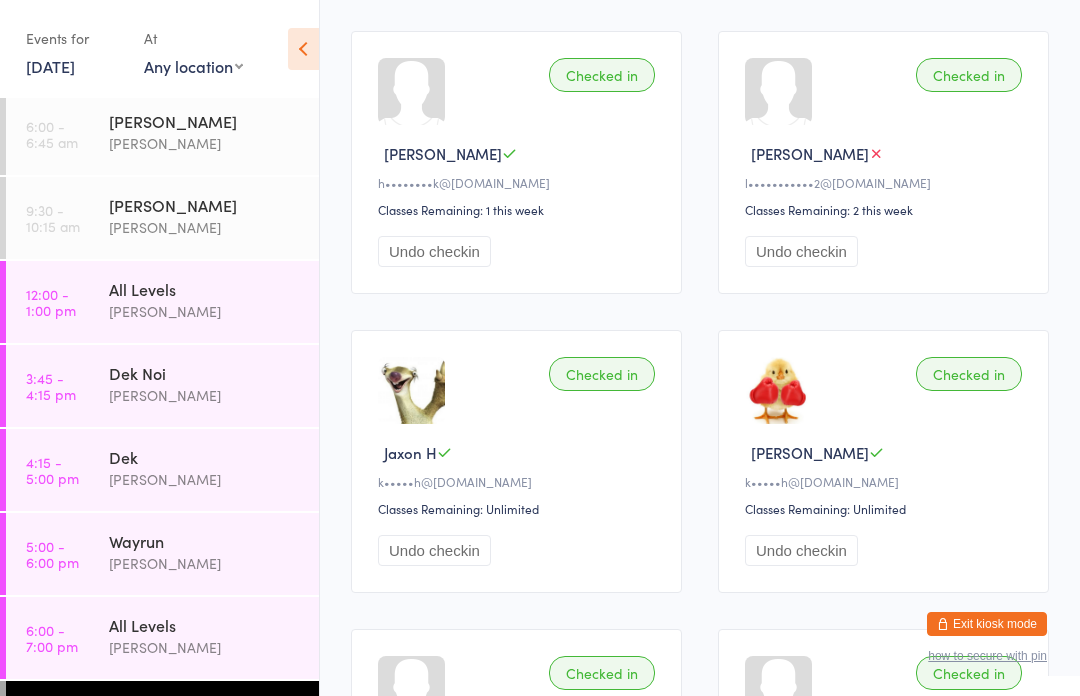 click on "Undo checkin" at bounding box center (434, 251) 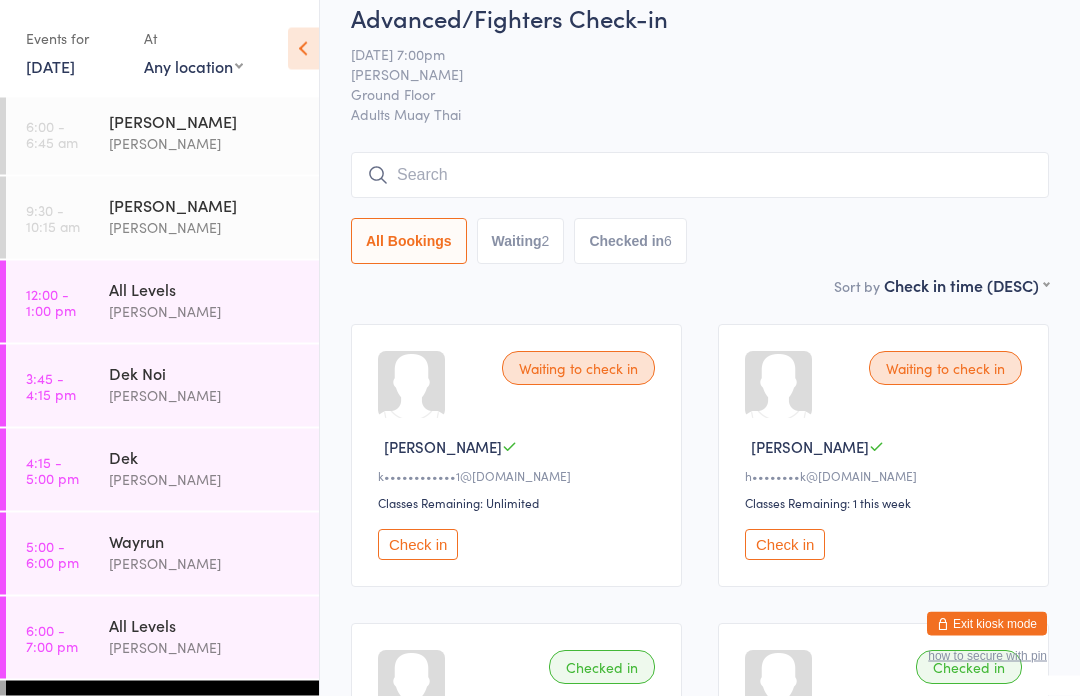 scroll, scrollTop: 0, scrollLeft: 0, axis: both 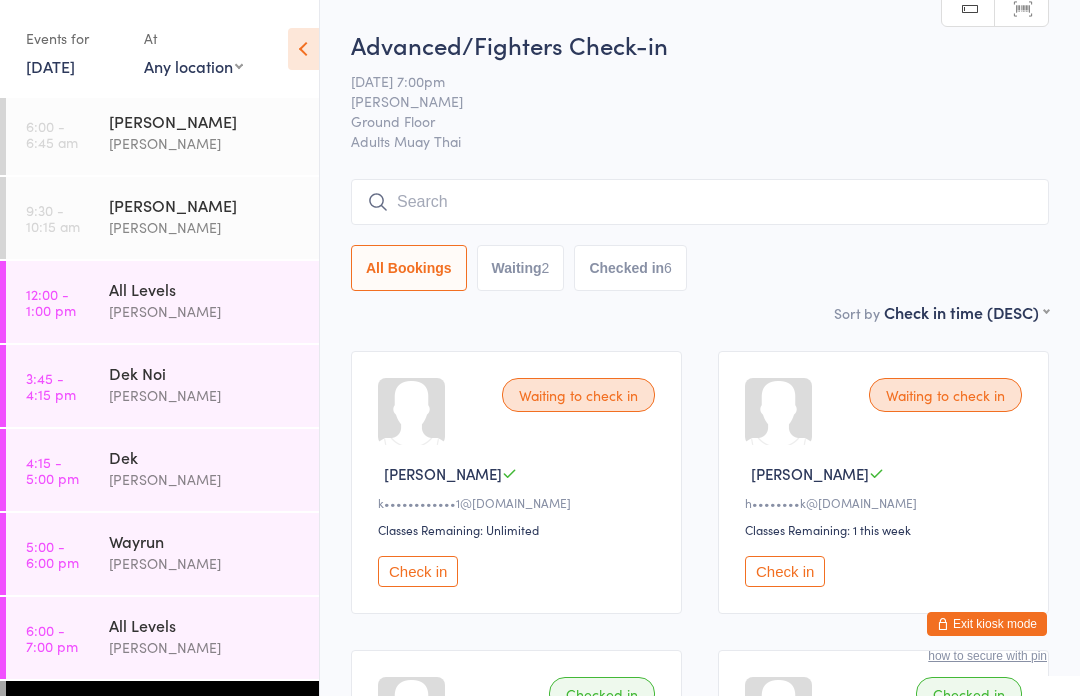 click on "Waiting  2" at bounding box center [521, 268] 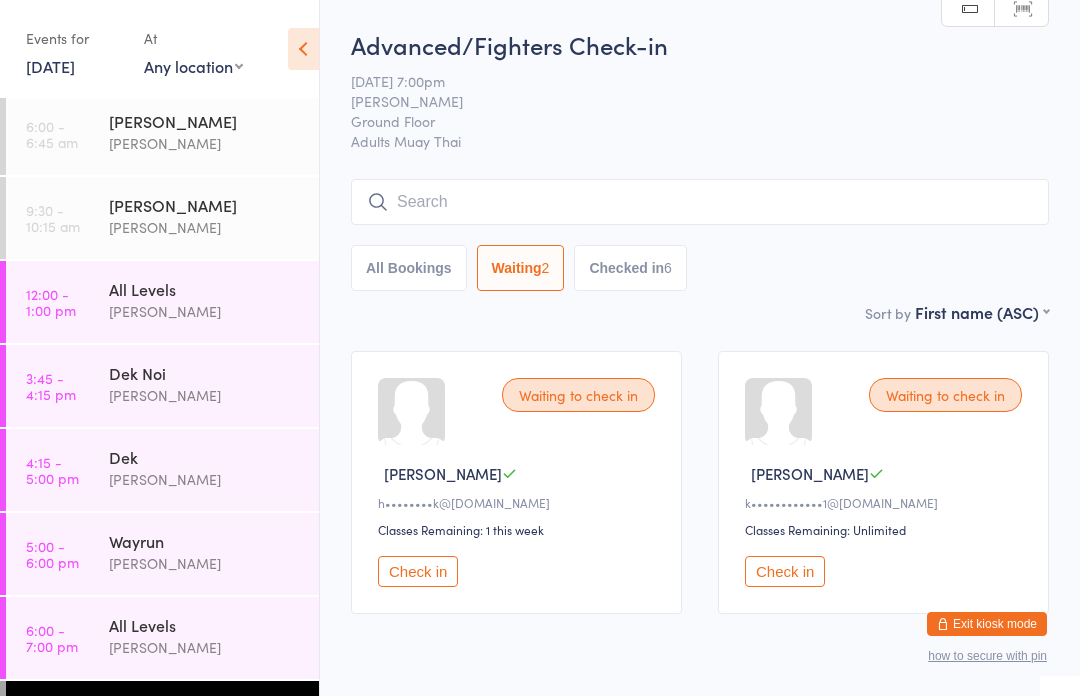 click on "Waiting to check in" at bounding box center [578, 395] 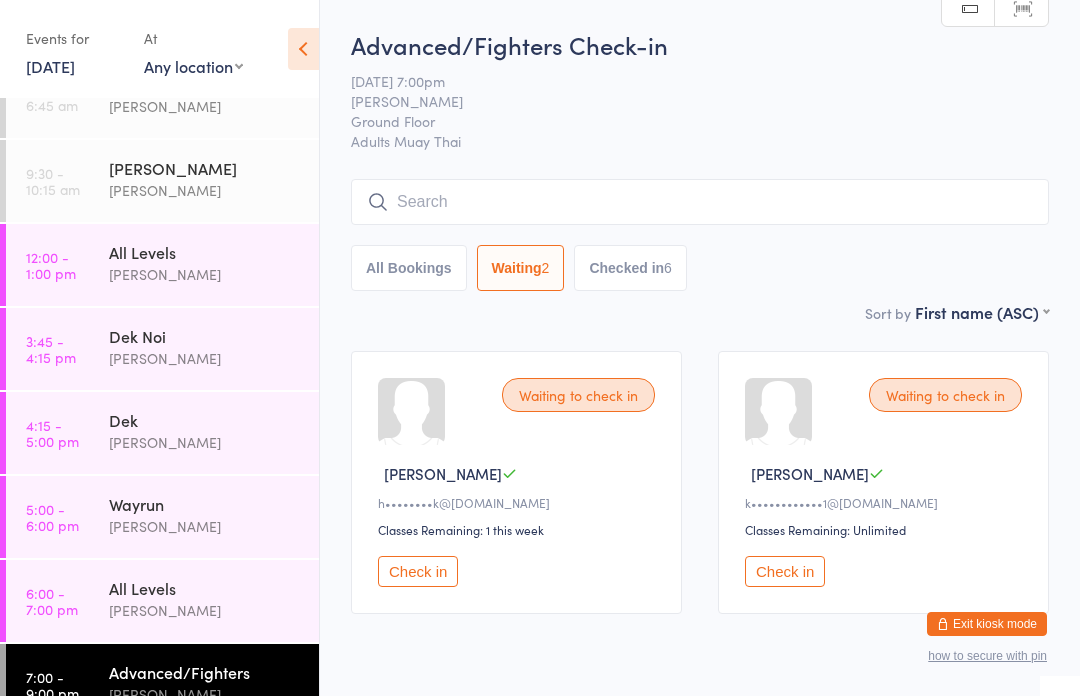 scroll, scrollTop: 43, scrollLeft: 0, axis: vertical 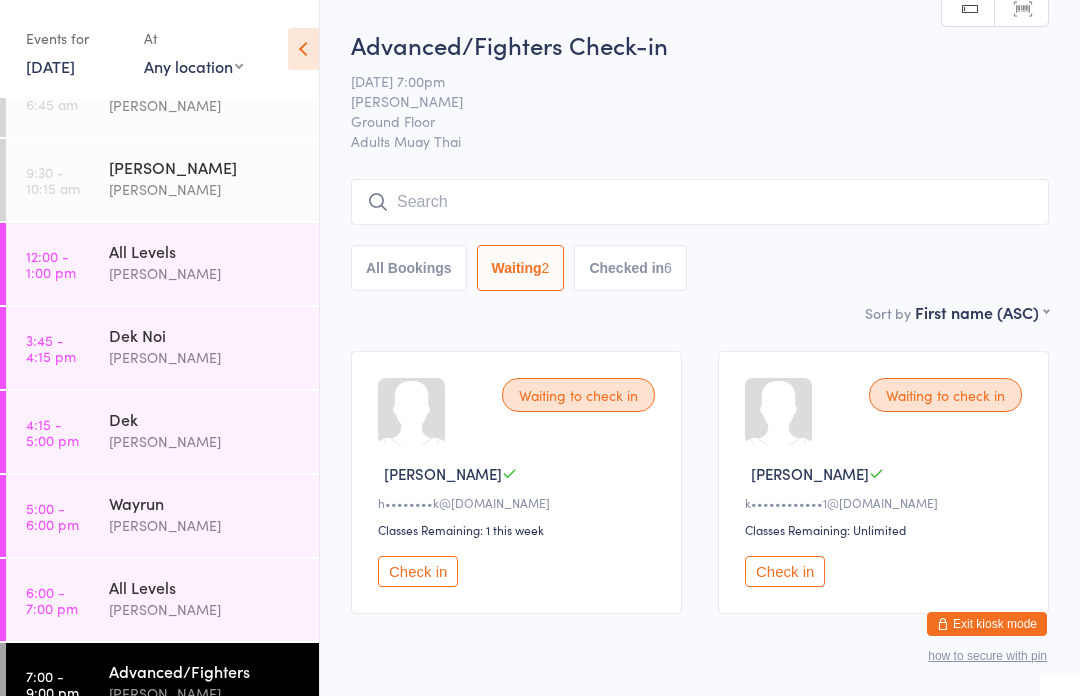 click on "All Levels" at bounding box center [205, 251] 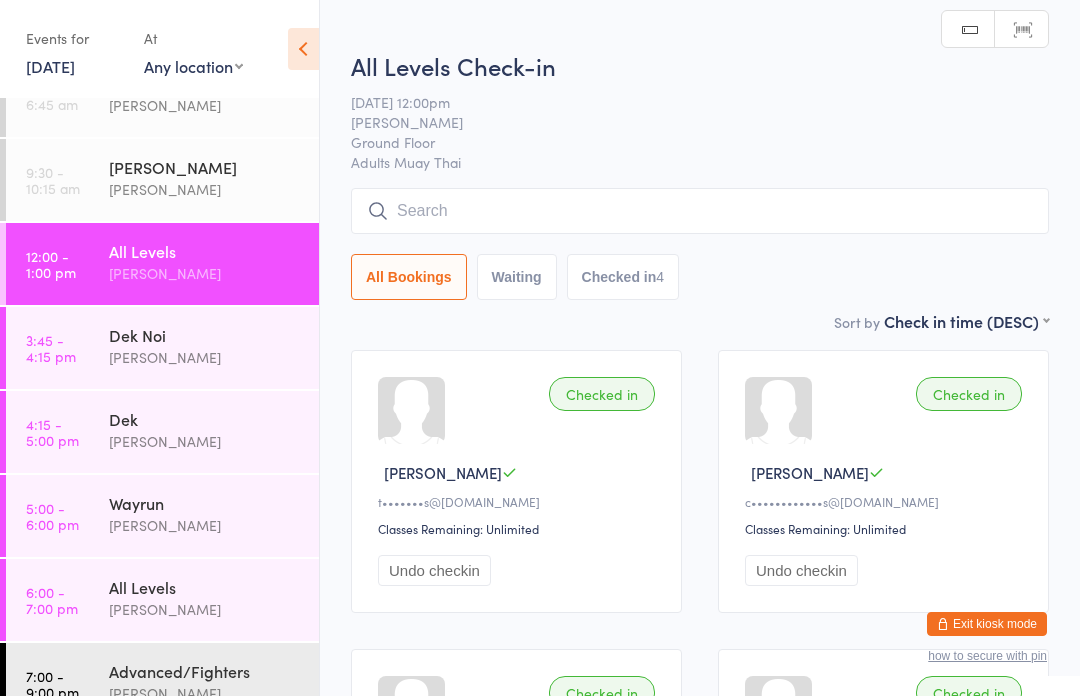 scroll, scrollTop: 0, scrollLeft: 0, axis: both 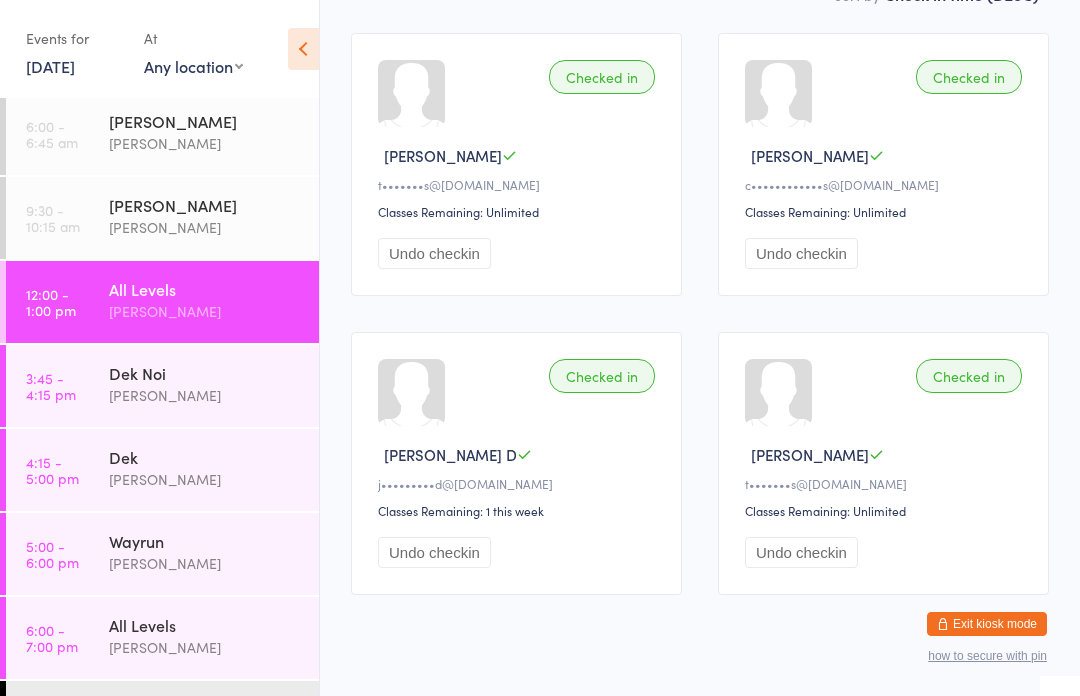 click on "[PERSON_NAME]" at bounding box center (205, 647) 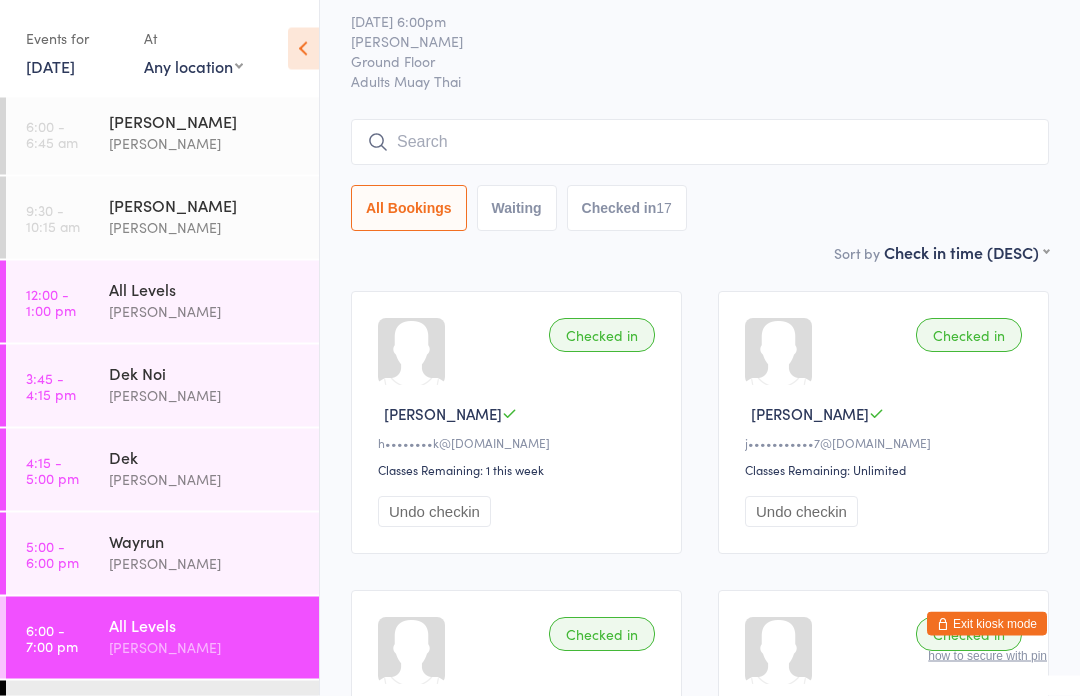 scroll, scrollTop: 0, scrollLeft: 0, axis: both 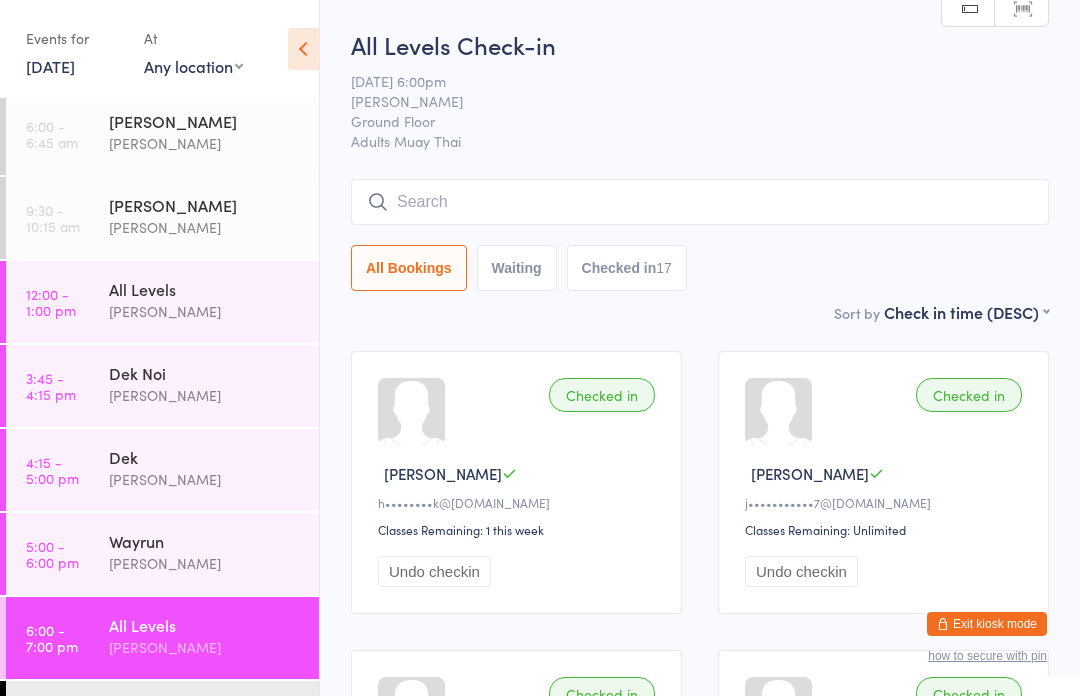 click on "6:00 - 7:00 pm All Levels [PERSON_NAME]" at bounding box center [162, 638] 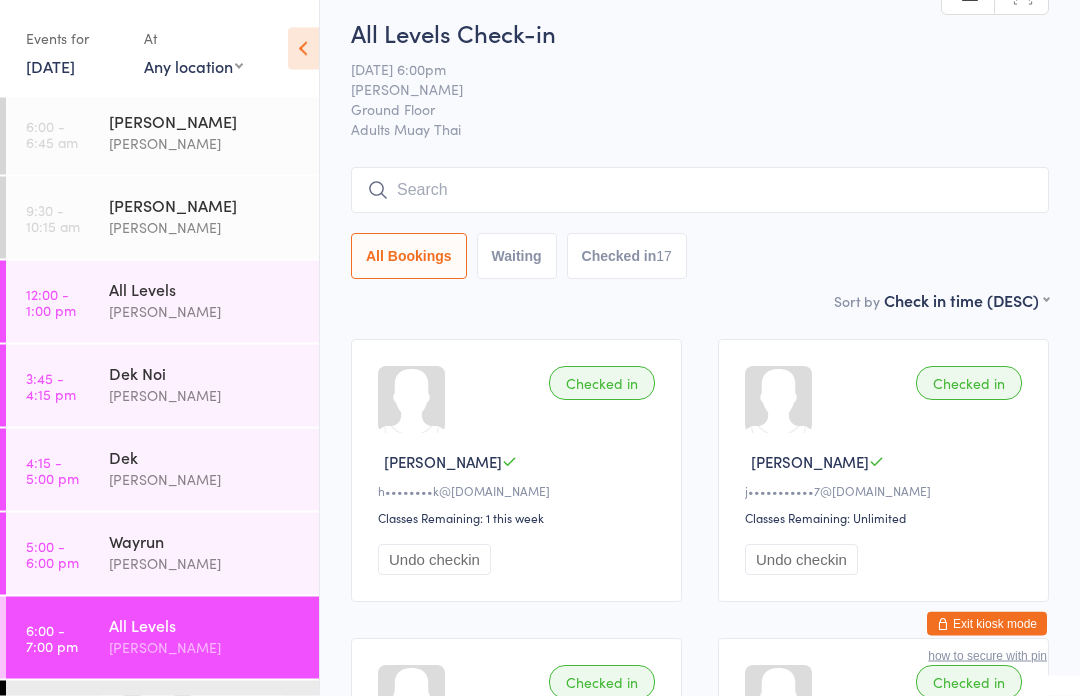 scroll, scrollTop: 12, scrollLeft: 0, axis: vertical 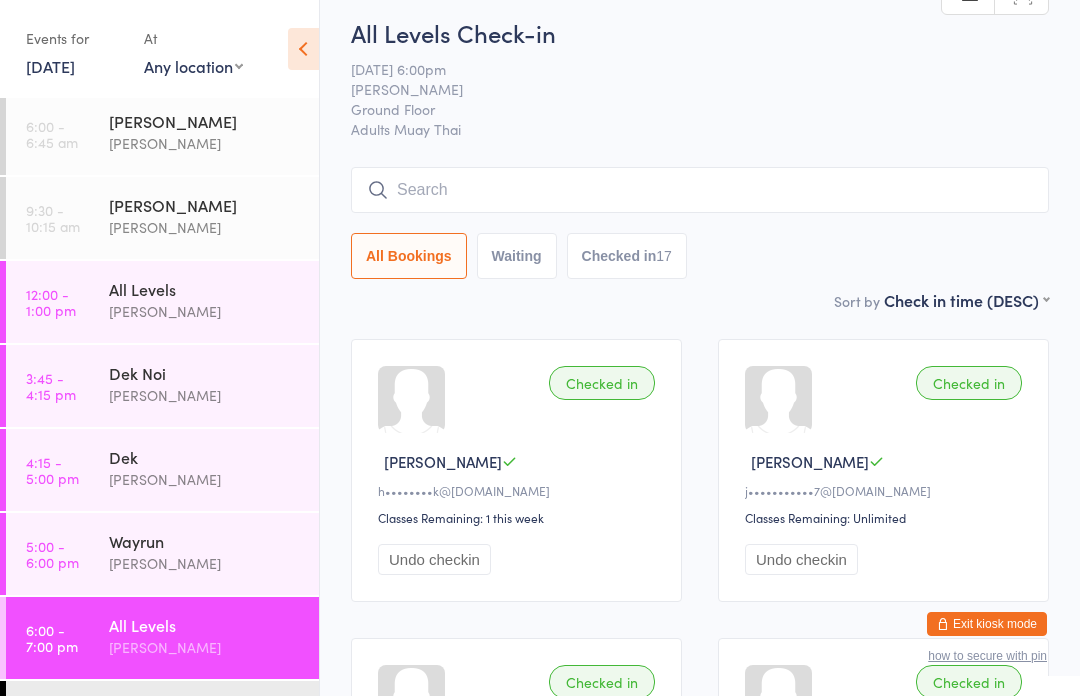 click on "Undo checkin" at bounding box center [801, 559] 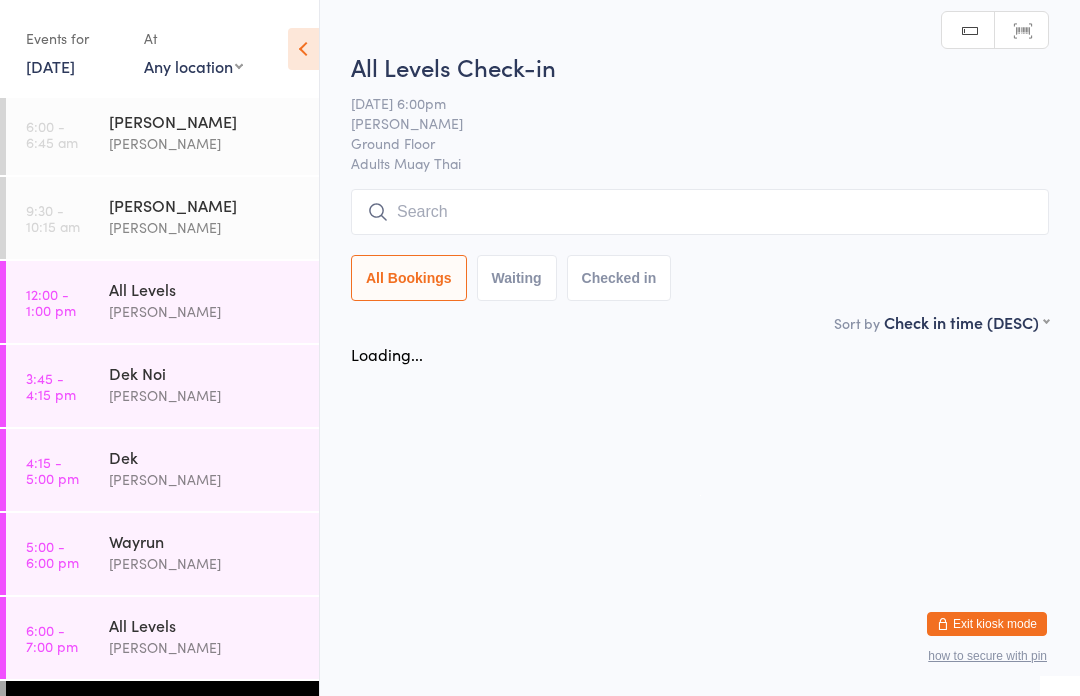 scroll, scrollTop: 0, scrollLeft: 0, axis: both 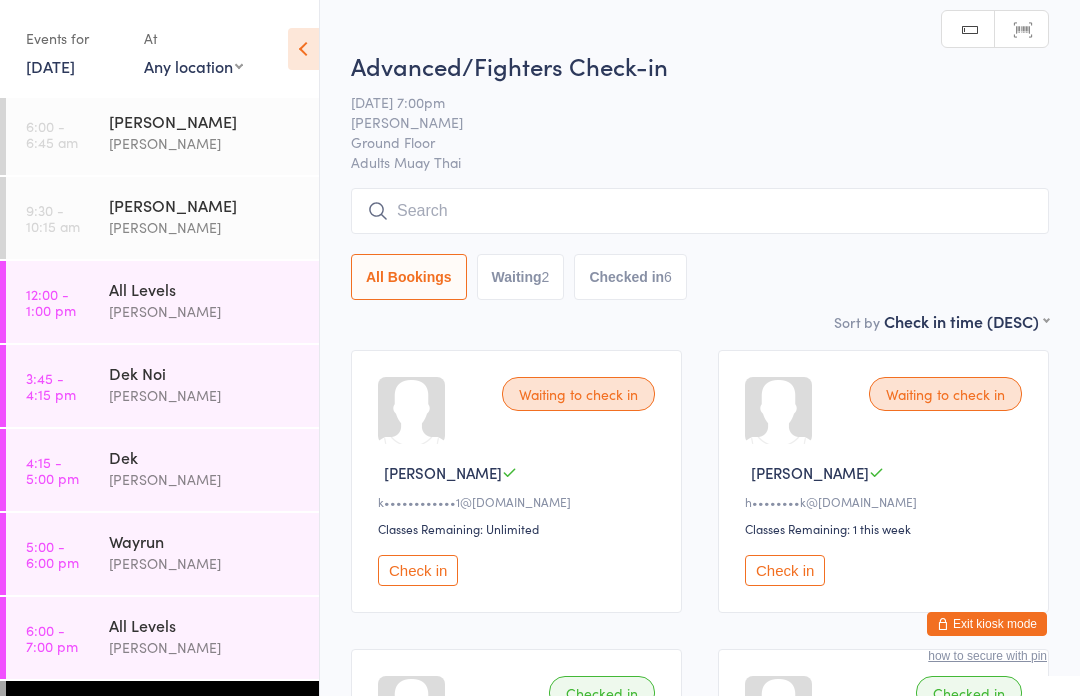 click at bounding box center [700, 211] 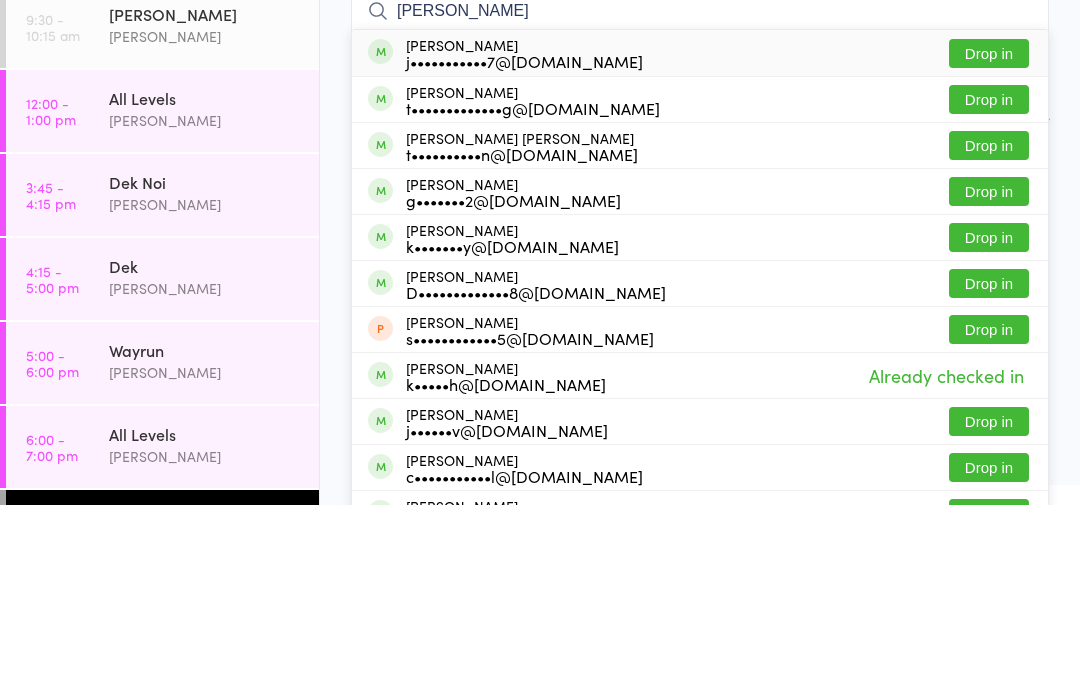 type on "[PERSON_NAME]" 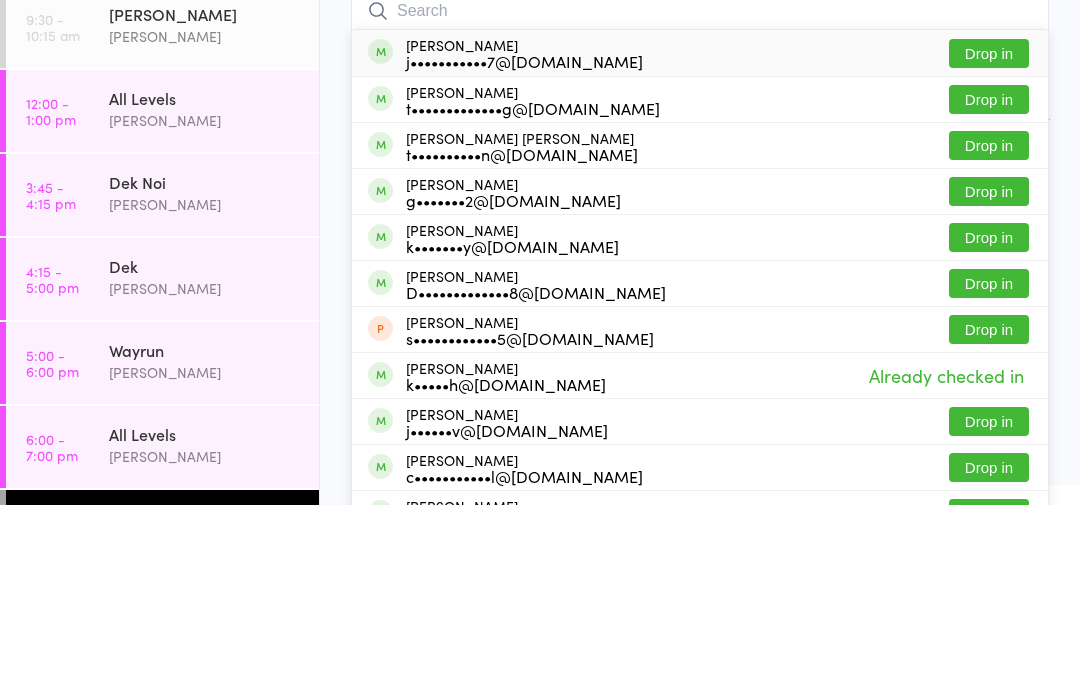 scroll, scrollTop: 191, scrollLeft: 0, axis: vertical 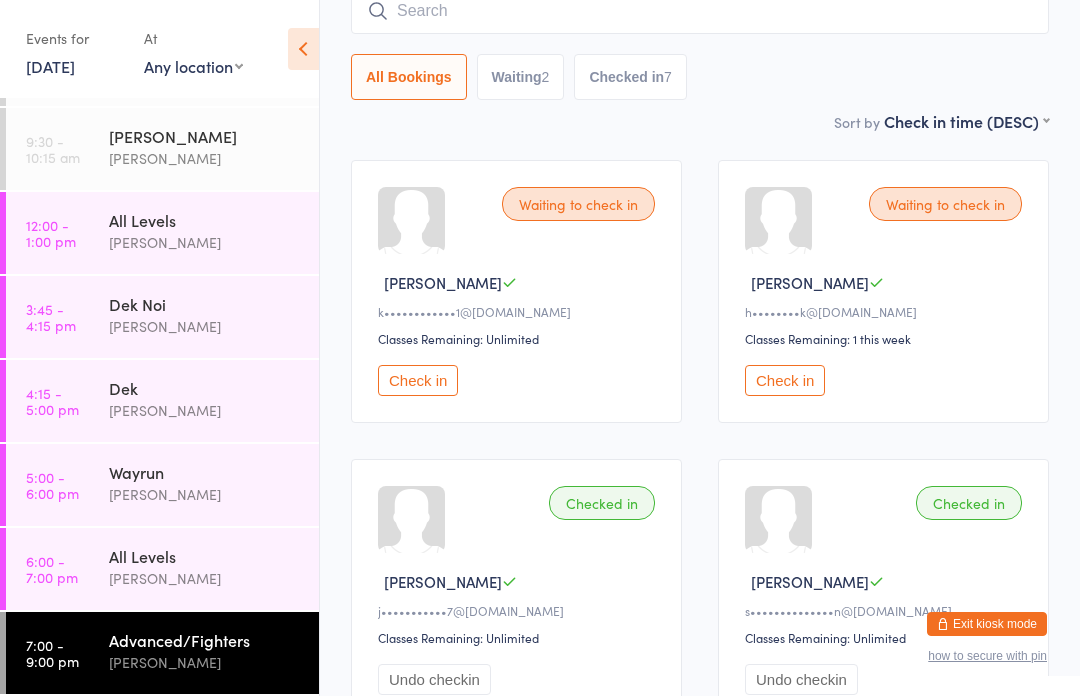 click on "[PERSON_NAME]" at bounding box center (205, 578) 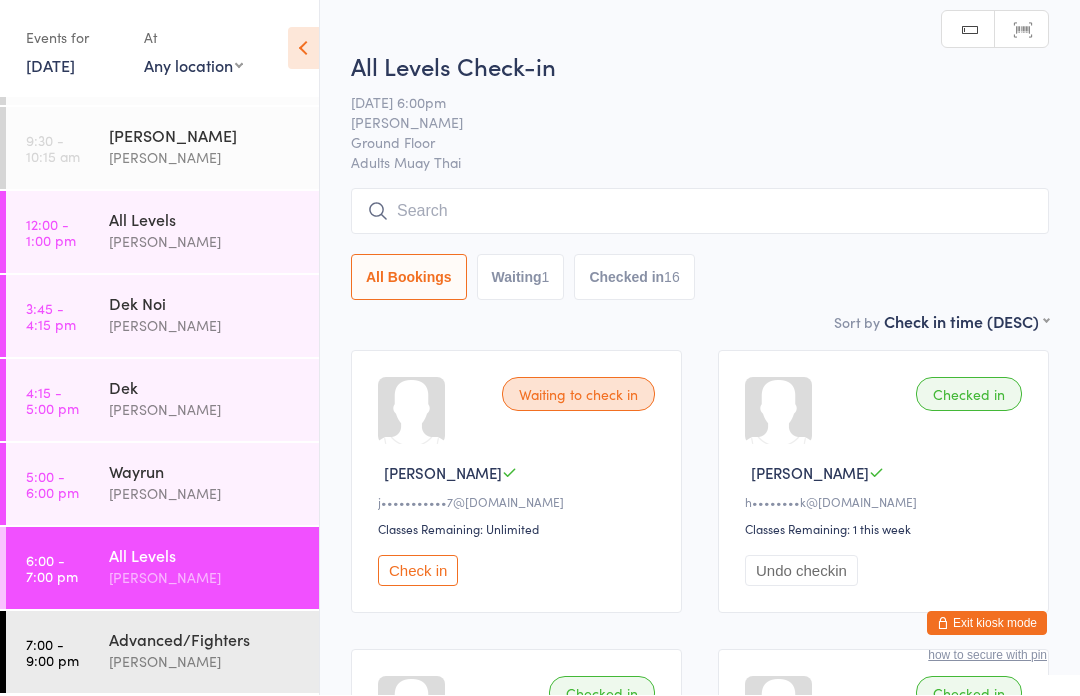 scroll, scrollTop: 1, scrollLeft: 0, axis: vertical 